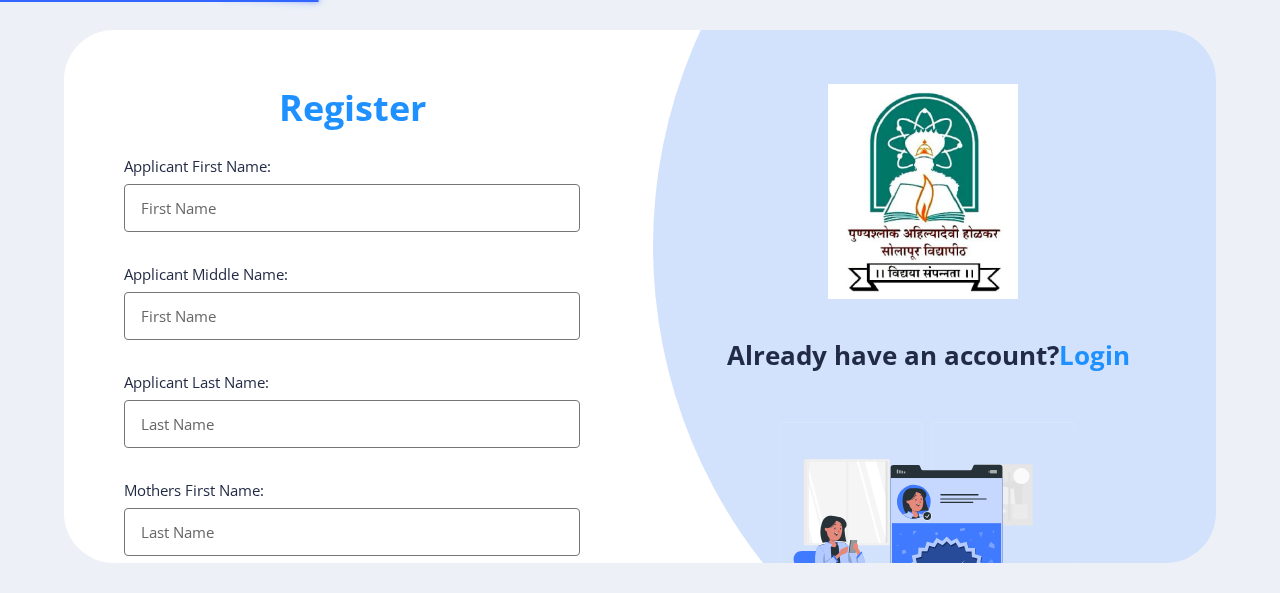 select 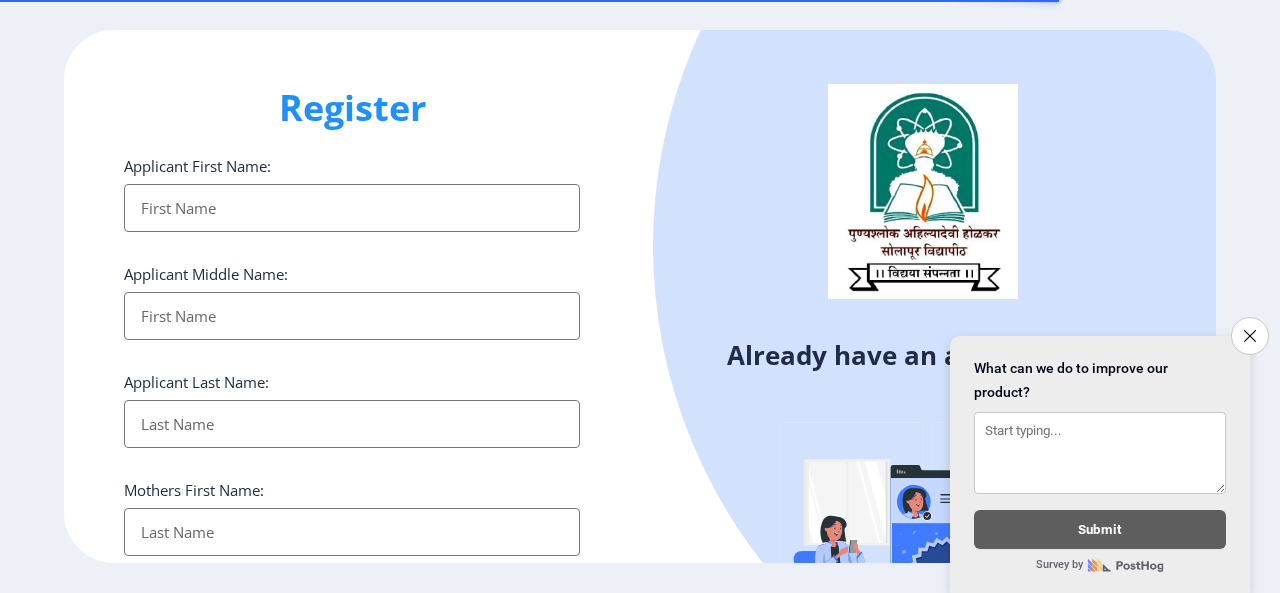 click on "Applicant First Name:" at bounding box center [352, 208] 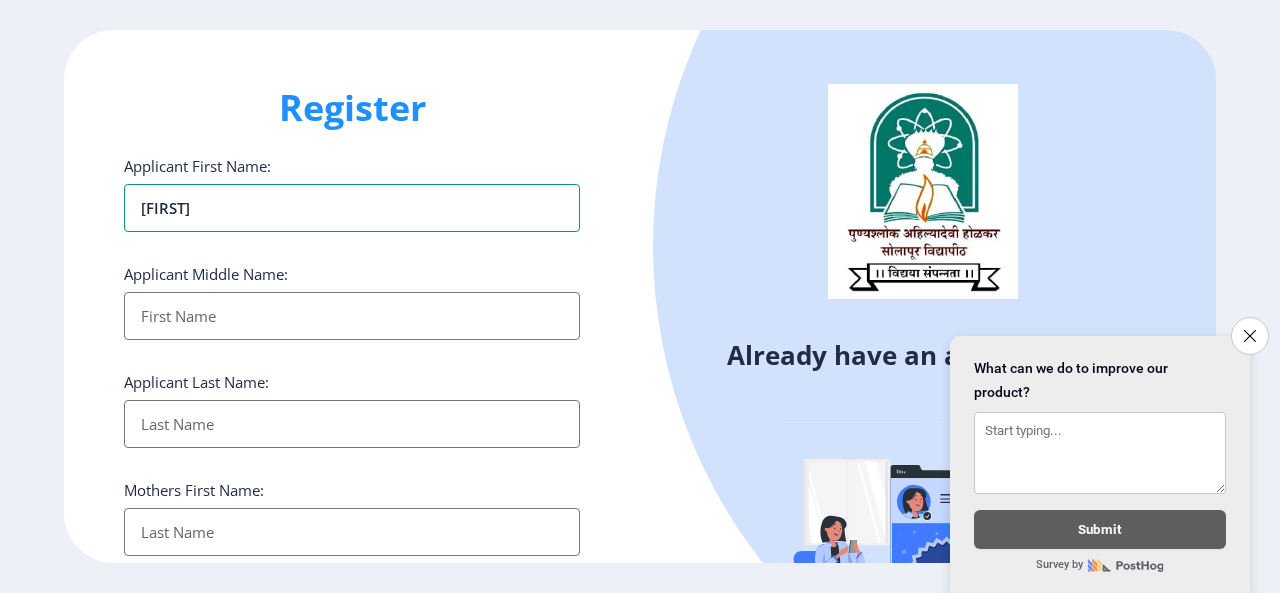 type on "[FIRST]" 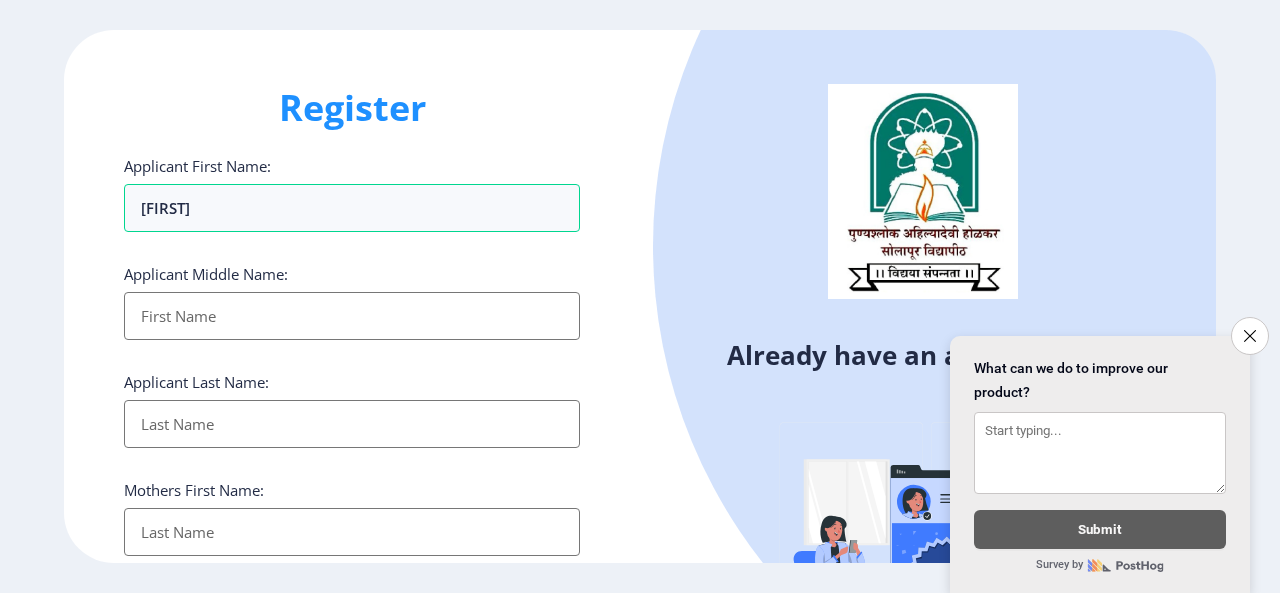 click on "Applicant First Name:" at bounding box center (352, 316) 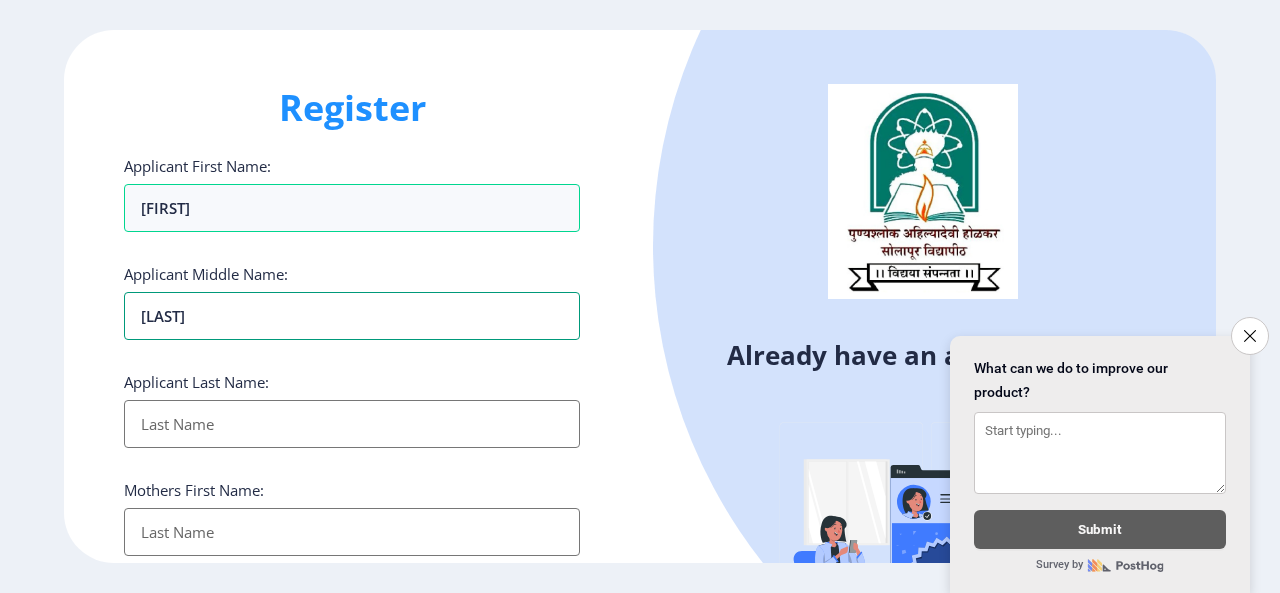 type on "[LAST]" 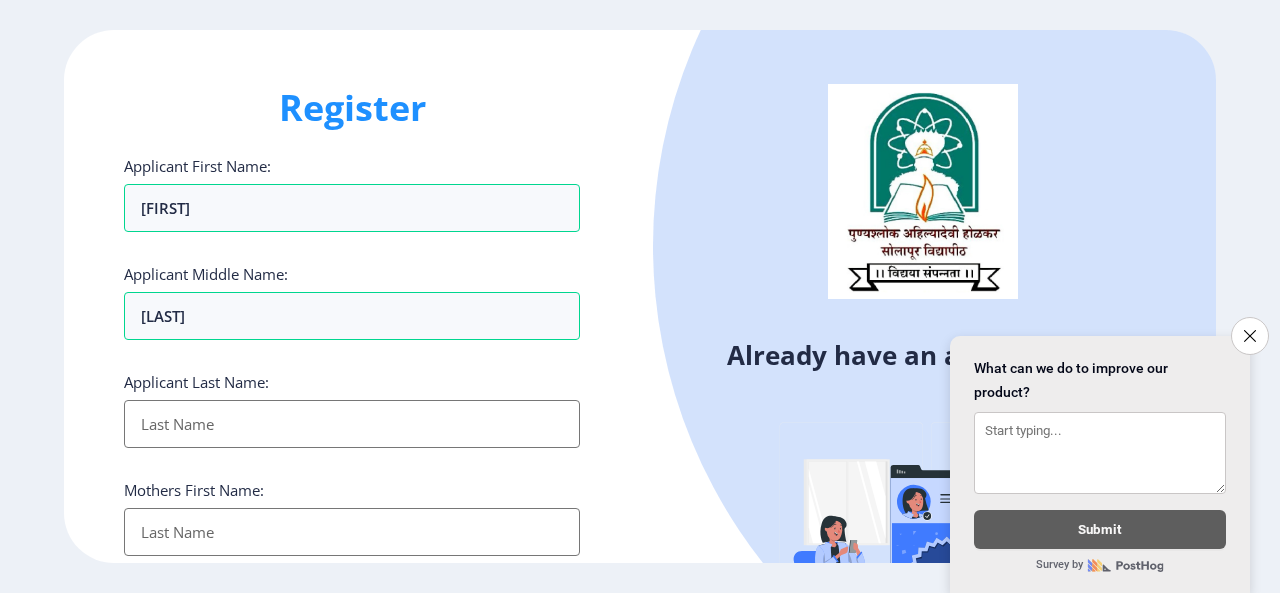 click on "Applicant First Name:" at bounding box center [352, 424] 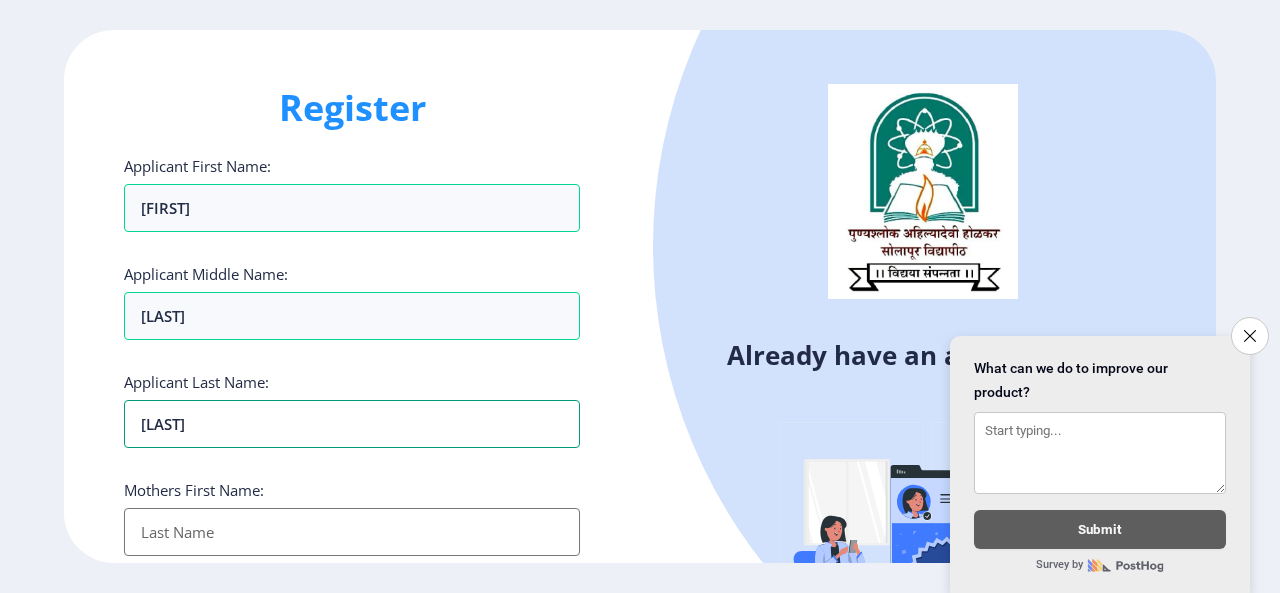 type on "[LAST]" 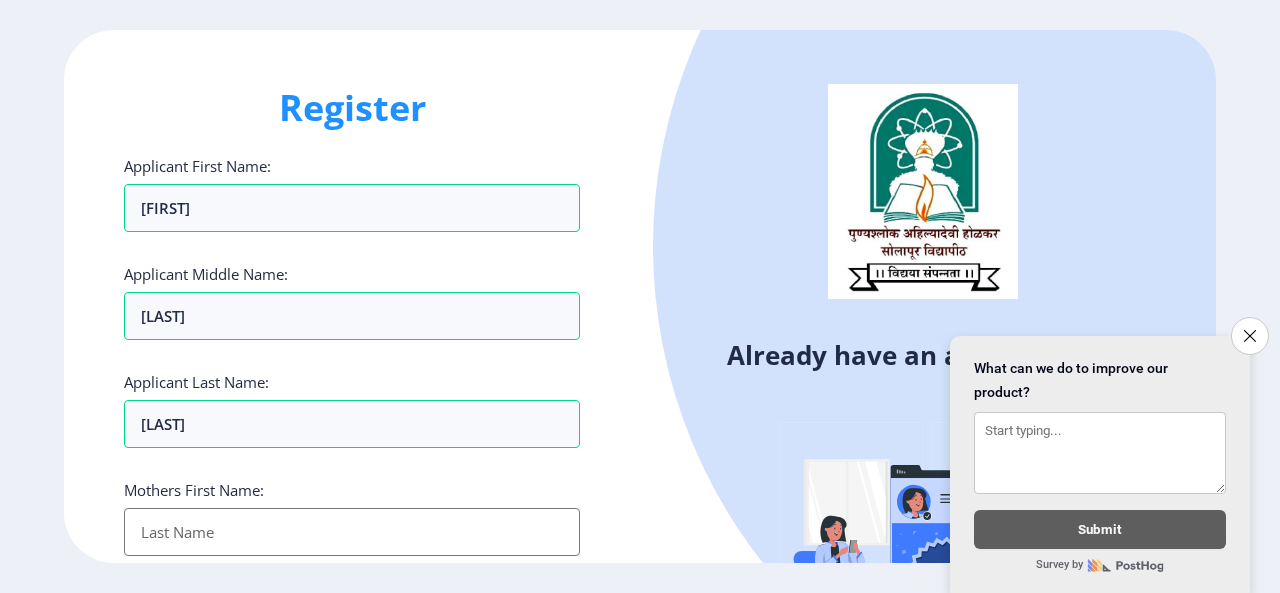 click on "Applicant First Name:" at bounding box center [352, 532] 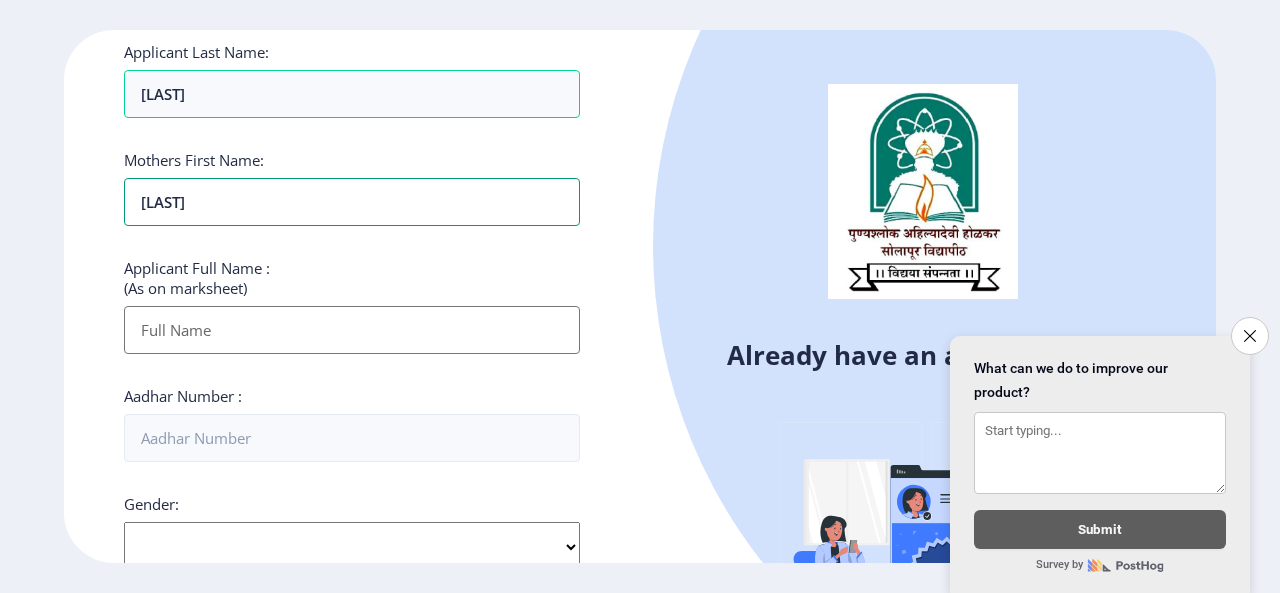 scroll, scrollTop: 301, scrollLeft: 0, axis: vertical 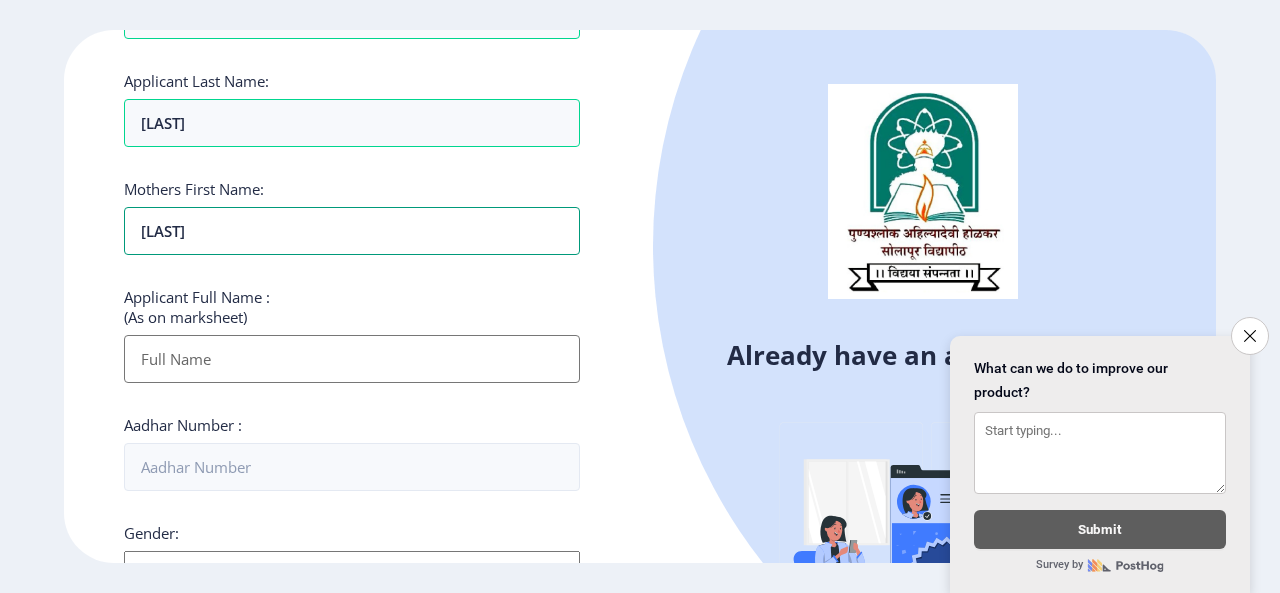 type on "[LAST]" 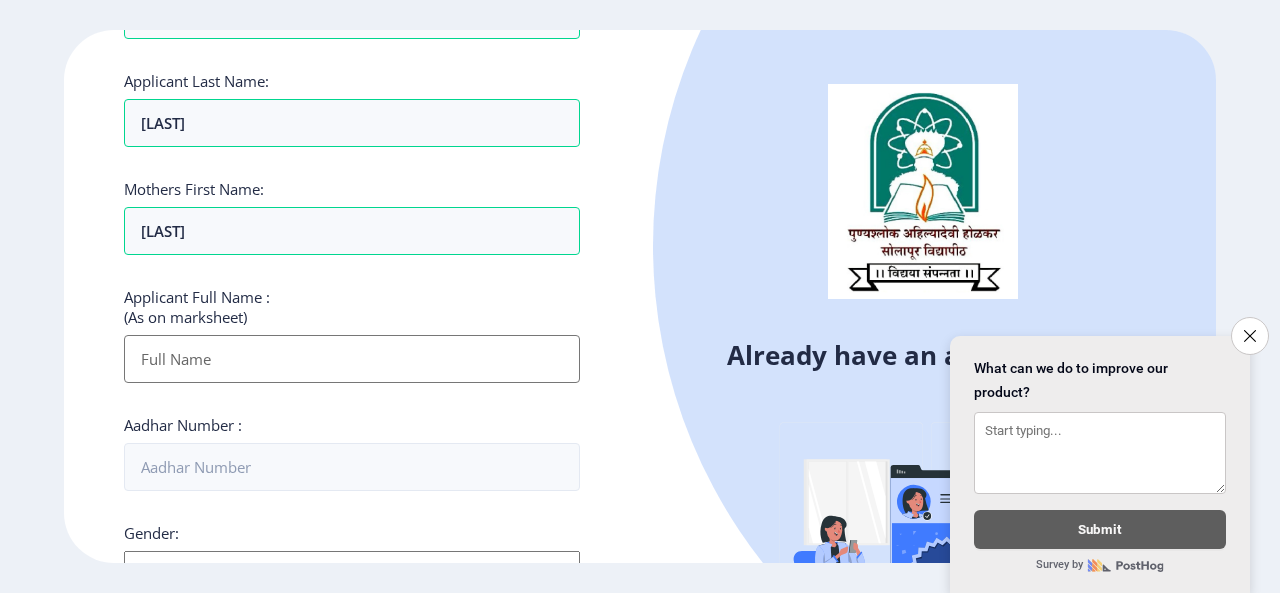 click on "Applicant First Name:" at bounding box center [352, 359] 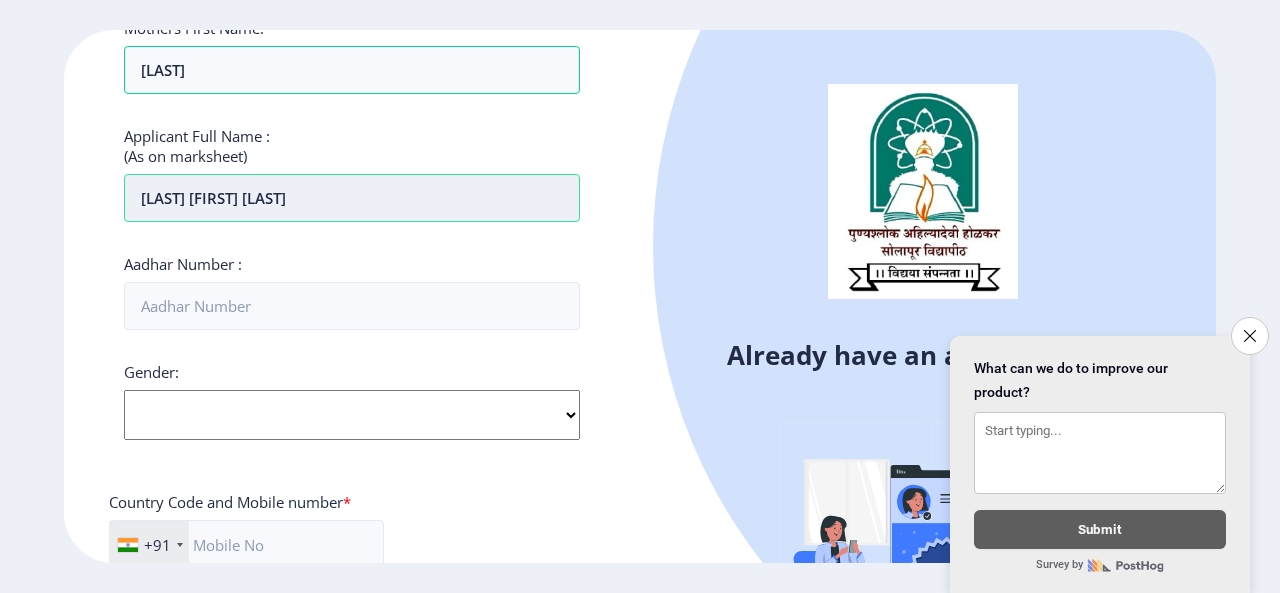 scroll, scrollTop: 511, scrollLeft: 0, axis: vertical 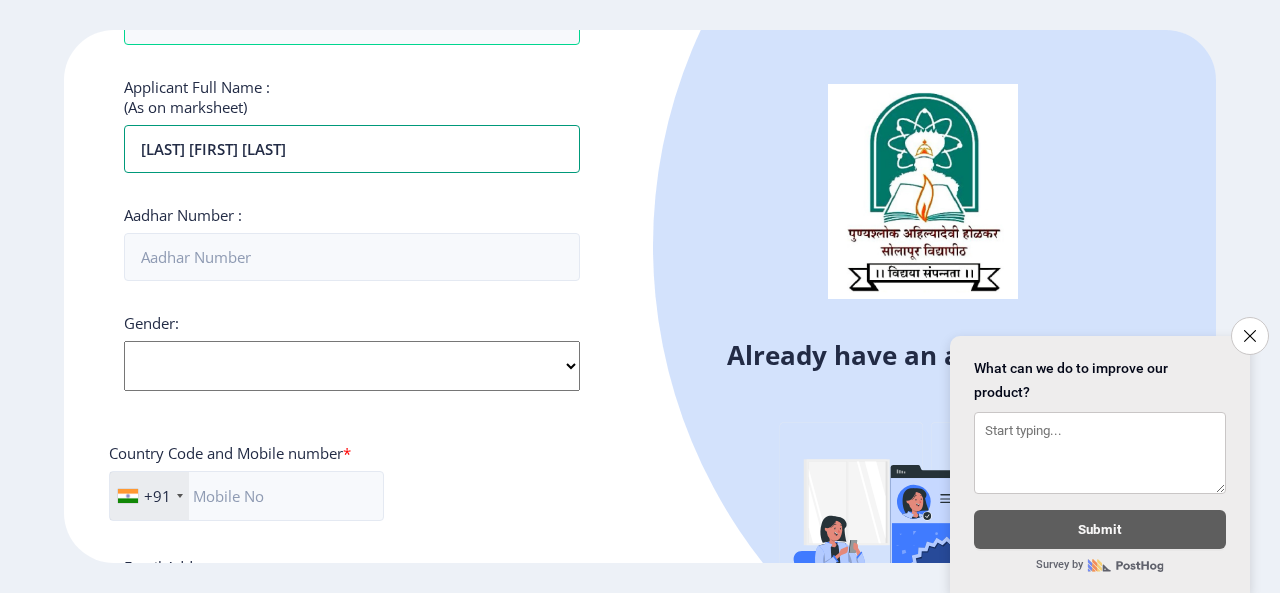 drag, startPoint x: 379, startPoint y: 148, endPoint x: 0, endPoint y: 143, distance: 379.033 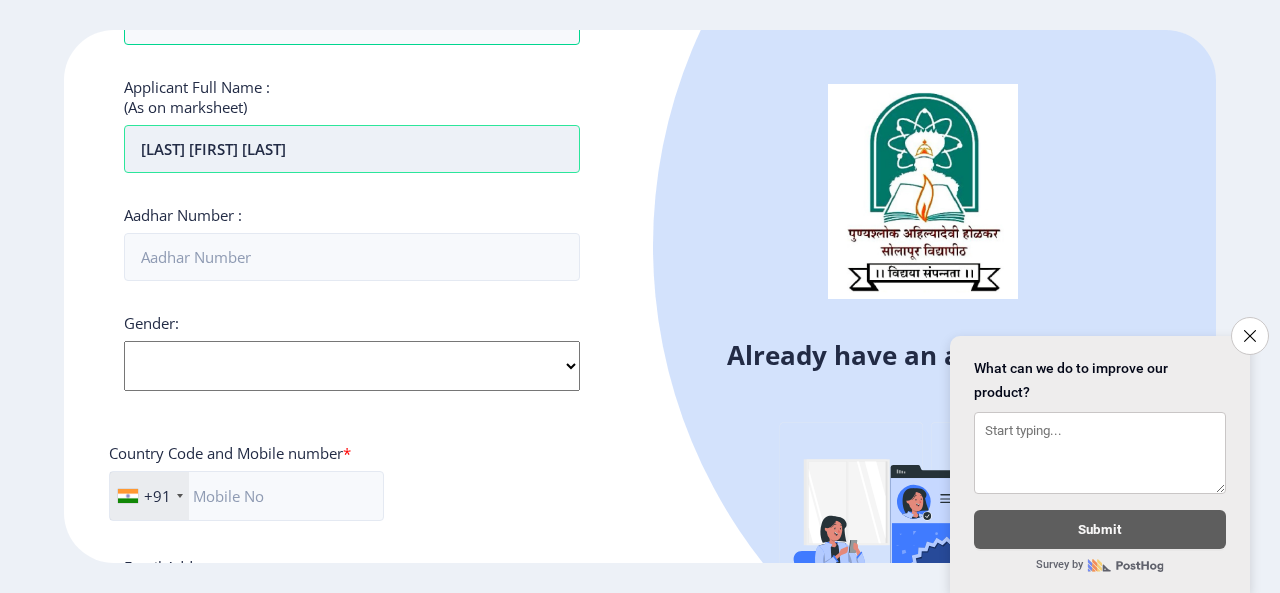 type on "a" 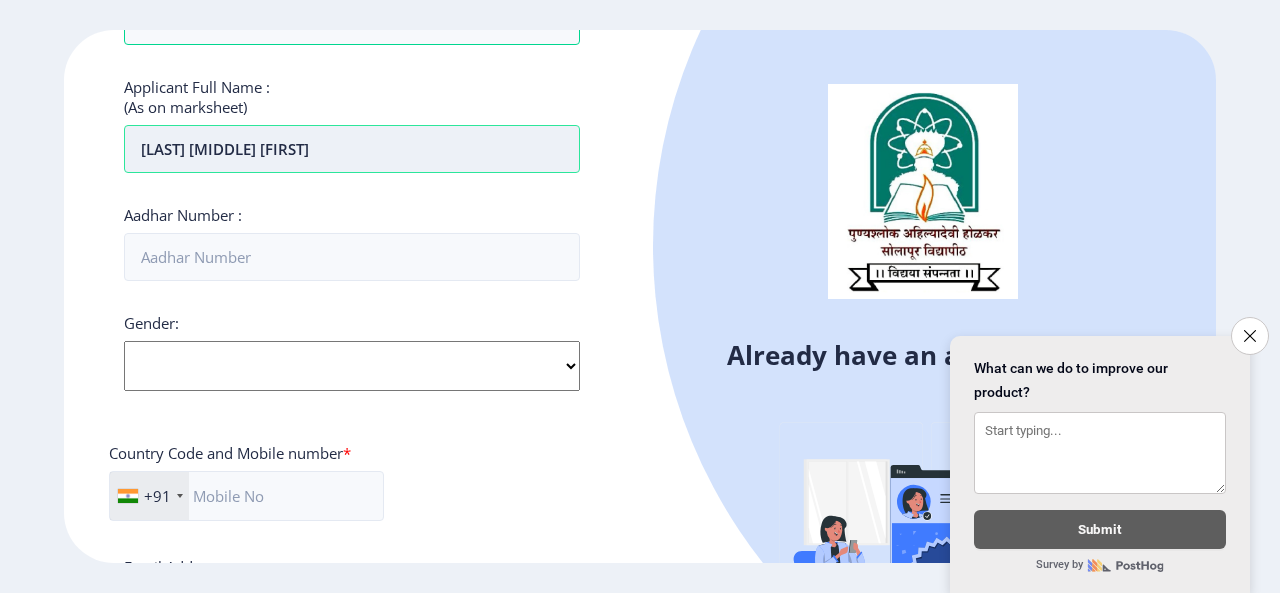 click on "[LAST] [MIDDLE] [FIRST]" at bounding box center [352, 149] 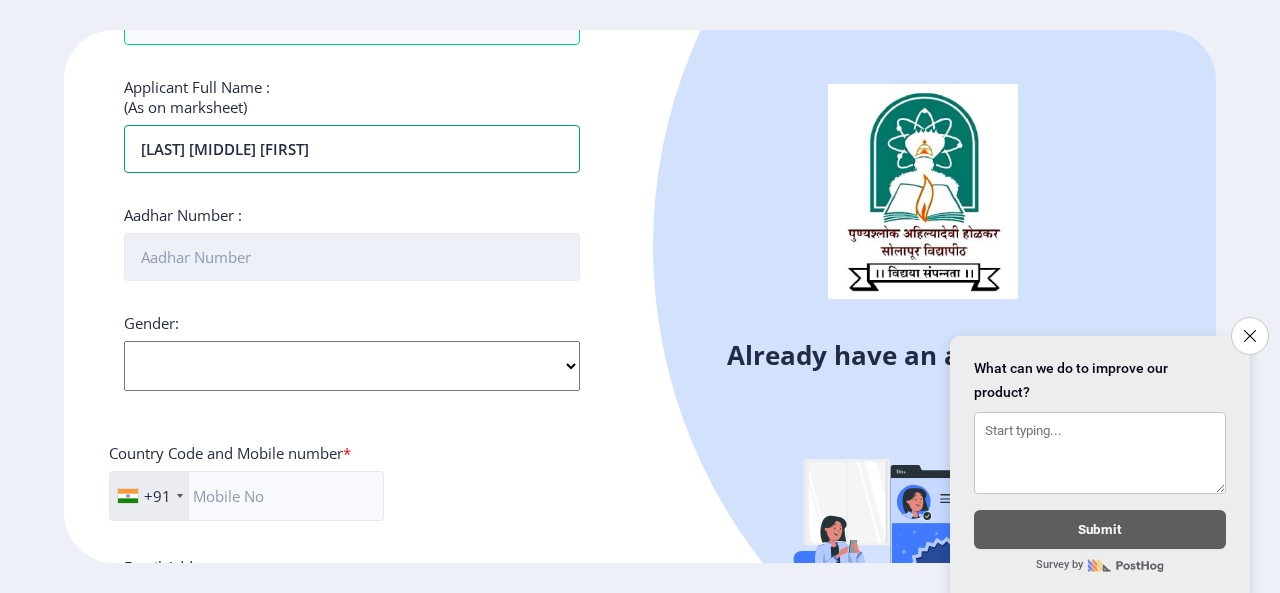 type on "[LAST] [MIDDLE] [FIRST]" 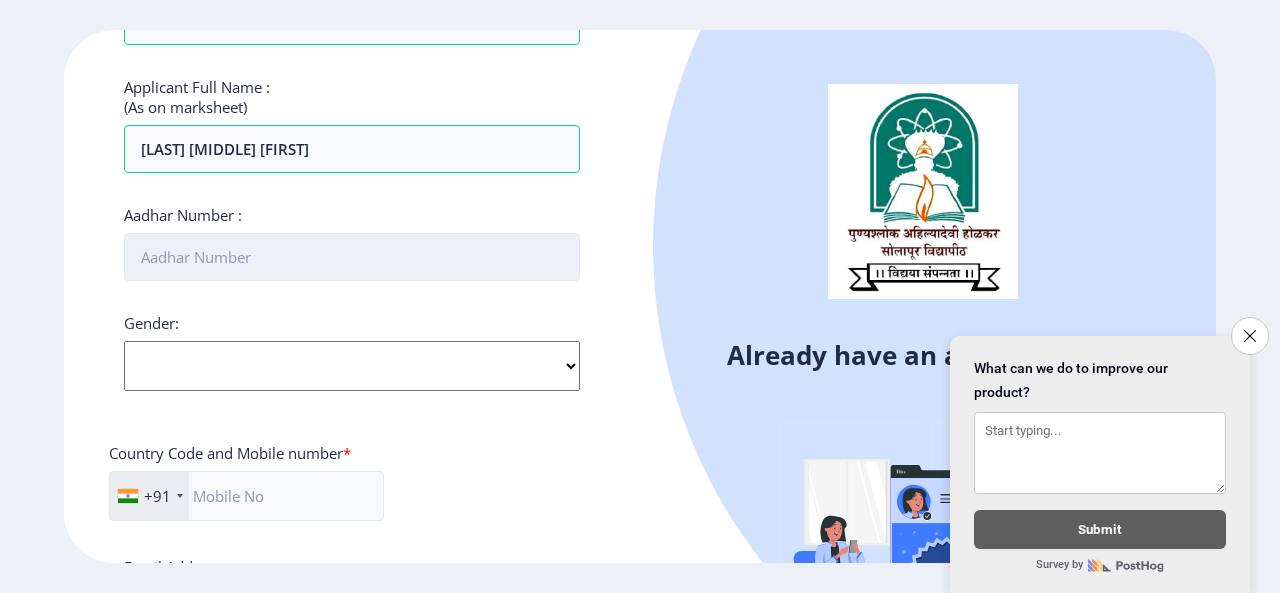 click on "Aadhar Number :" at bounding box center [352, 257] 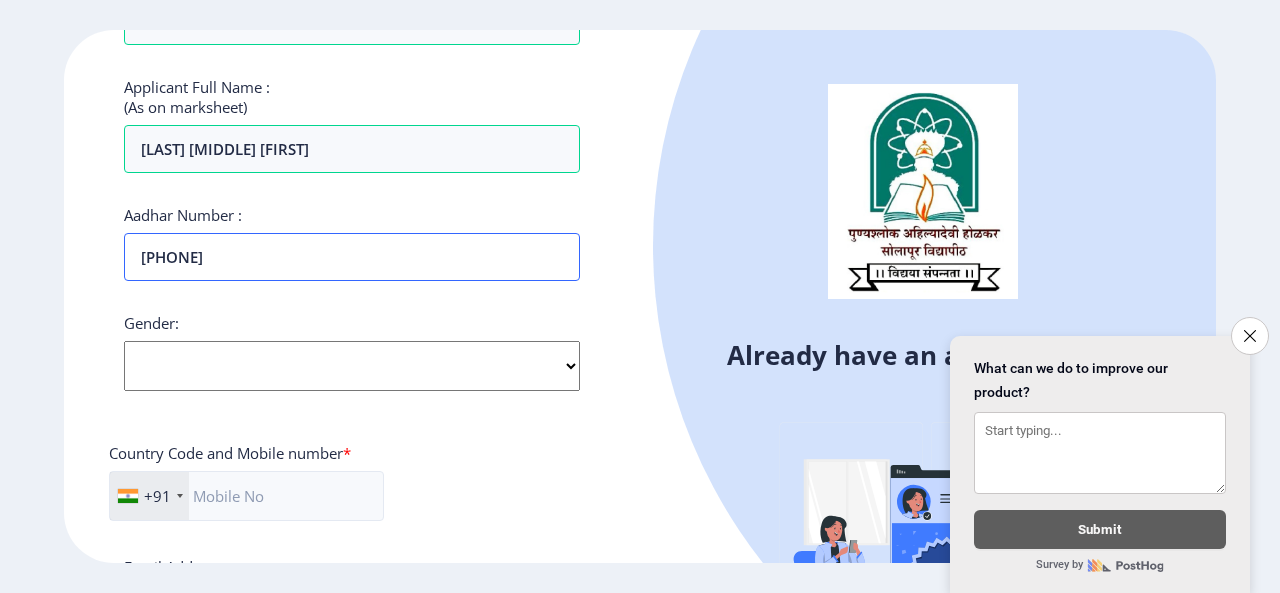 type on "[PHONE]" 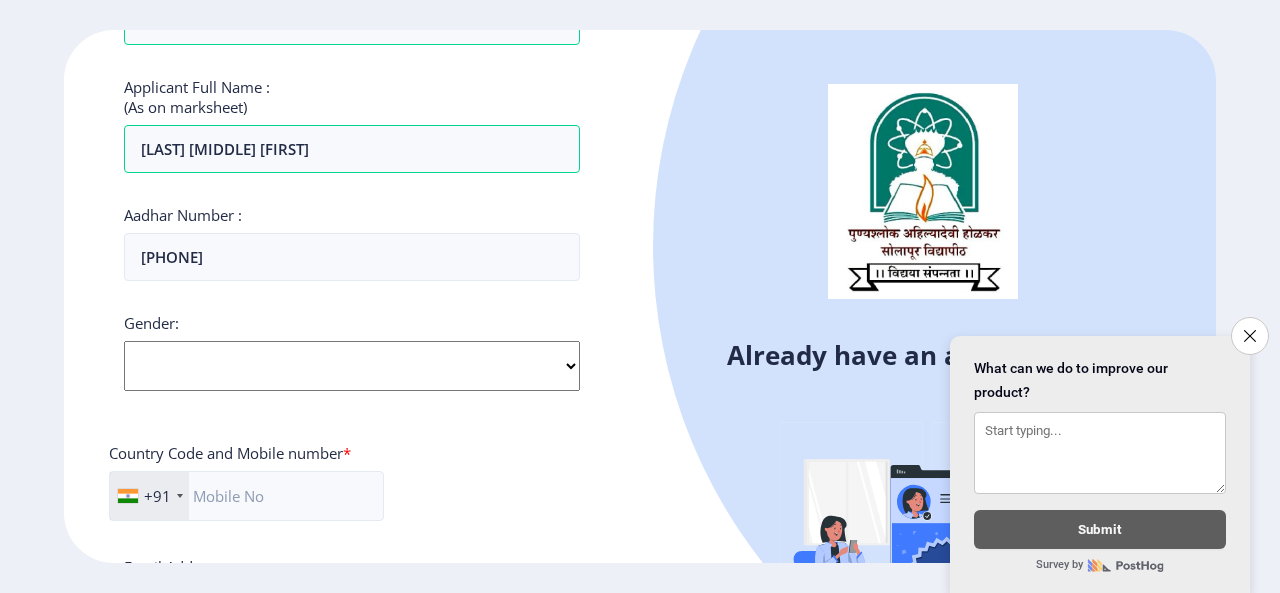 click on "Select Gender Male Female Other" 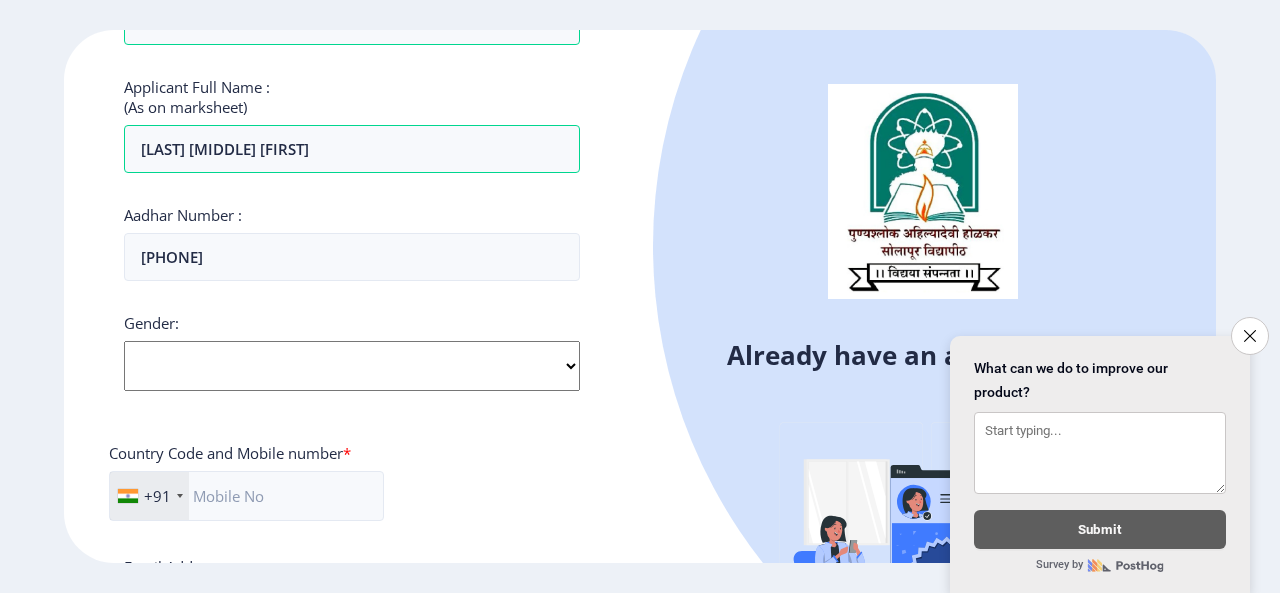 select on "Male" 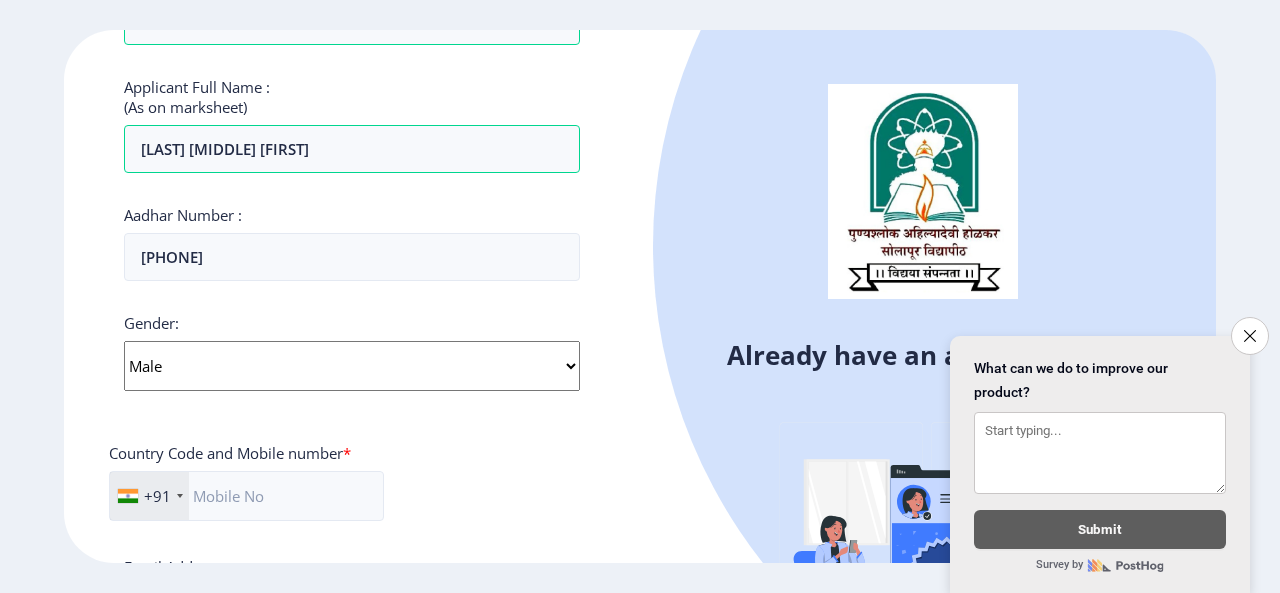 click on "Select Gender Male Female Other" 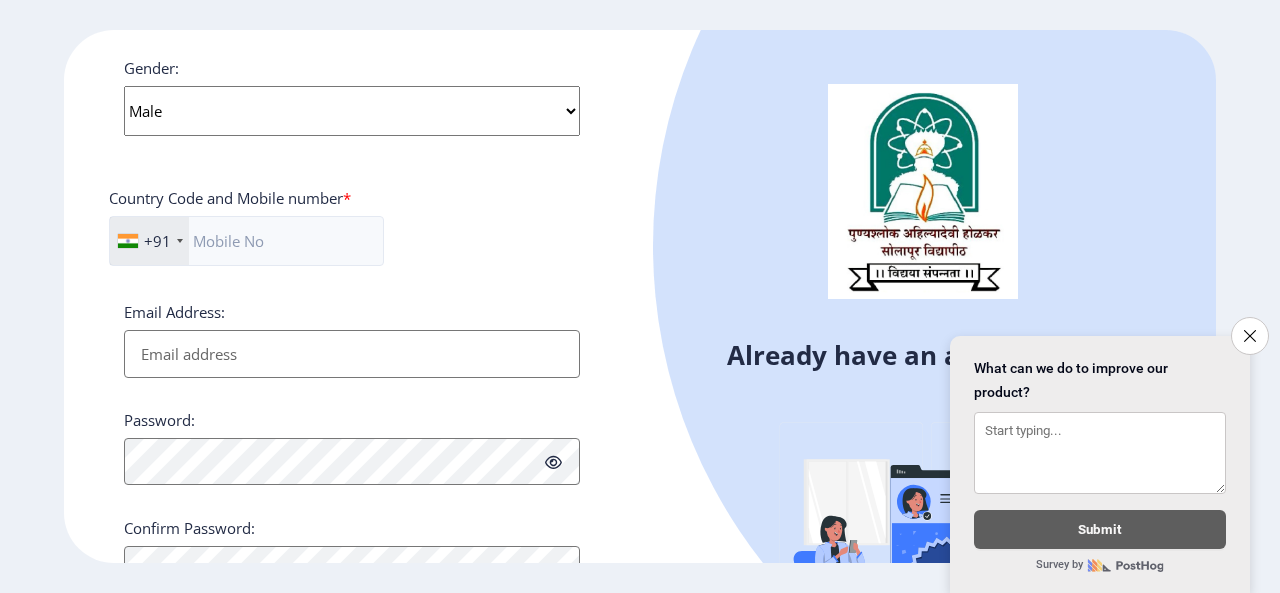 scroll, scrollTop: 752, scrollLeft: 0, axis: vertical 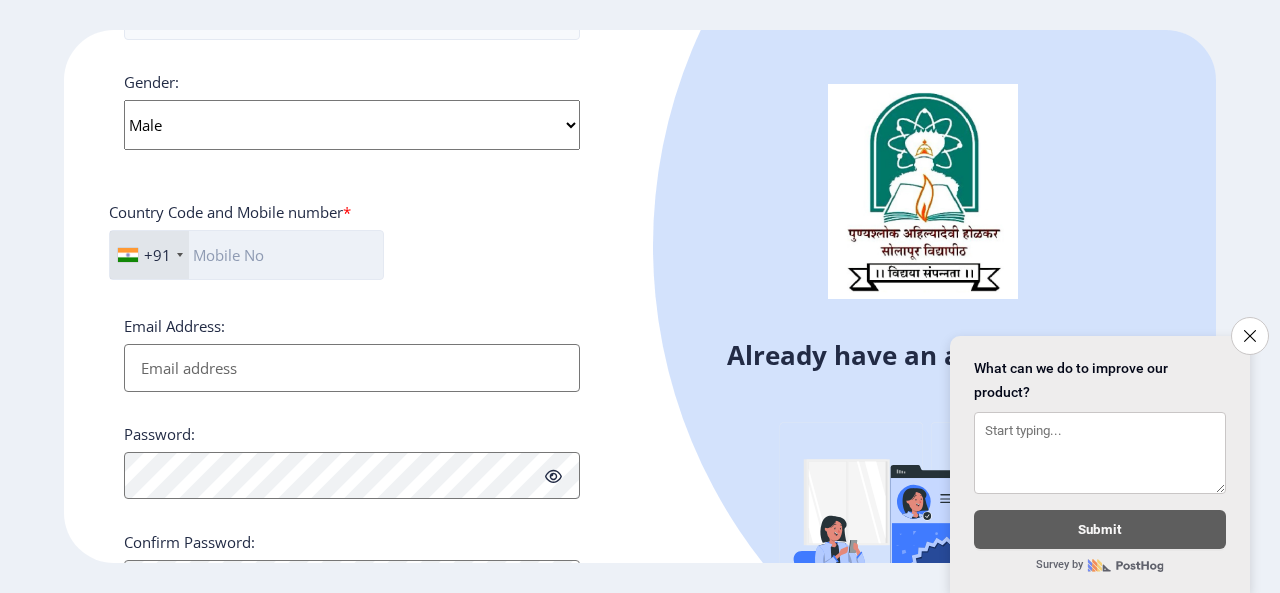 click 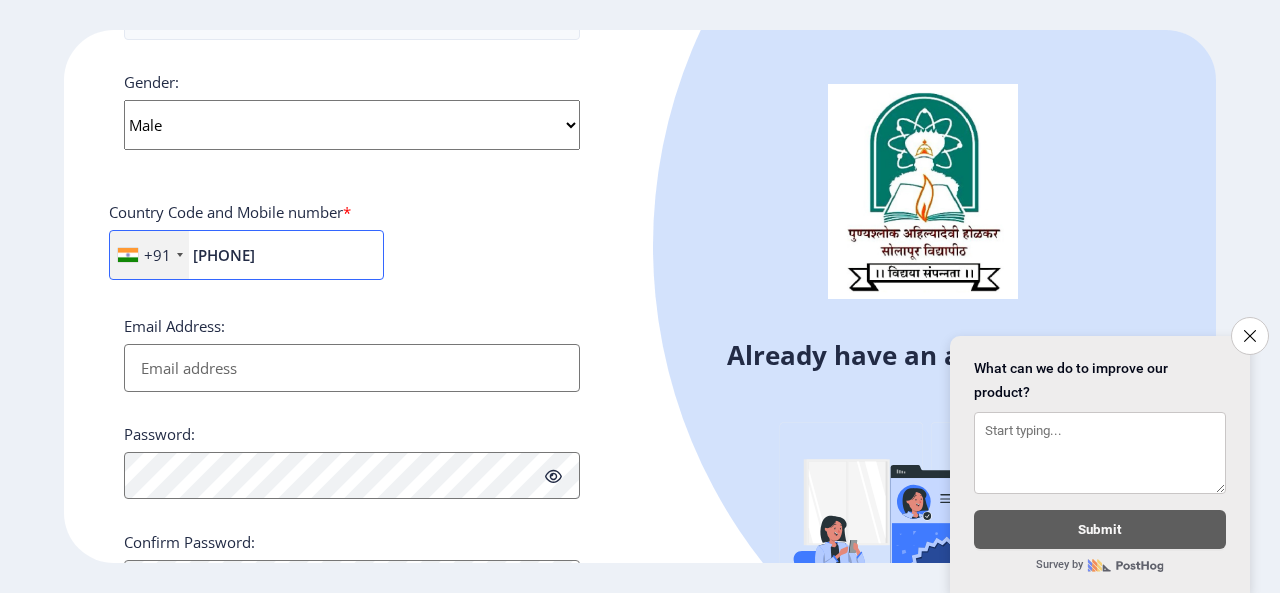 type on "[PHONE]" 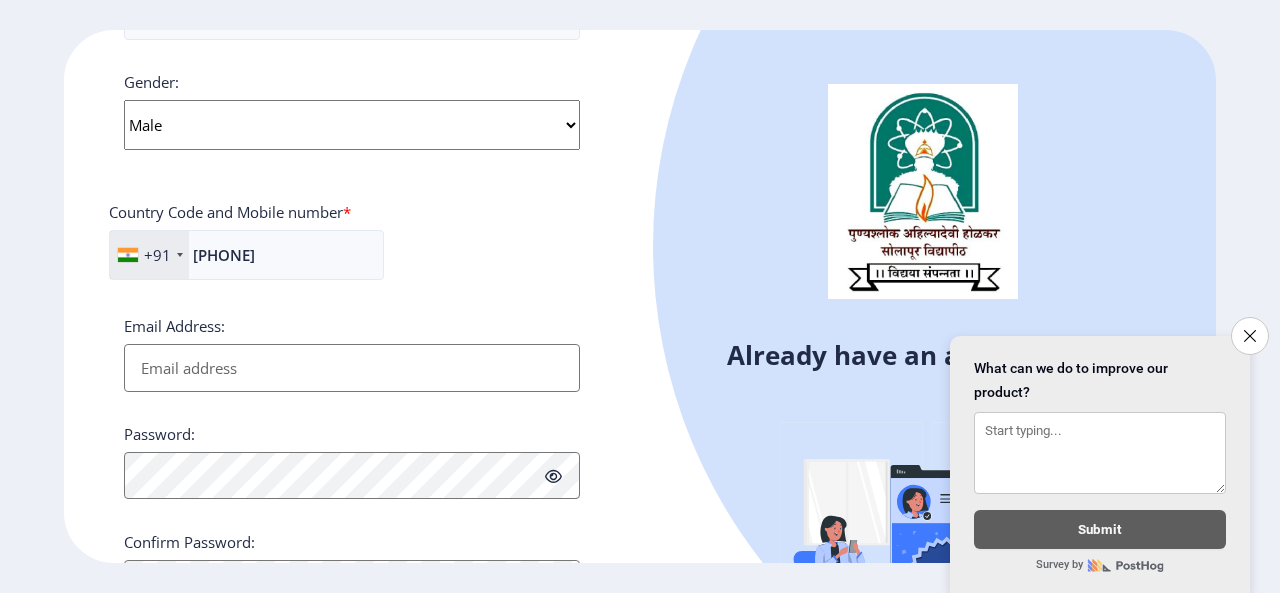 click on "Email Address:" at bounding box center (352, 368) 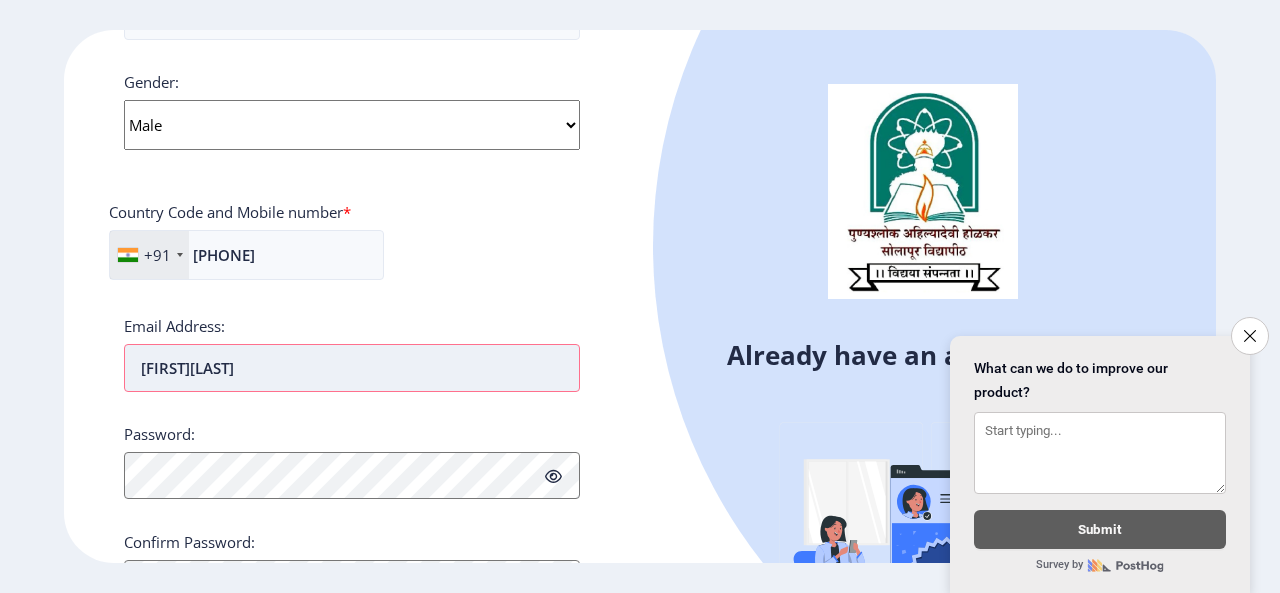 click on "[FIRST][LAST]" at bounding box center (352, 368) 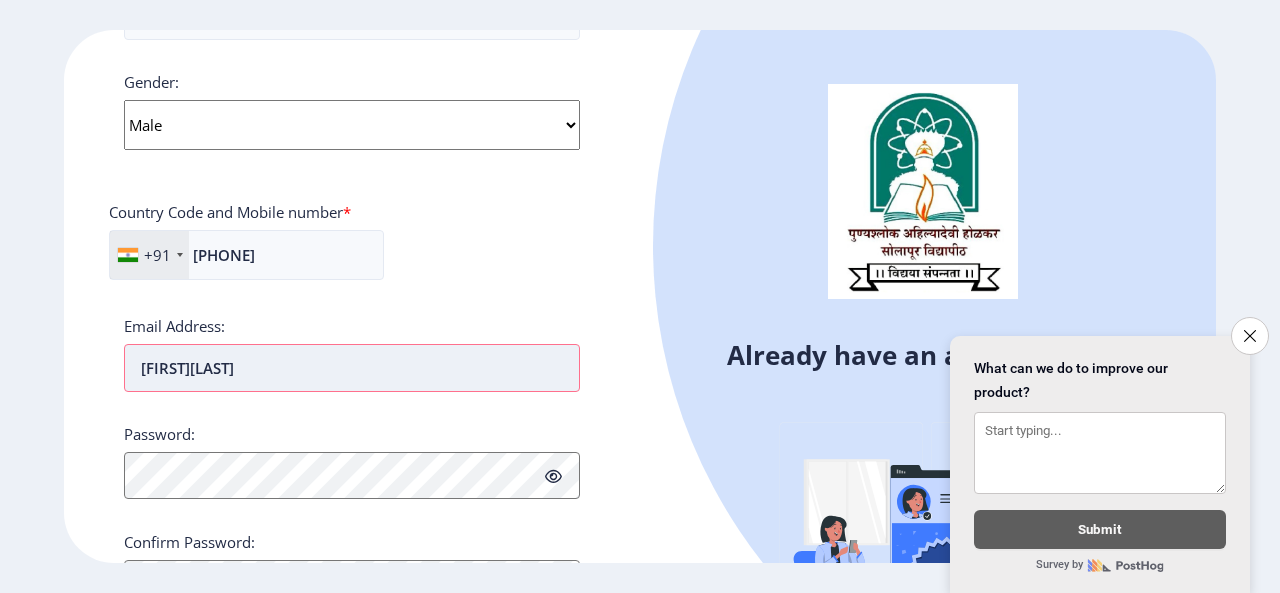 click on "[FIRST][LAST]" at bounding box center (352, 368) 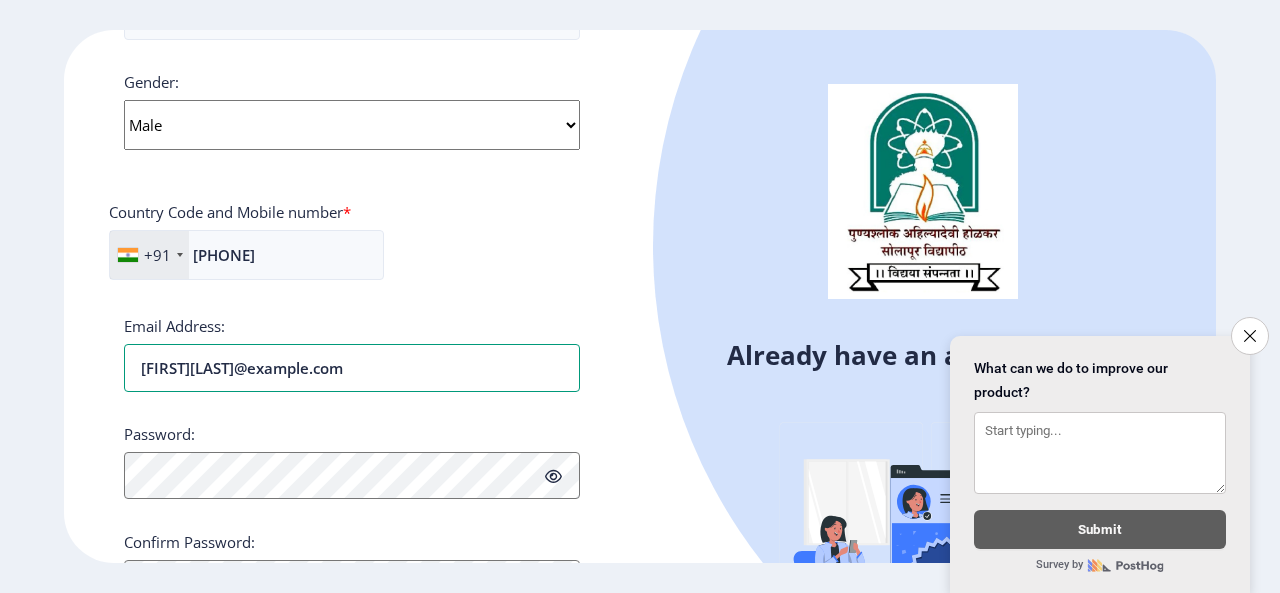 type on "[FIRST][LAST]@example.com" 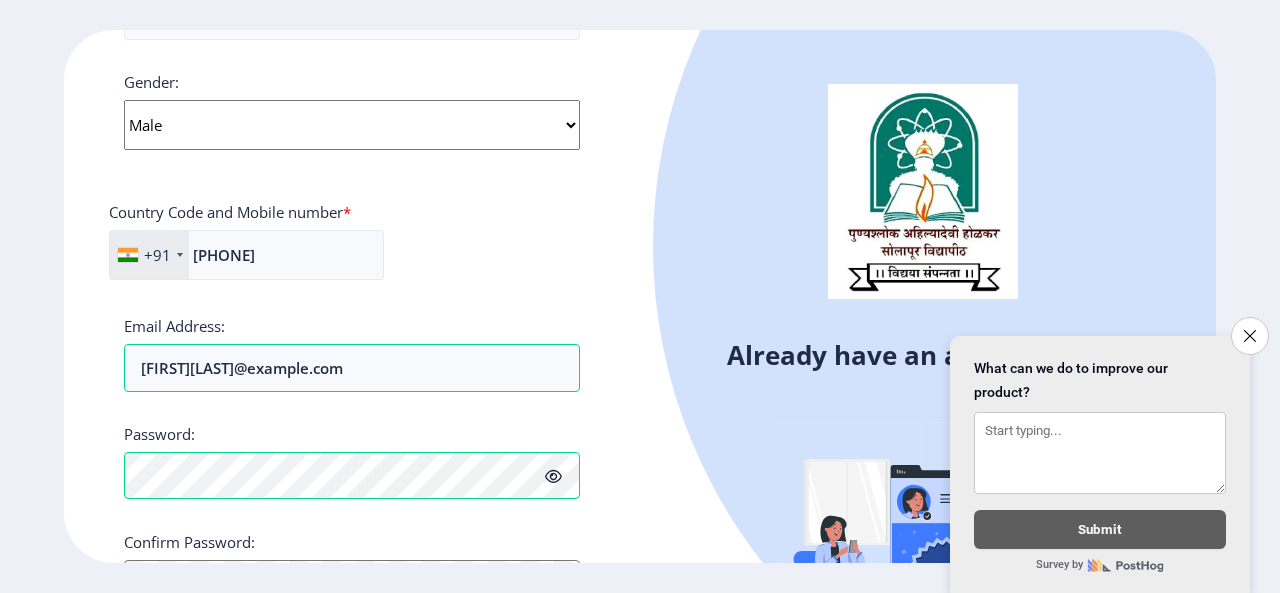 click 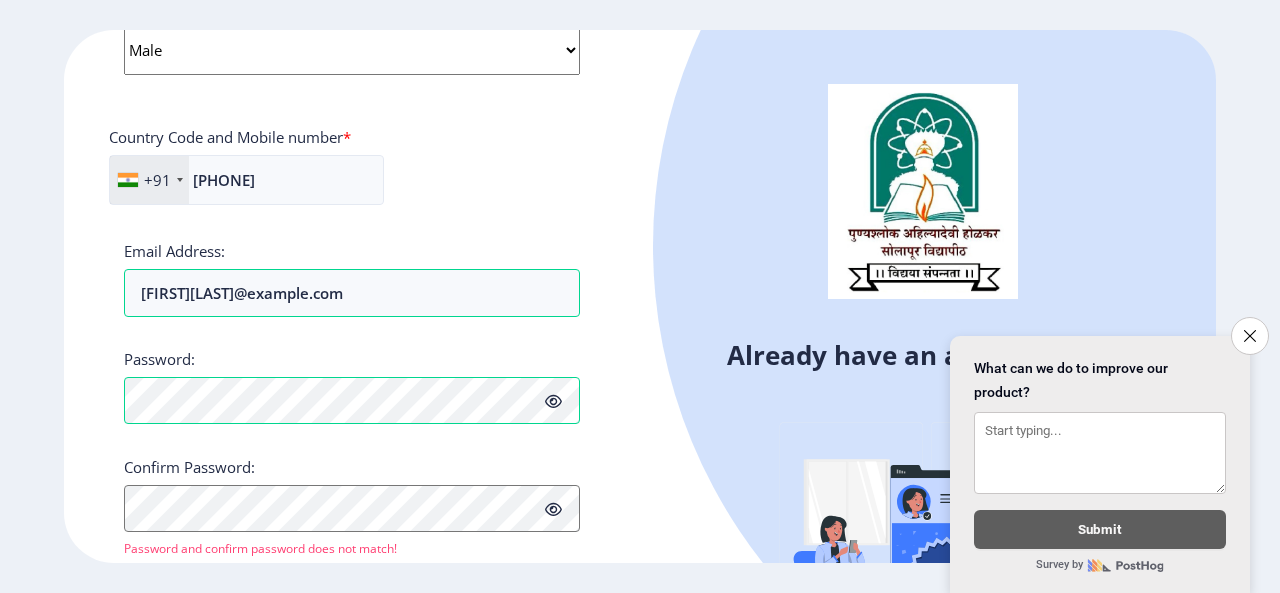 scroll, scrollTop: 877, scrollLeft: 0, axis: vertical 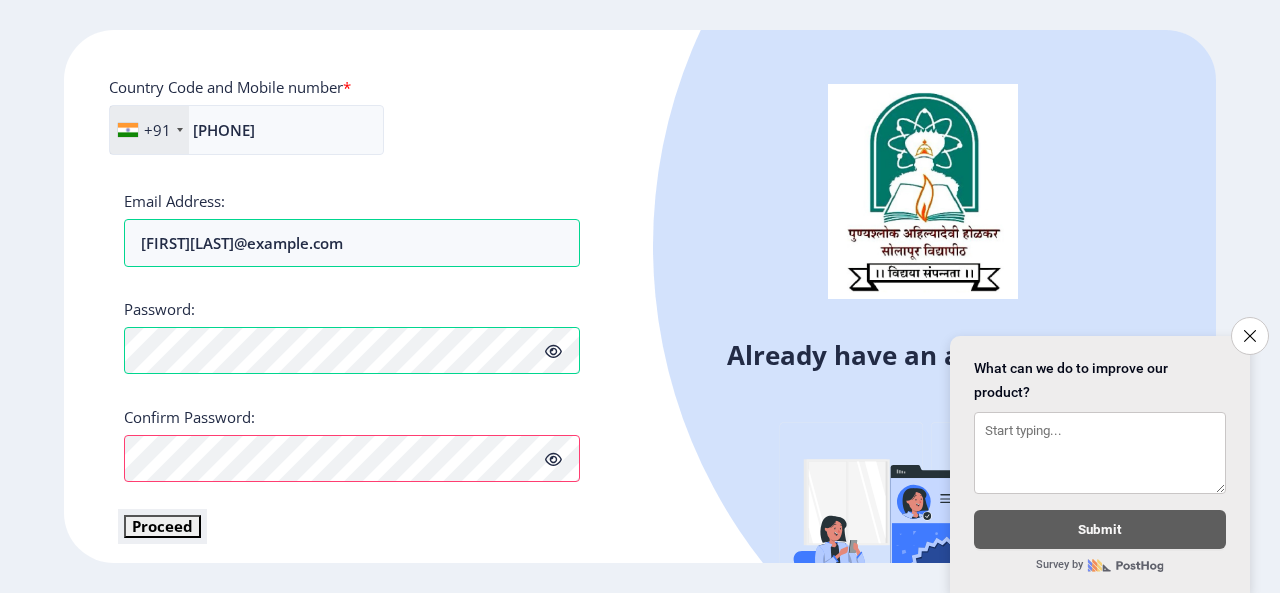 click on "Proceed" 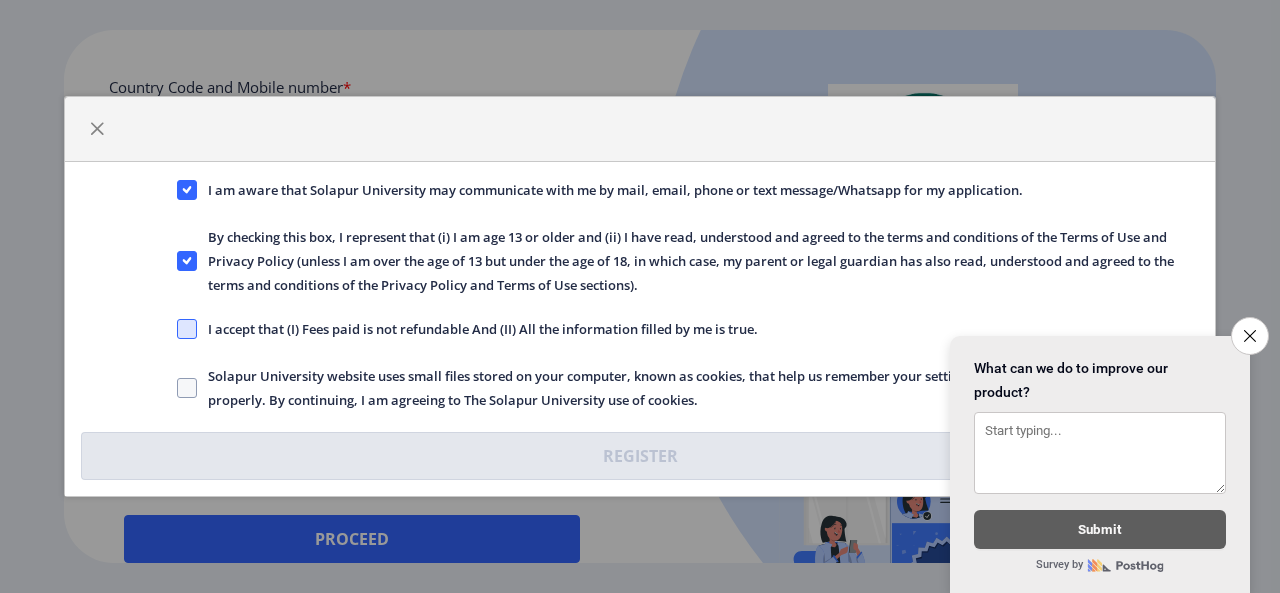 click 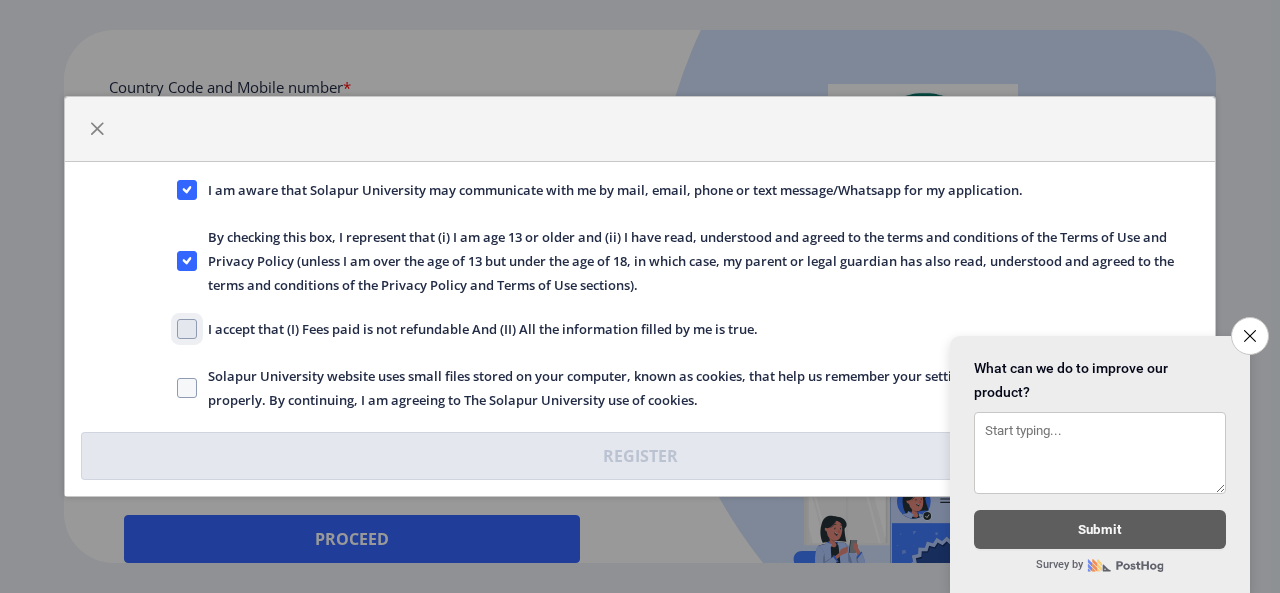 click on "I accept that (I) Fees paid is not refundable And (II) All the information filled by me is true." 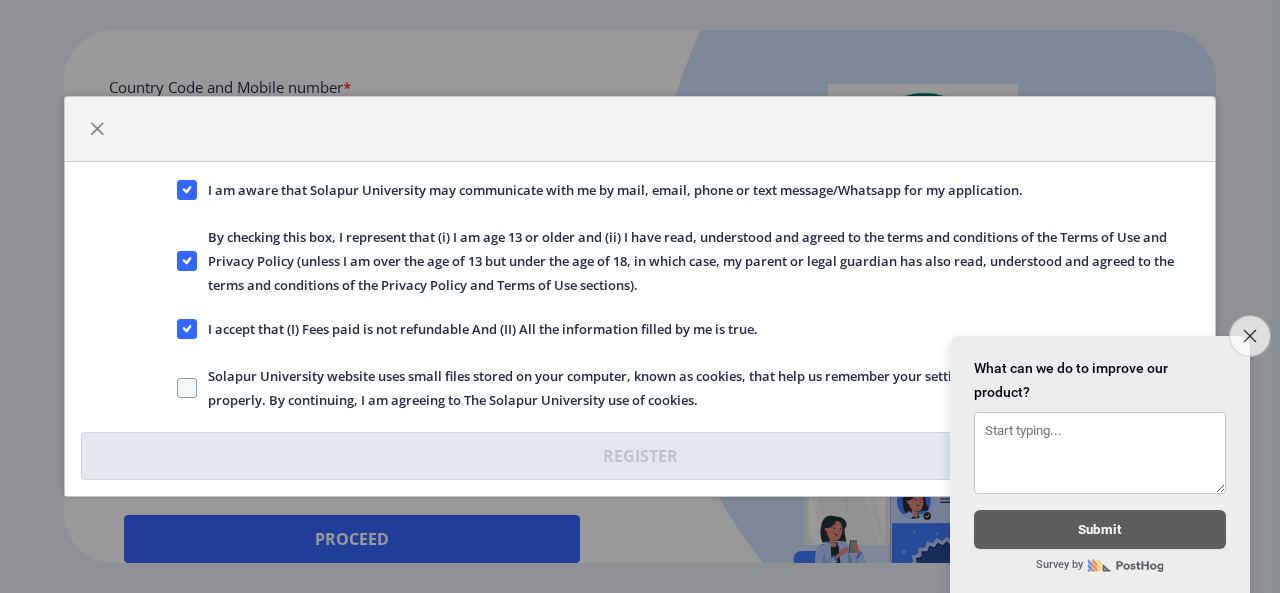 click on "Close survey" 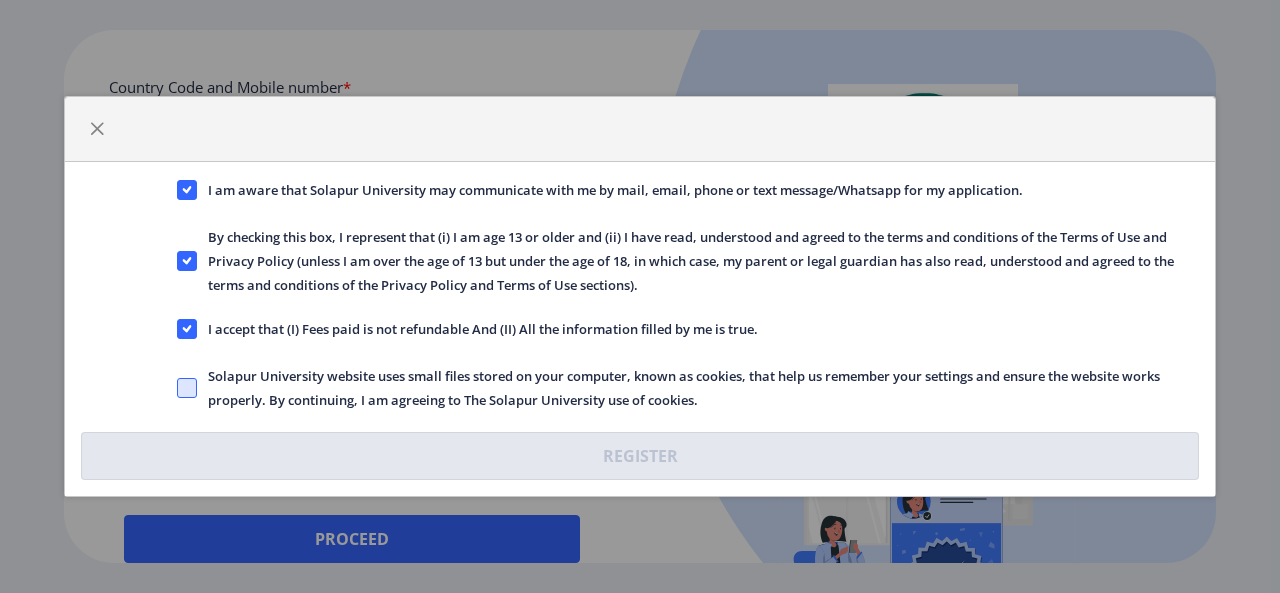 click 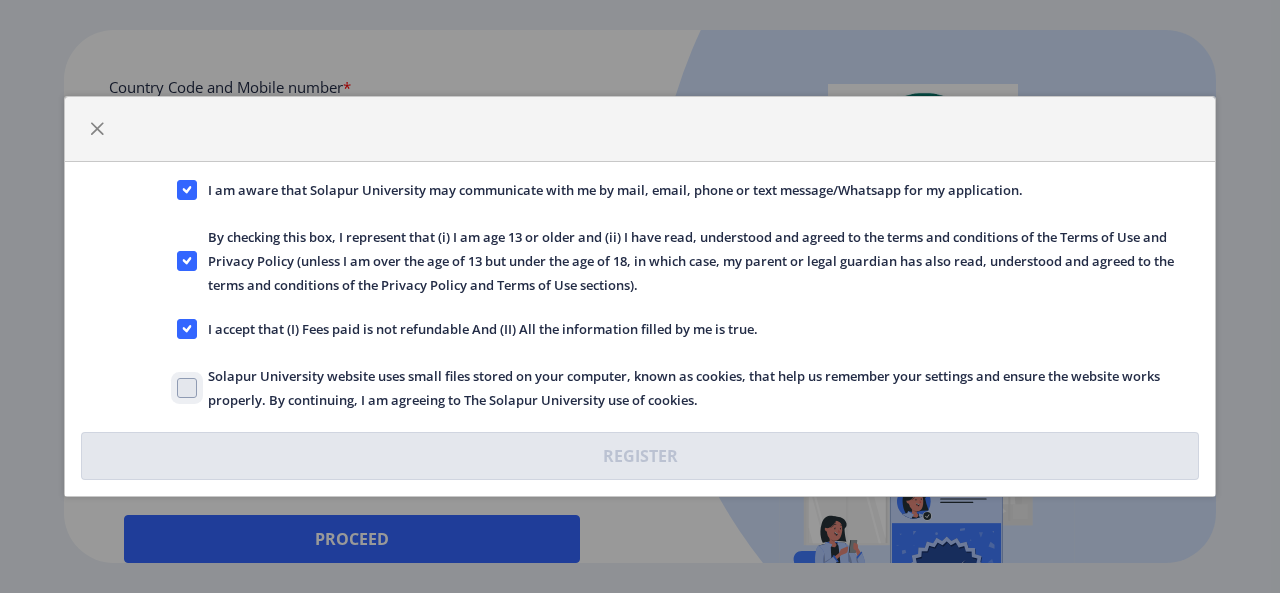 checkbox on "true" 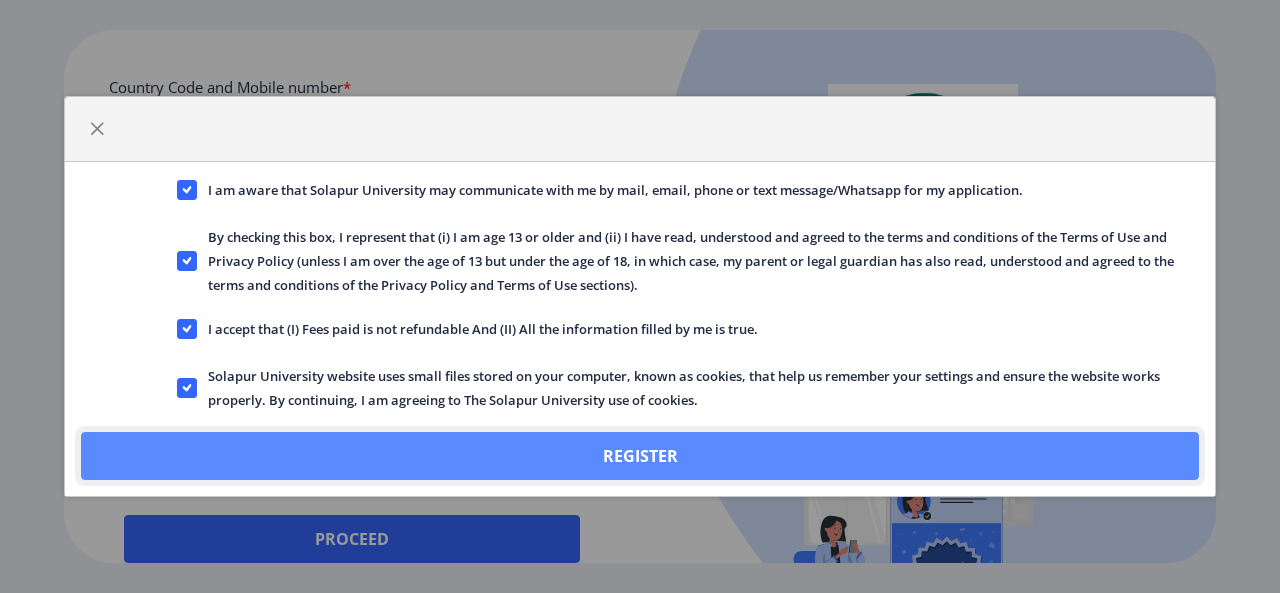 click on "Register" 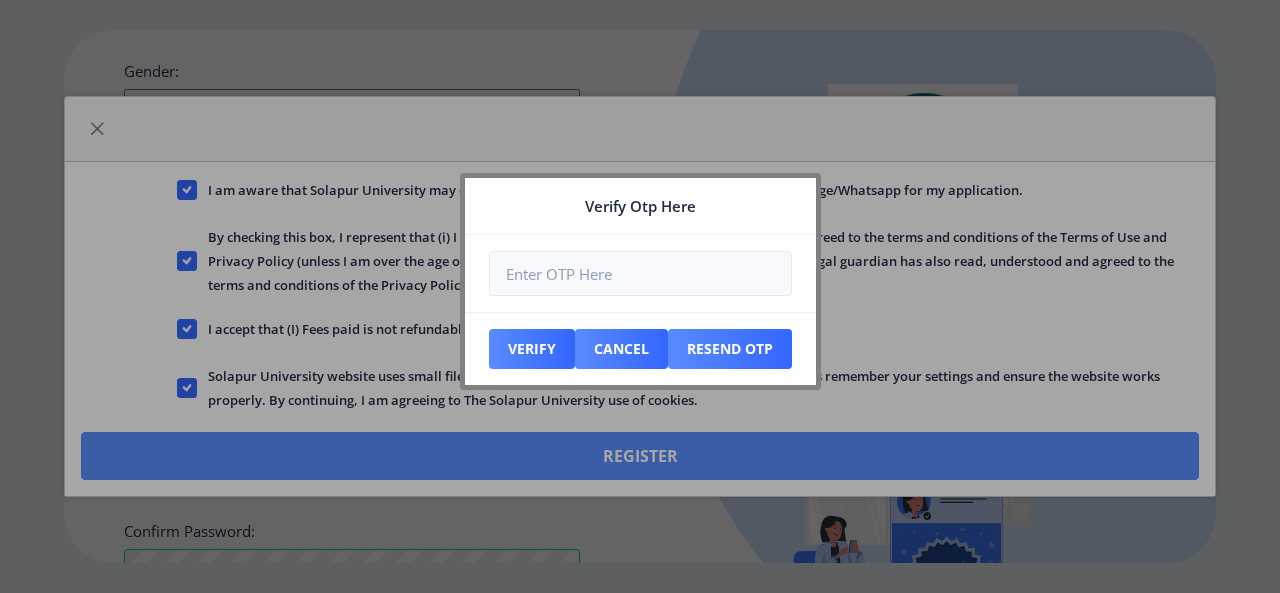 scroll, scrollTop: 990, scrollLeft: 0, axis: vertical 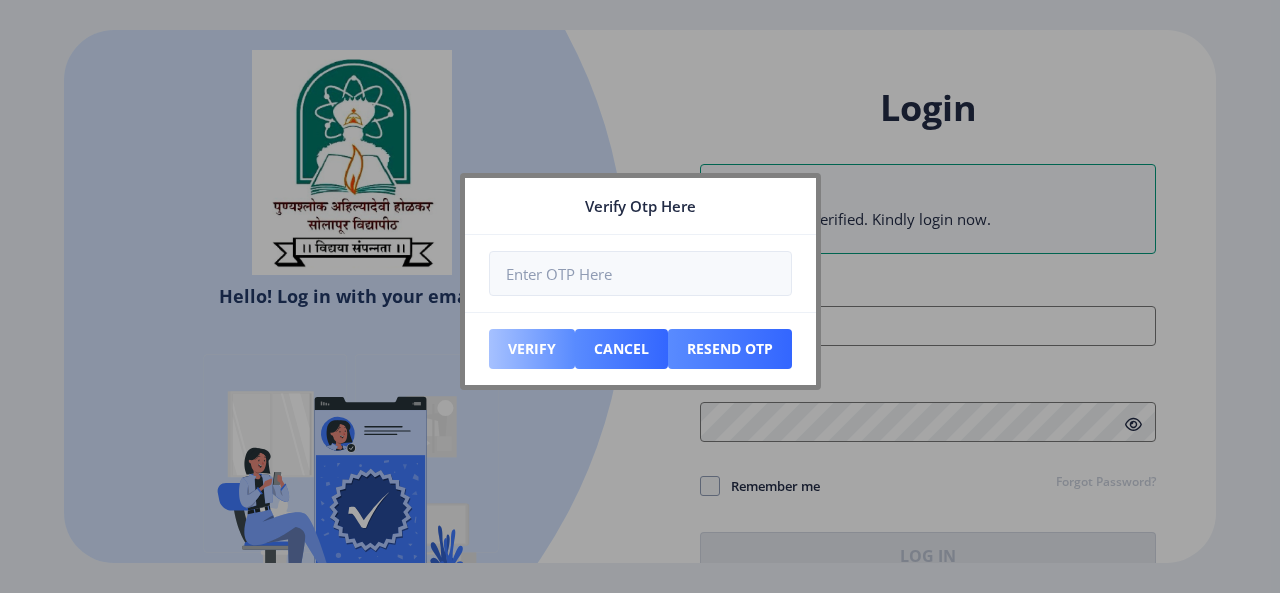type on "[NUMBER]" 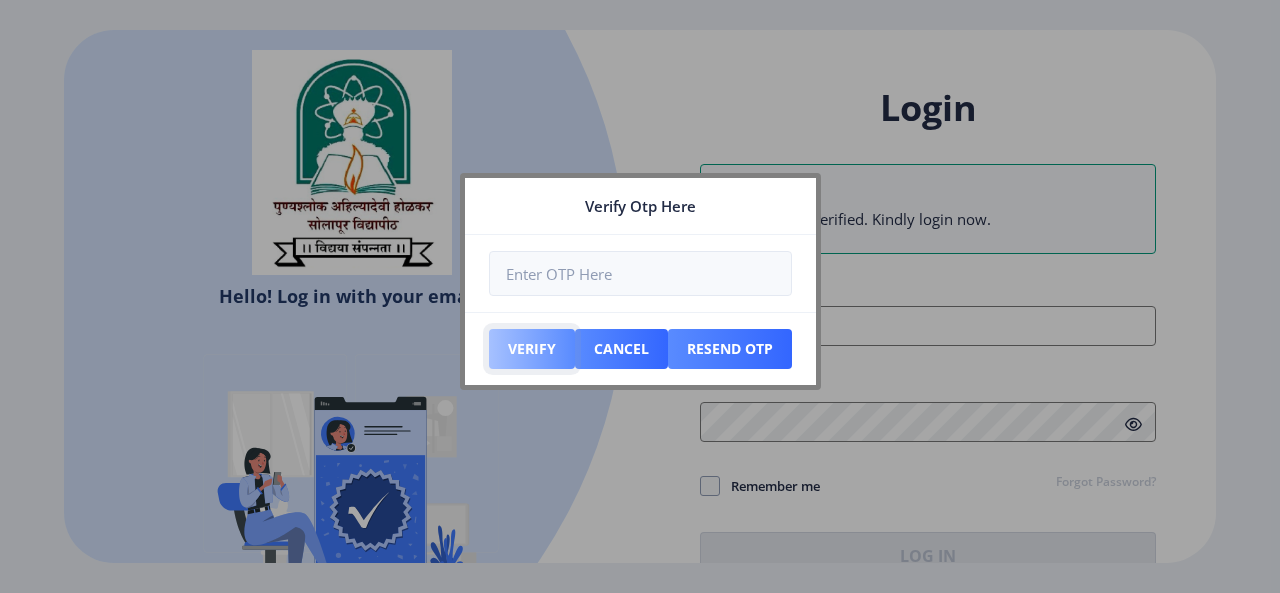 click on "Verify" at bounding box center [532, 349] 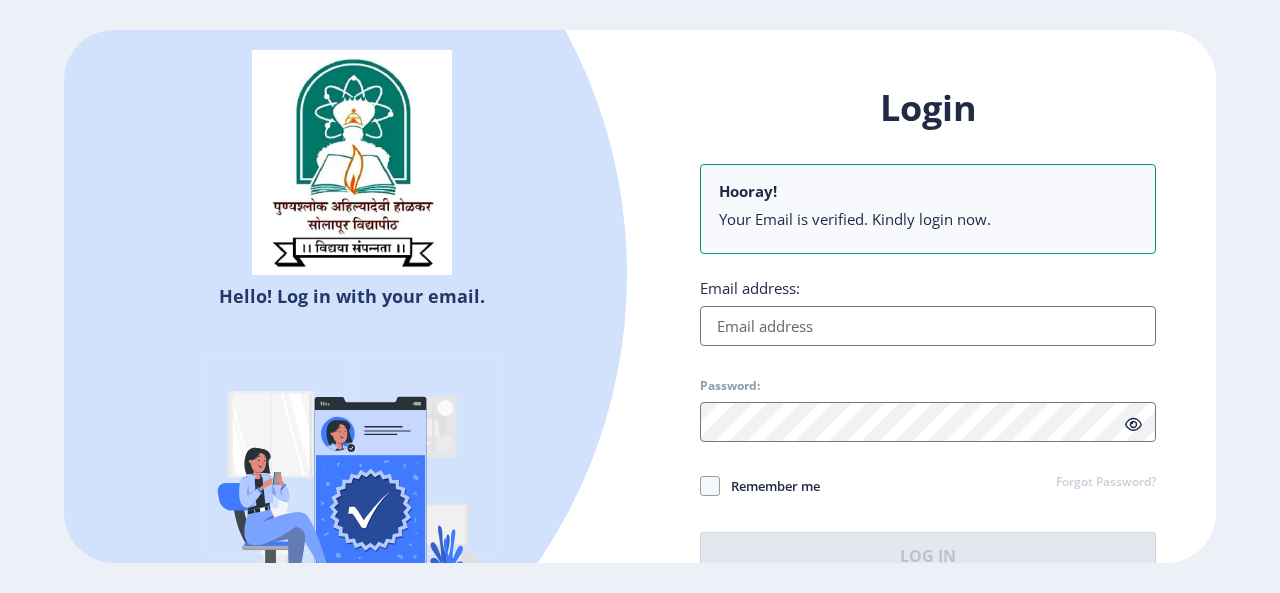 click on "Email address:" at bounding box center [928, 326] 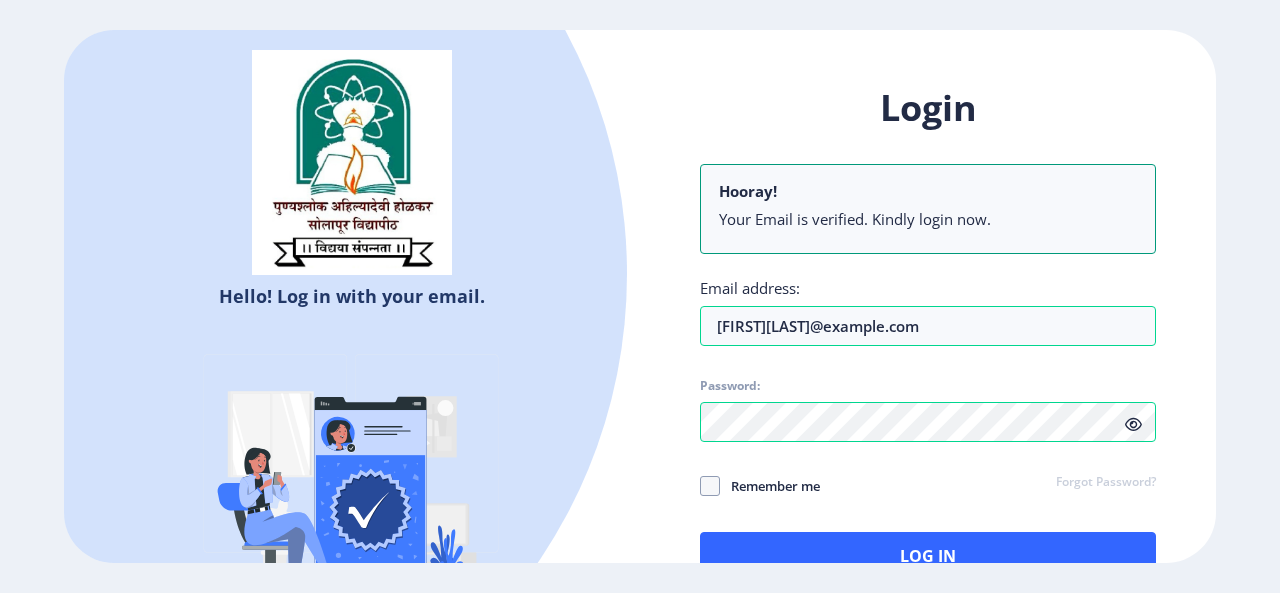 click on "Remember me" 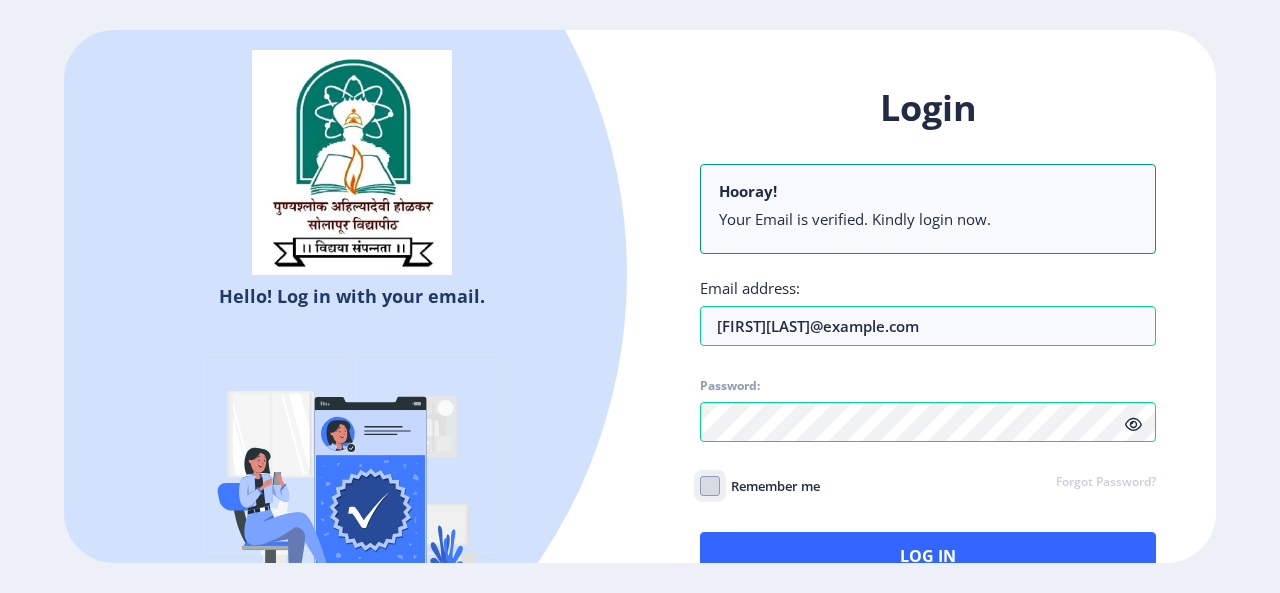click on "Remember me" 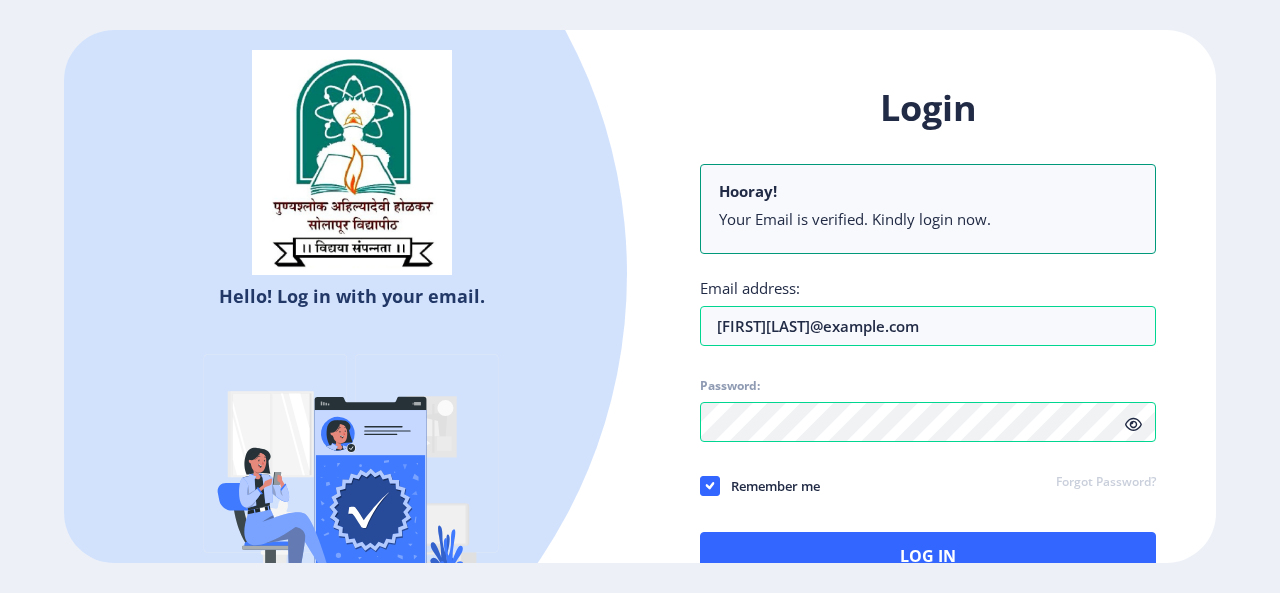 click 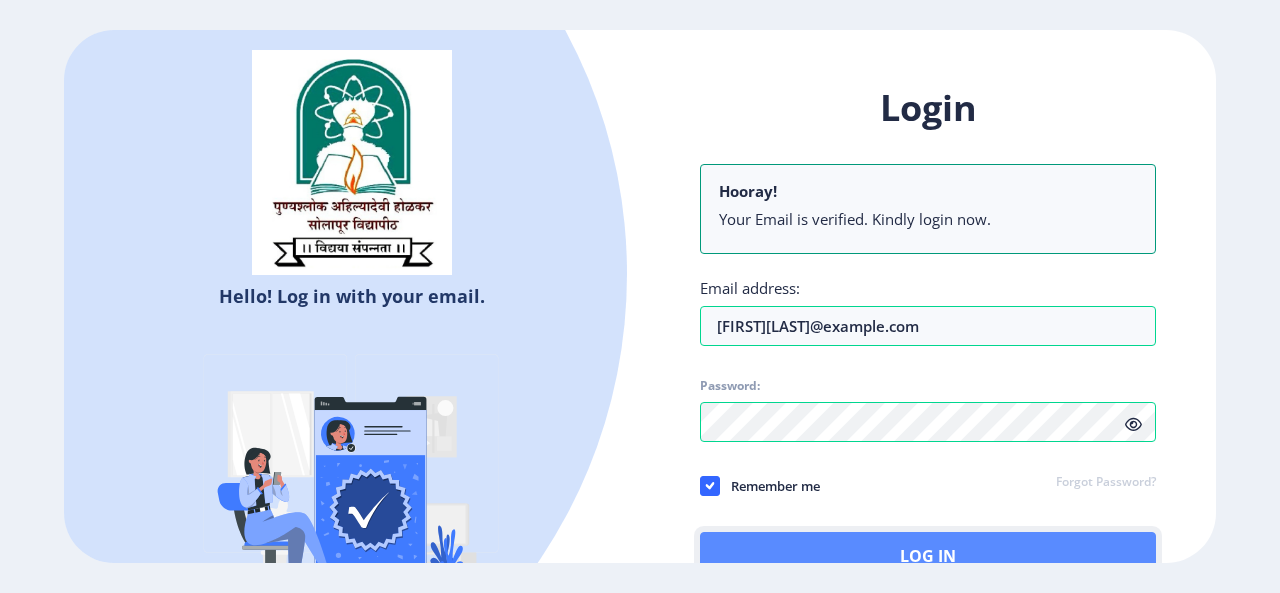 click on "Log In" 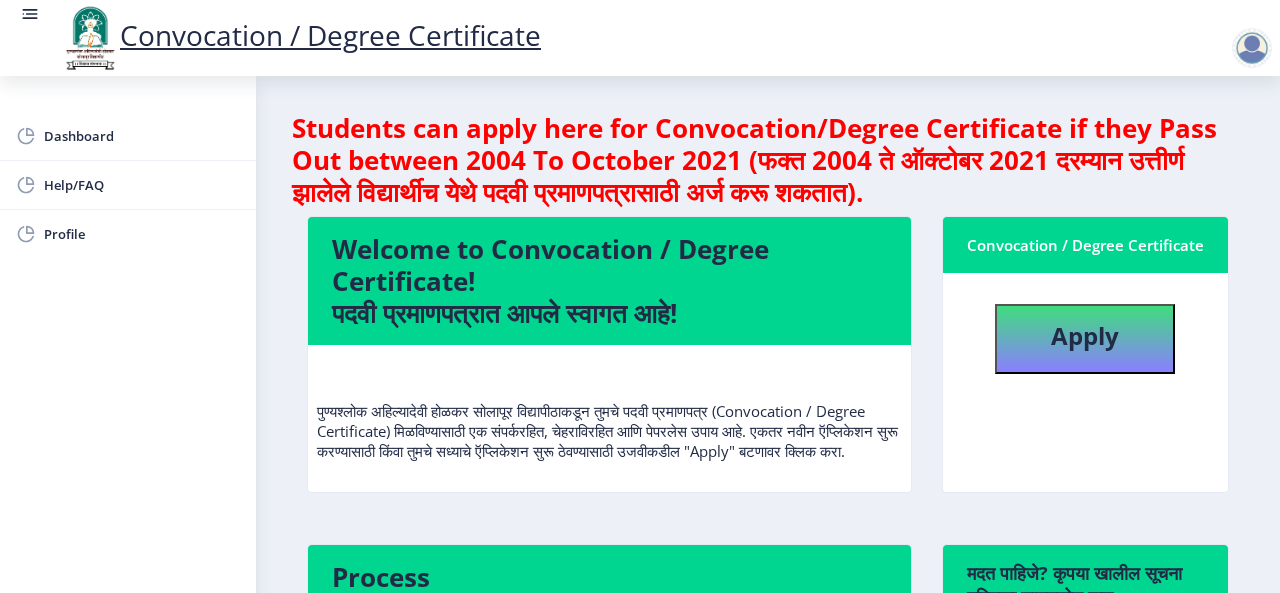 scroll, scrollTop: 2, scrollLeft: 0, axis: vertical 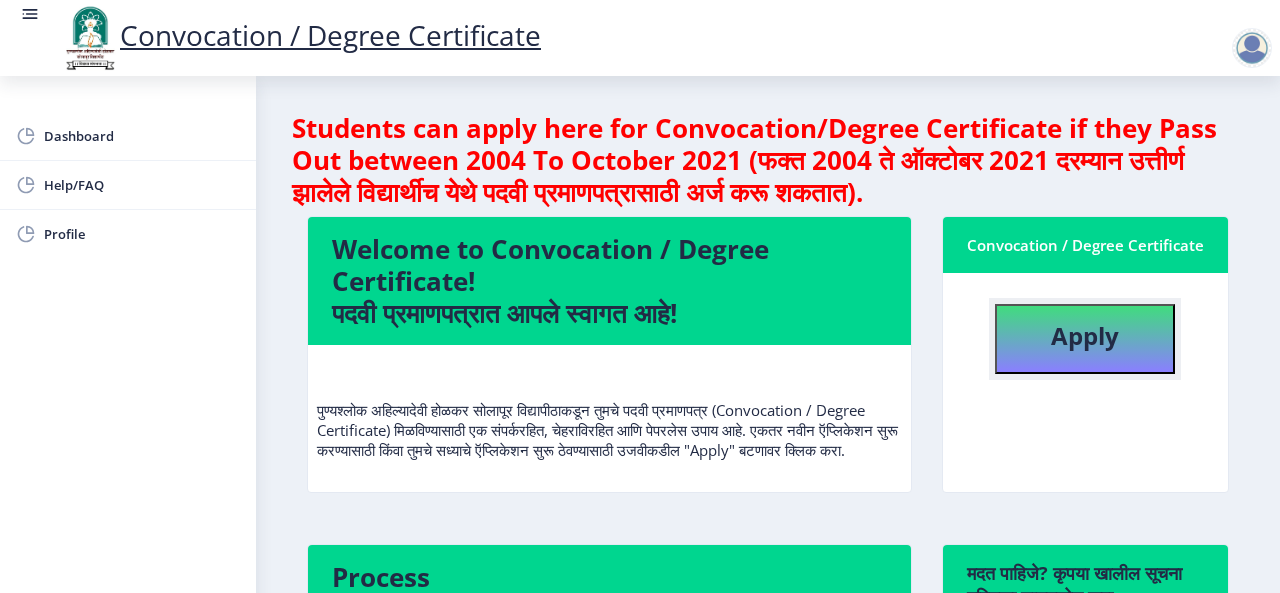 click on "Apply" 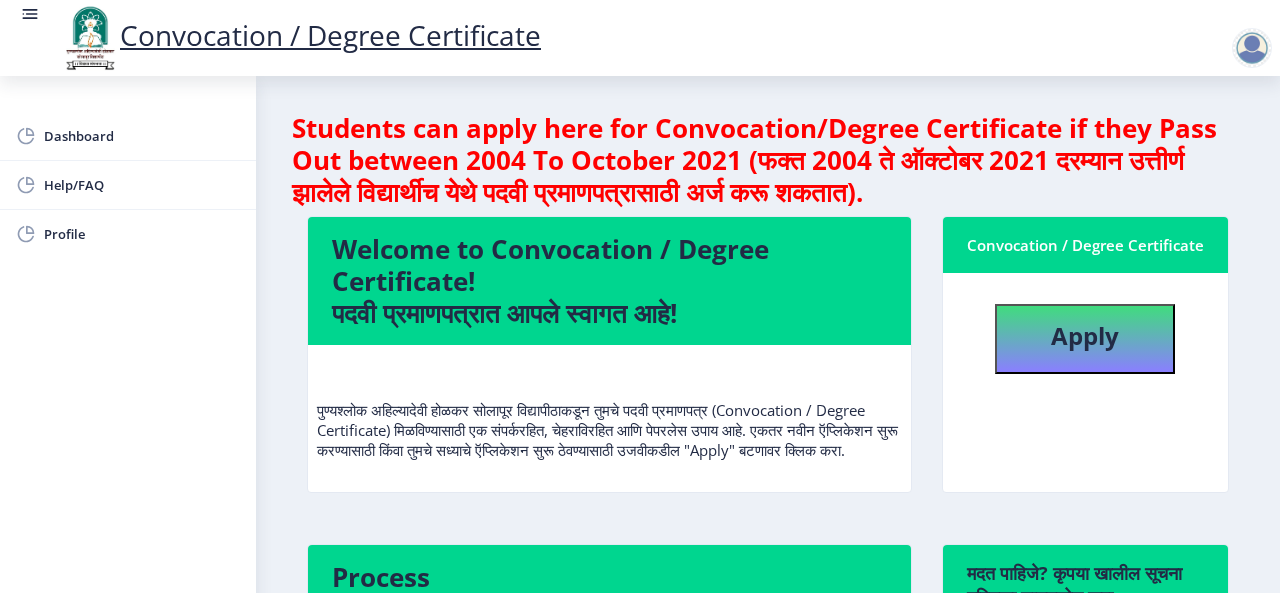 select 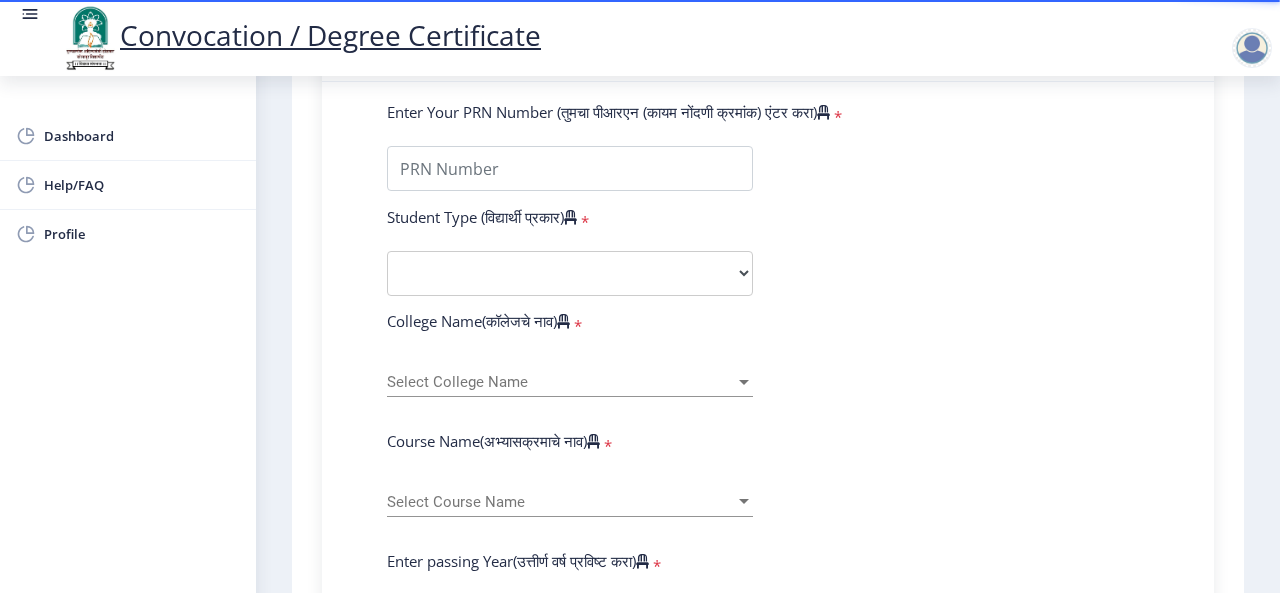 scroll, scrollTop: 498, scrollLeft: 0, axis: vertical 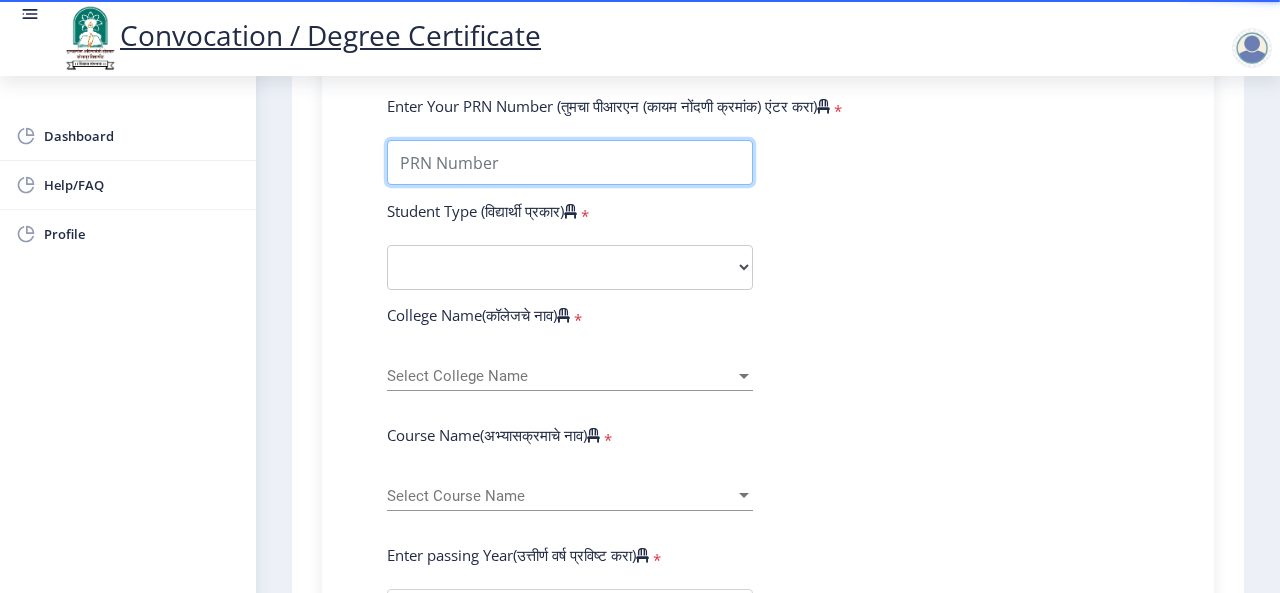 click on "Enter Your PRN Number (तुमचा पीआरएन (कायम नोंदणी क्रमांक) एंटर करा)" at bounding box center (570, 162) 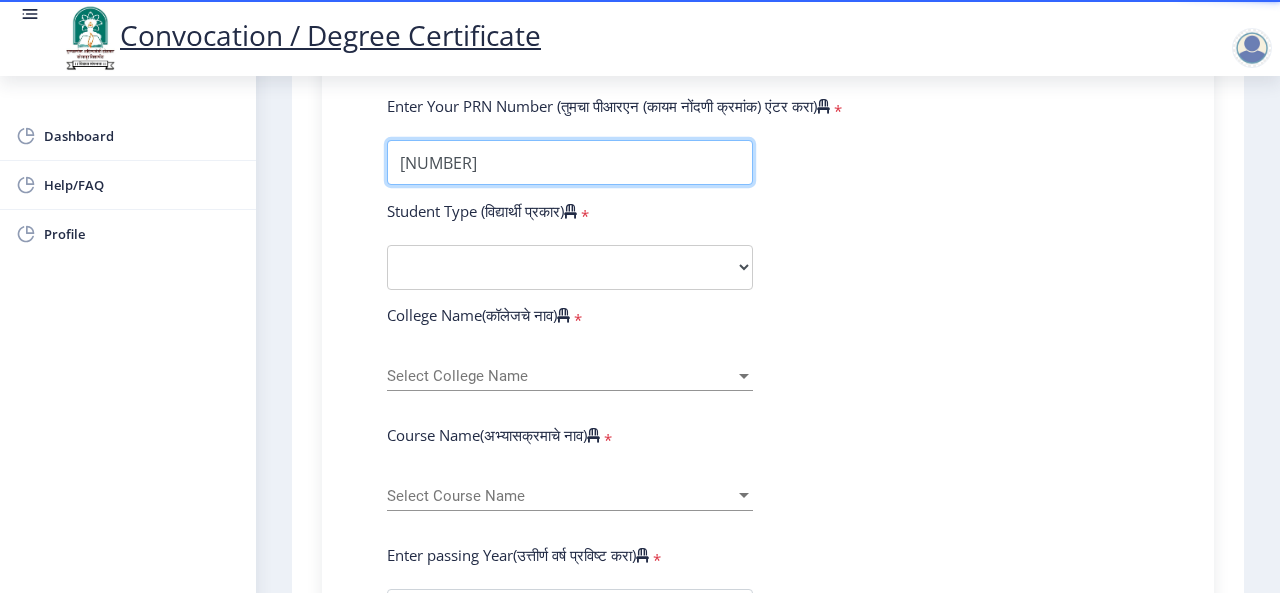 type on "[NUMBER]" 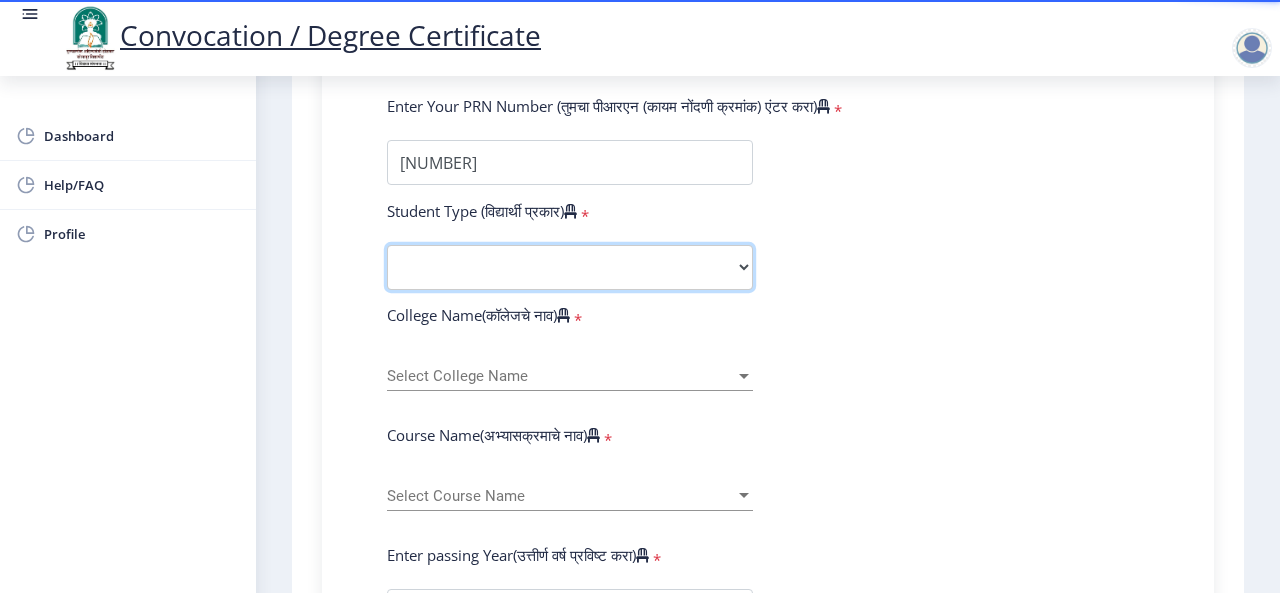 click on "Select Student Type Regular External" at bounding box center [570, 267] 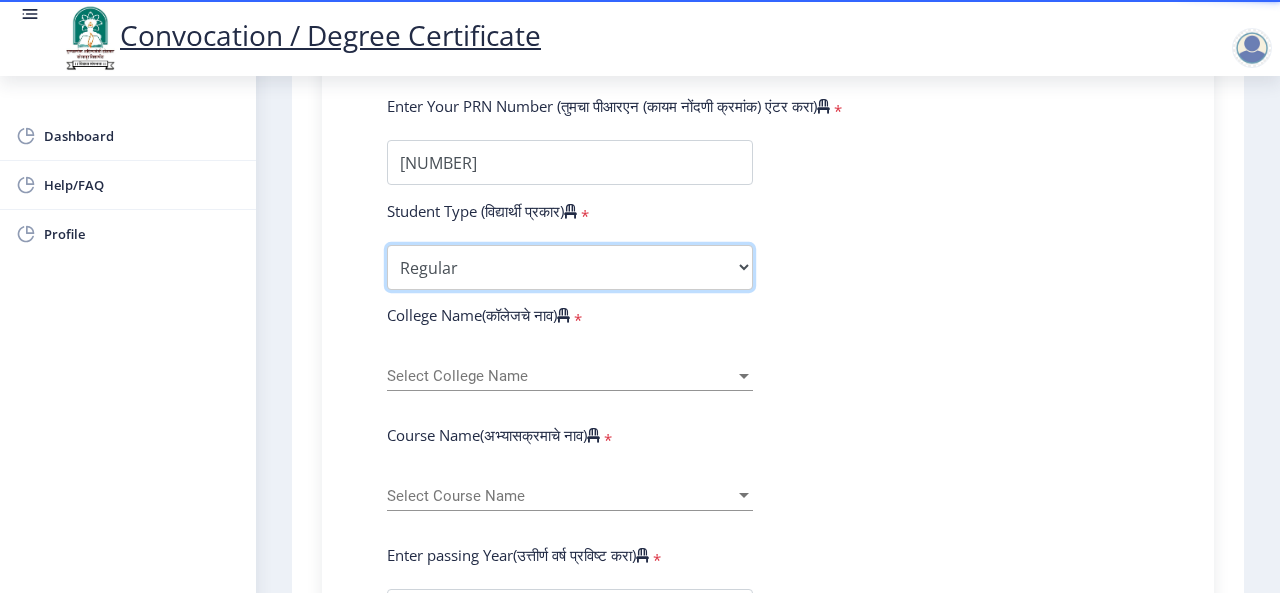 click on "Select Student Type Regular External" at bounding box center (570, 267) 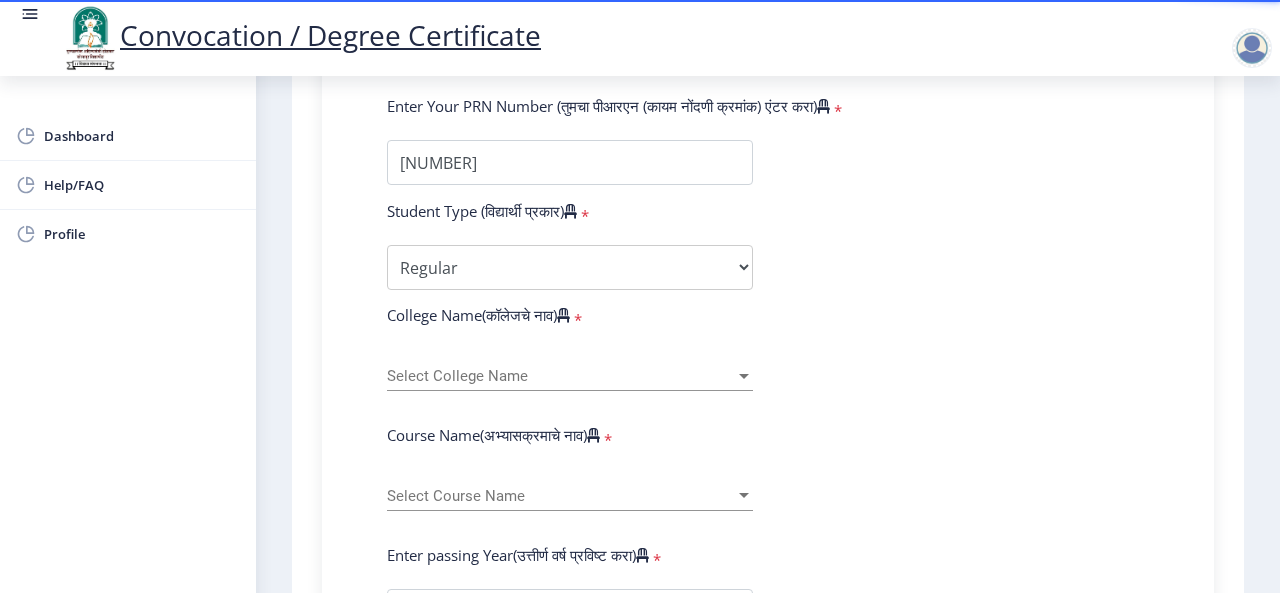 click on "Select College Name" at bounding box center [561, 376] 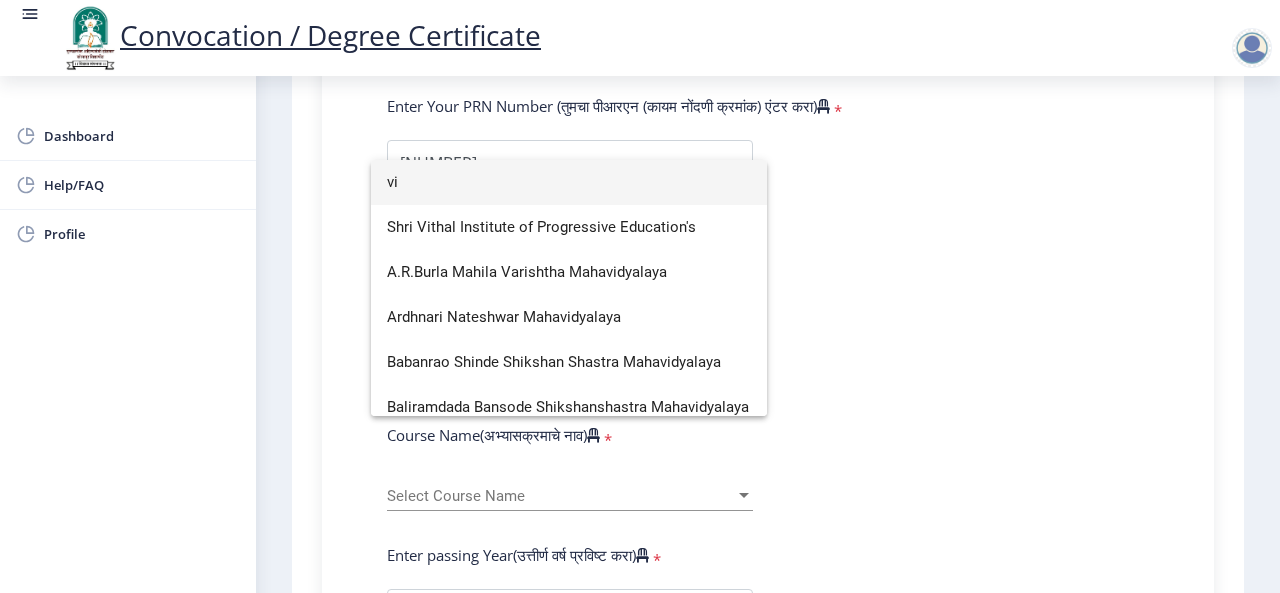 scroll, scrollTop: 1859, scrollLeft: 0, axis: vertical 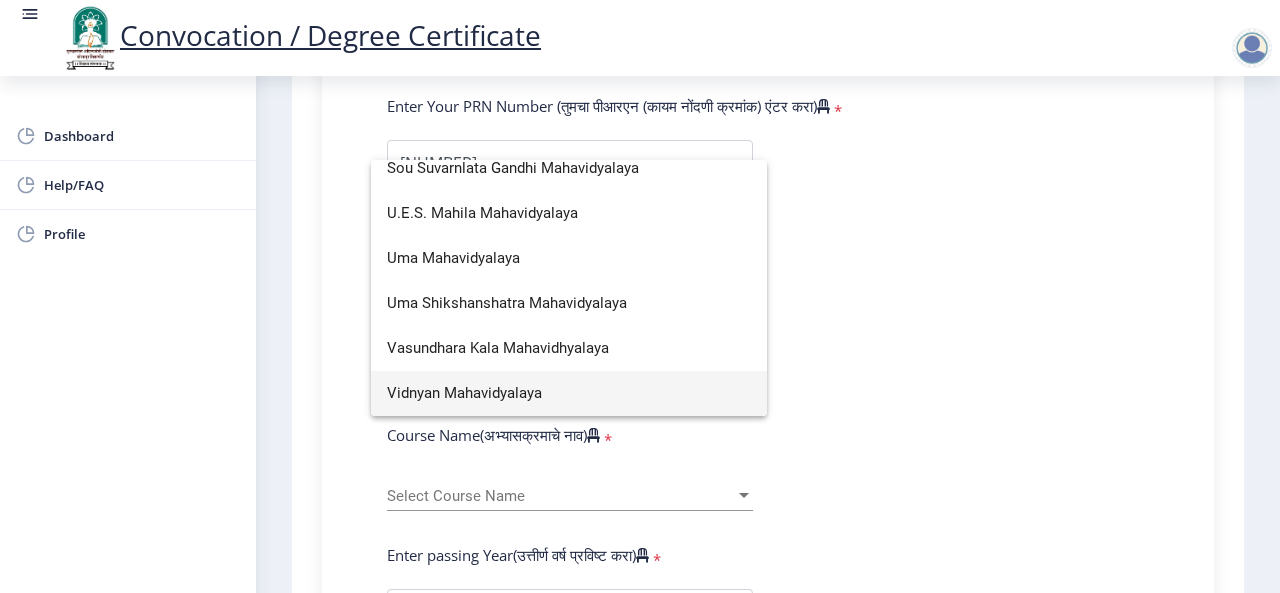 type on "v" 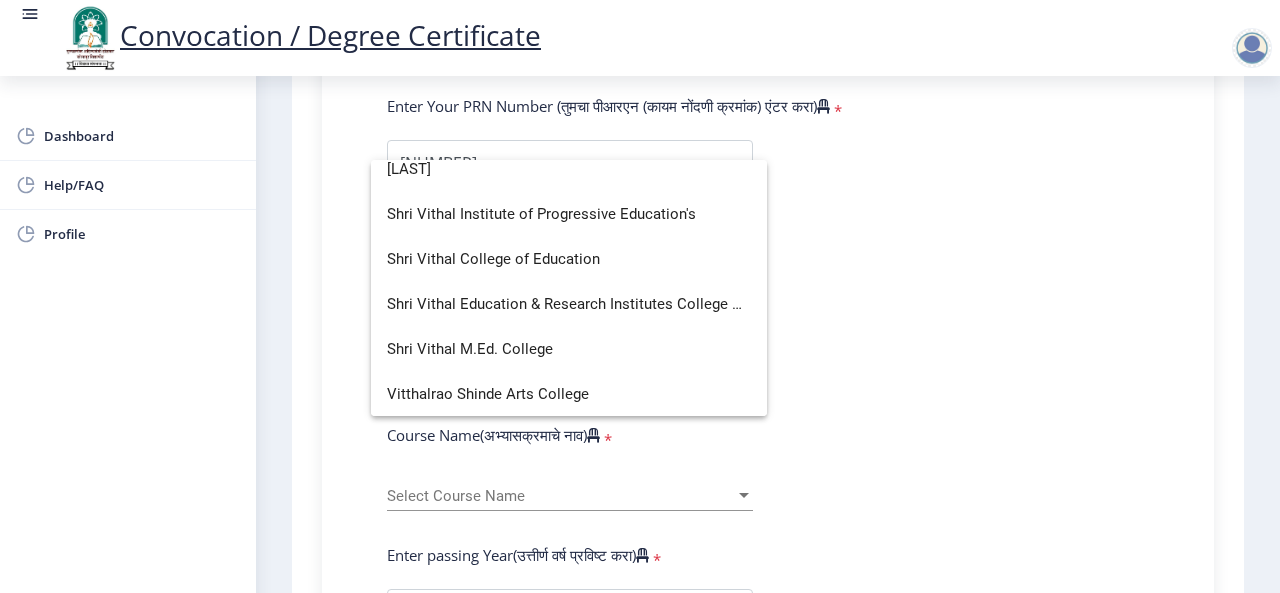 scroll, scrollTop: 0, scrollLeft: 0, axis: both 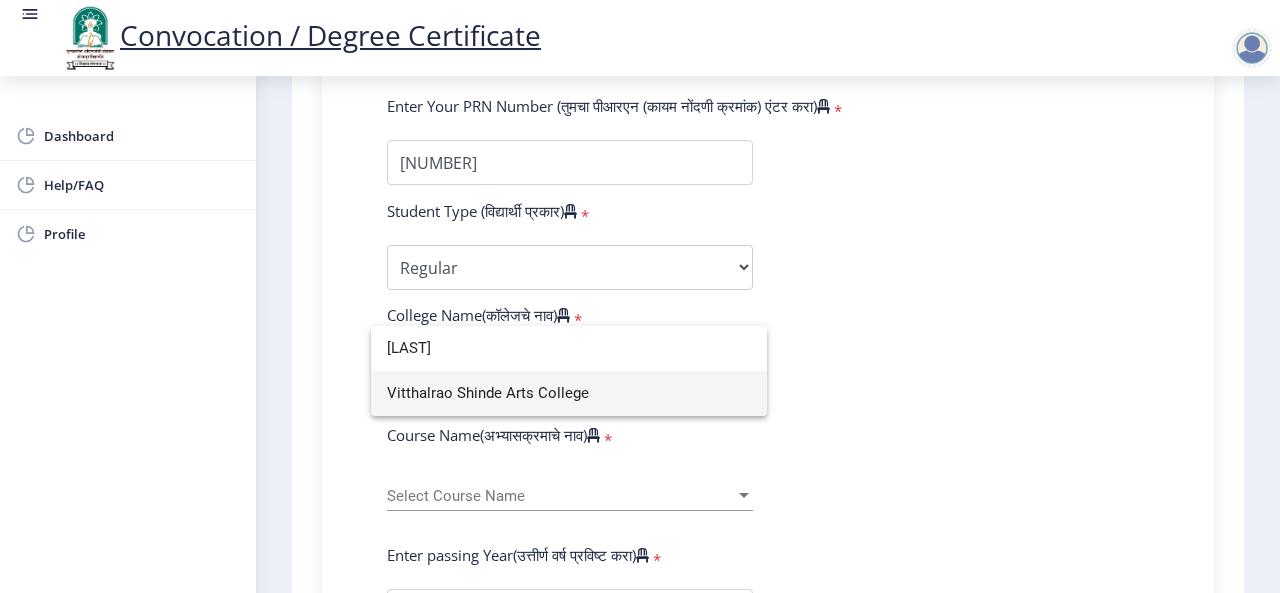 type on "[LAST]" 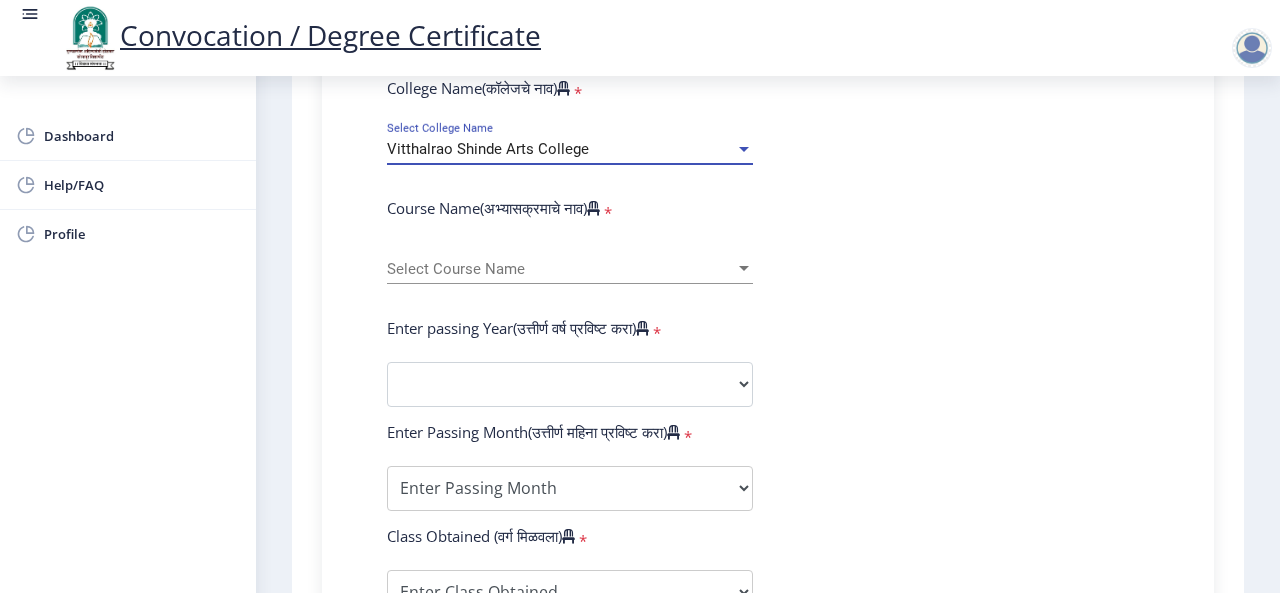 scroll, scrollTop: 731, scrollLeft: 0, axis: vertical 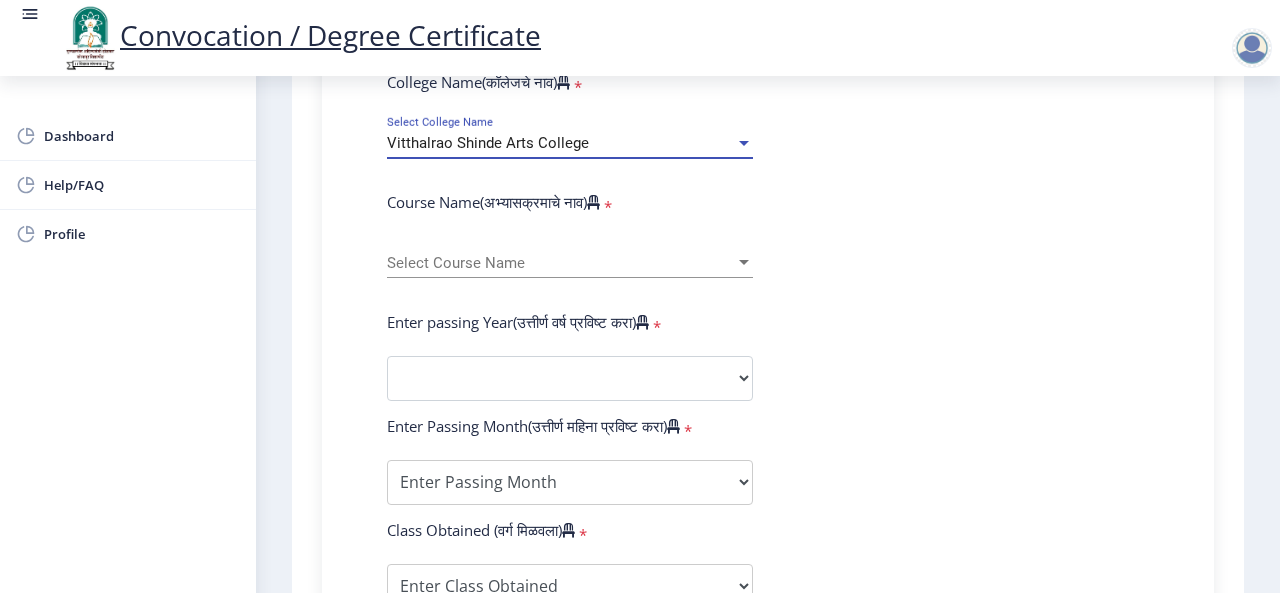 click on "Select Course Name" at bounding box center (561, 263) 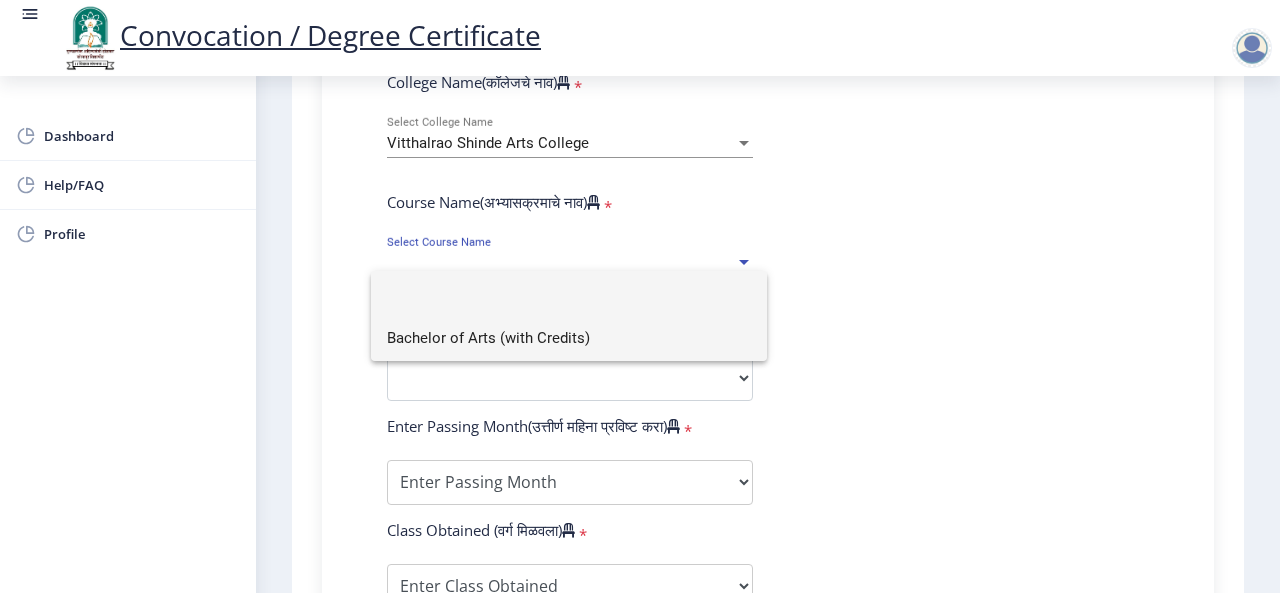 click on "Bachelor of Arts (with Credits)" at bounding box center [569, 338] 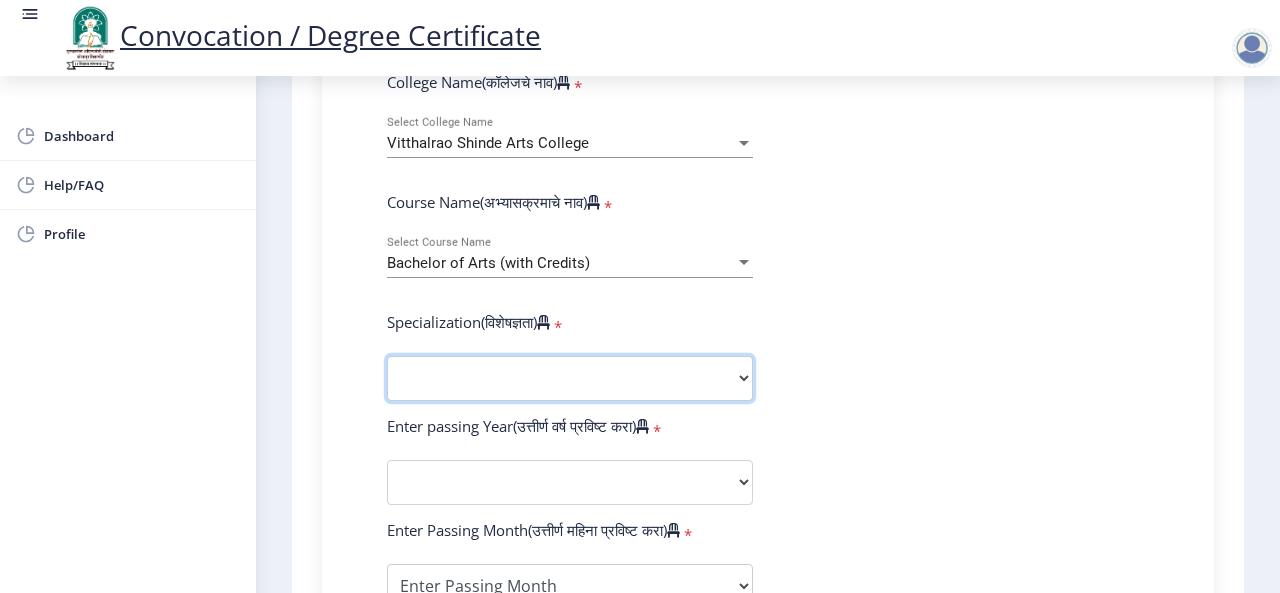 click on "Specialization English Geography Hindi Marathi Music Sanskrit Urdu Ancient Indian History Culture & Archaeology Economics History Physical Education Political Science Psychology Sociology Kannada Philosophy Other" at bounding box center (570, 378) 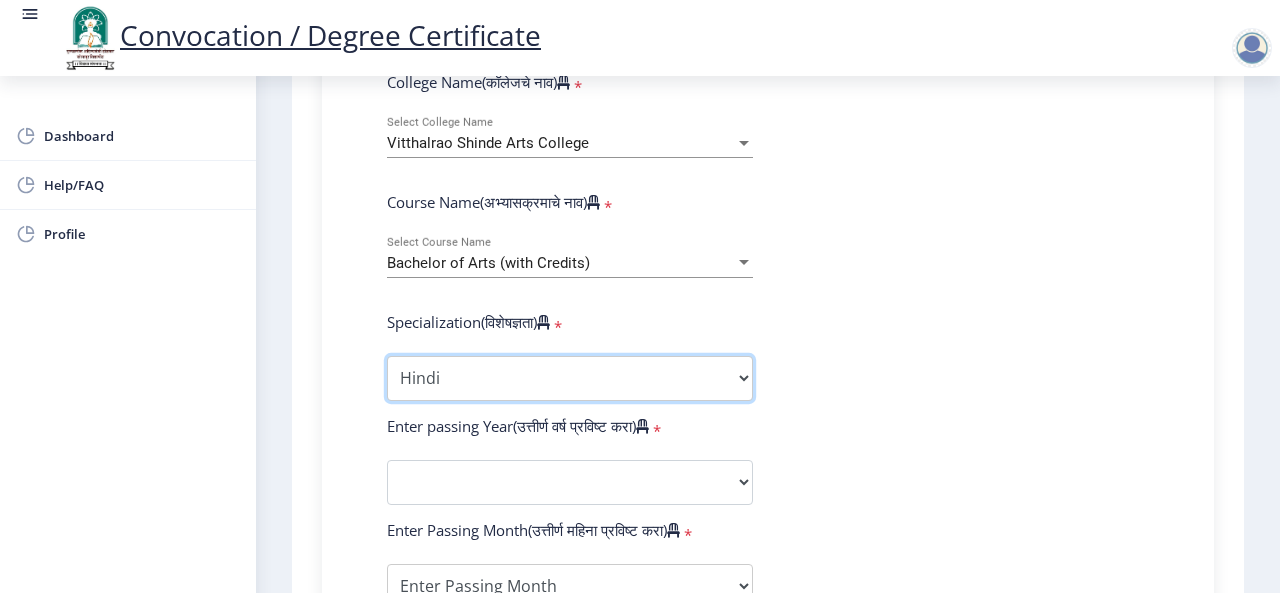 click on "Specialization English Geography Hindi Marathi Music Sanskrit Urdu Ancient Indian History Culture & Archaeology Economics History Physical Education Political Science Psychology Sociology Kannada Philosophy Other" at bounding box center (570, 378) 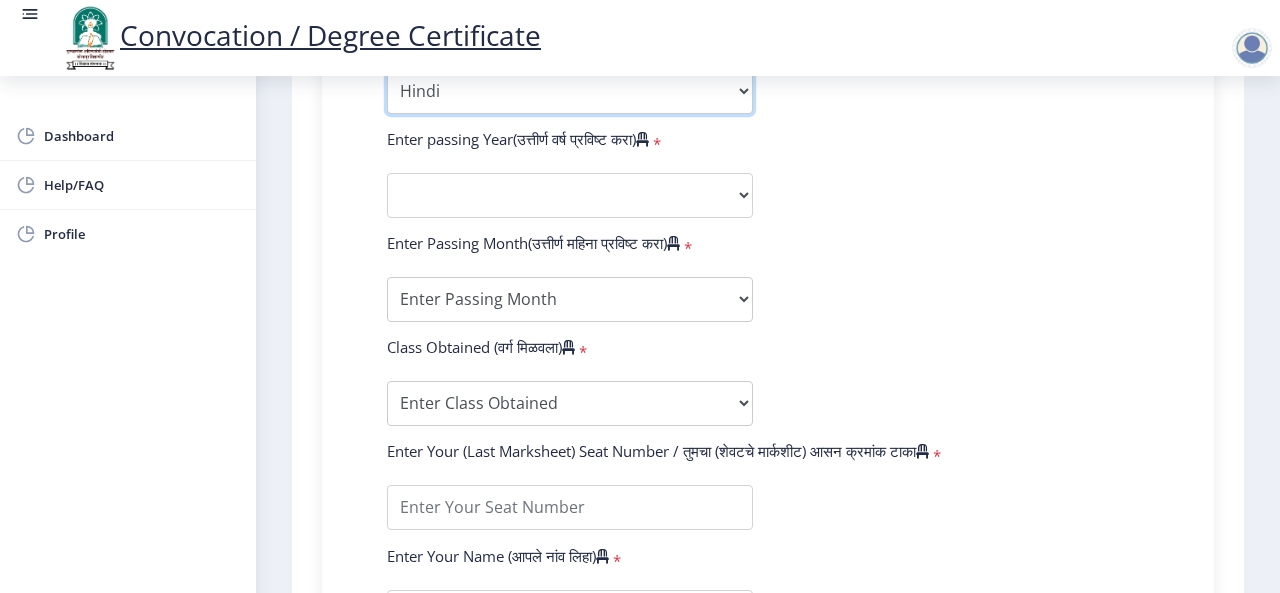 scroll, scrollTop: 1018, scrollLeft: 0, axis: vertical 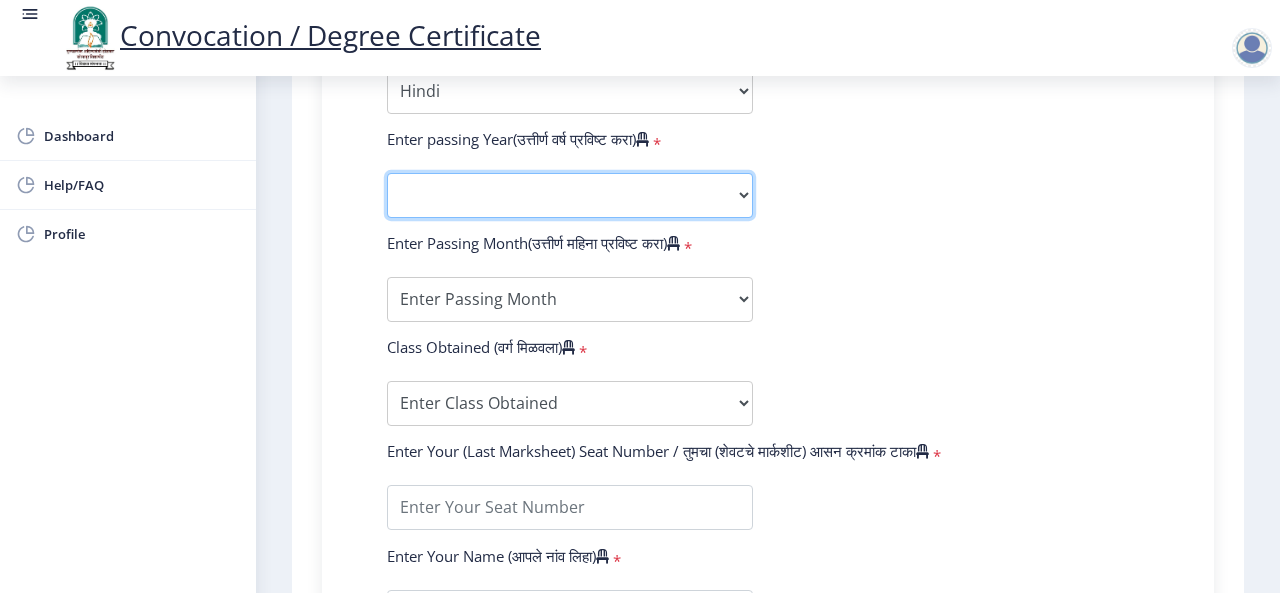 click on "2025   2024   2023   2022   2021   2020   2019   2018   2017   2016   2015   2014   2013   2012   2011   2010   2009   2008   2007   2006   2005   2004   2003   2002   2001   2000   1999   1998   1997   1996   1995   1994   1993   1992   1991   1990   1989   1988   1987   1986   1985   1984   1983   1982   1981   1980   1979   1978   1977   1976" 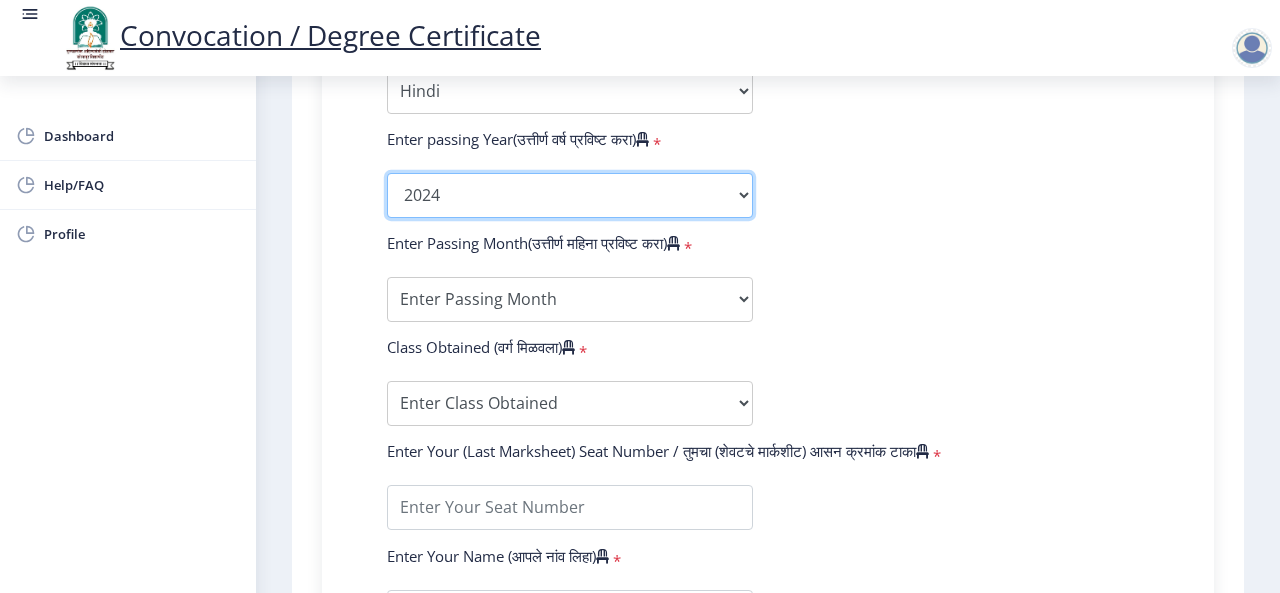 click on "2025   2024   2023   2022   2021   2020   2019   2018   2017   2016   2015   2014   2013   2012   2011   2010   2009   2008   2007   2006   2005   2004   2003   2002   2001   2000   1999   1998   1997   1996   1995   1994   1993   1992   1991   1990   1989   1988   1987   1986   1985   1984   1983   1982   1981   1980   1979   1978   1977   1976" 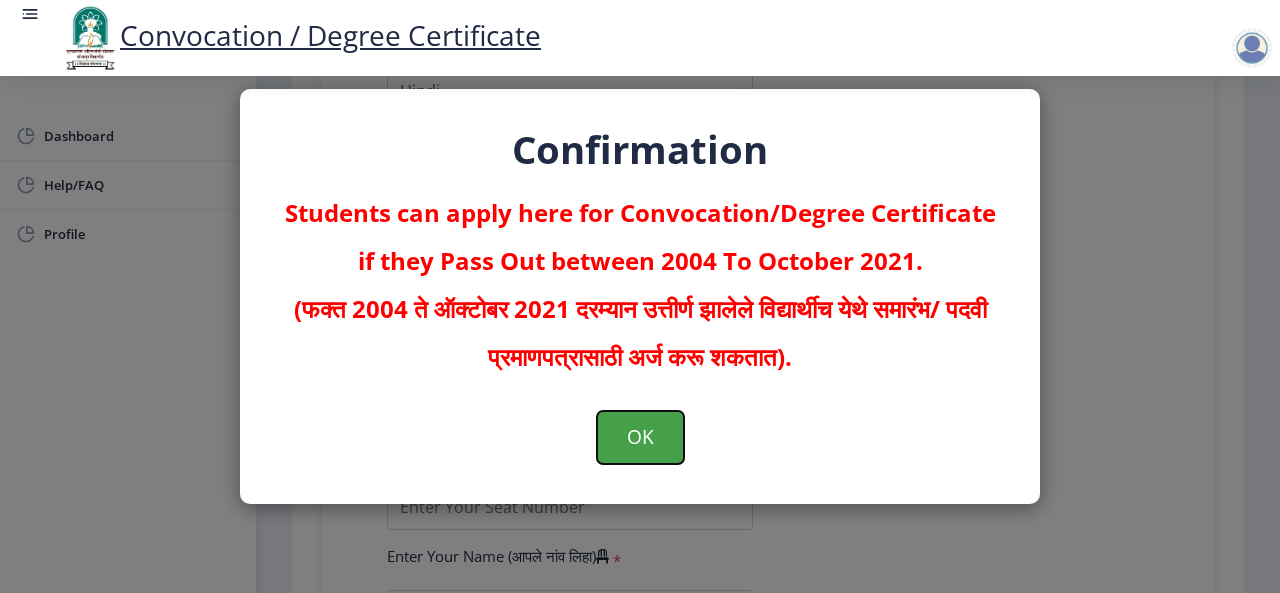 click on "OK" 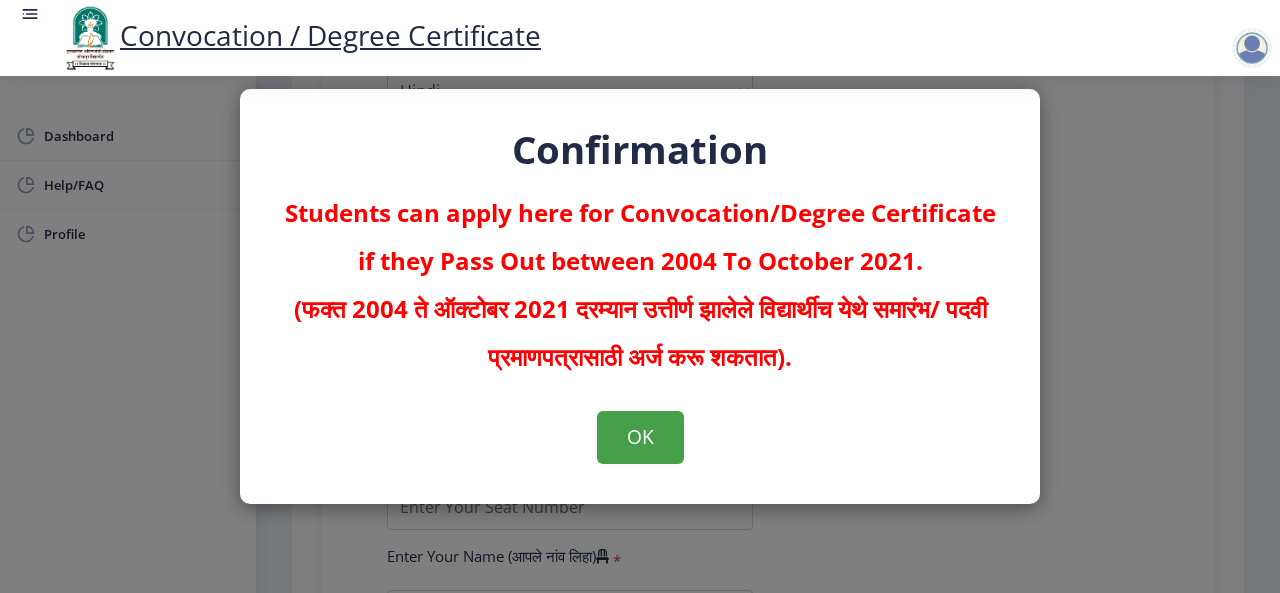 scroll, scrollTop: 0, scrollLeft: 0, axis: both 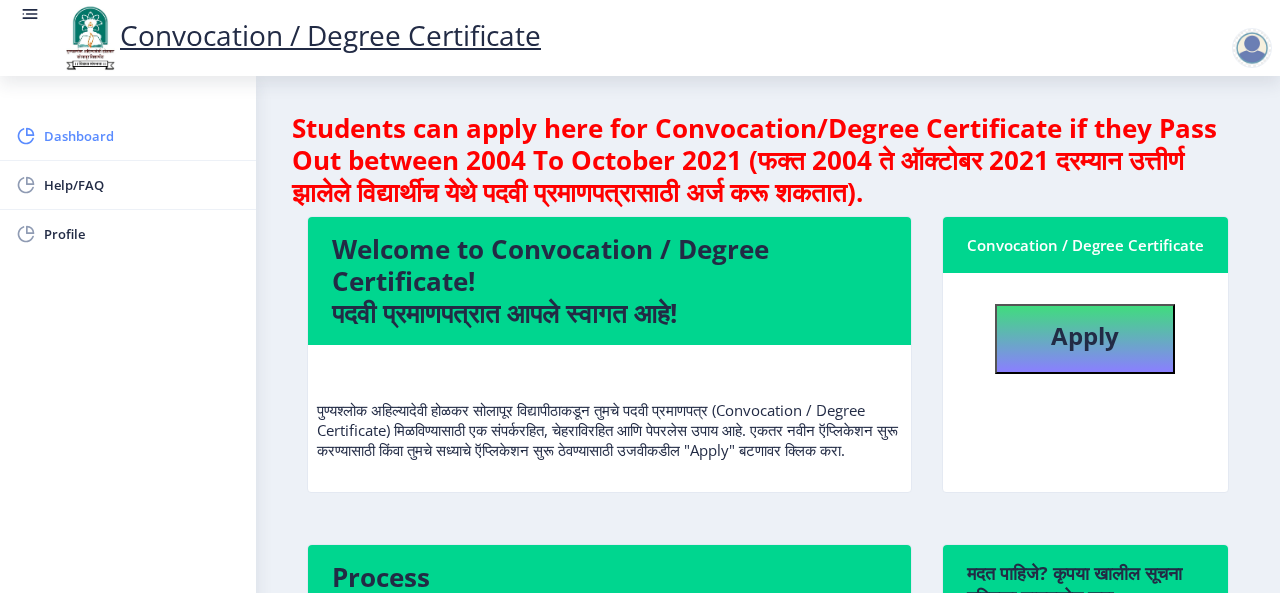 click on "Dashboard" 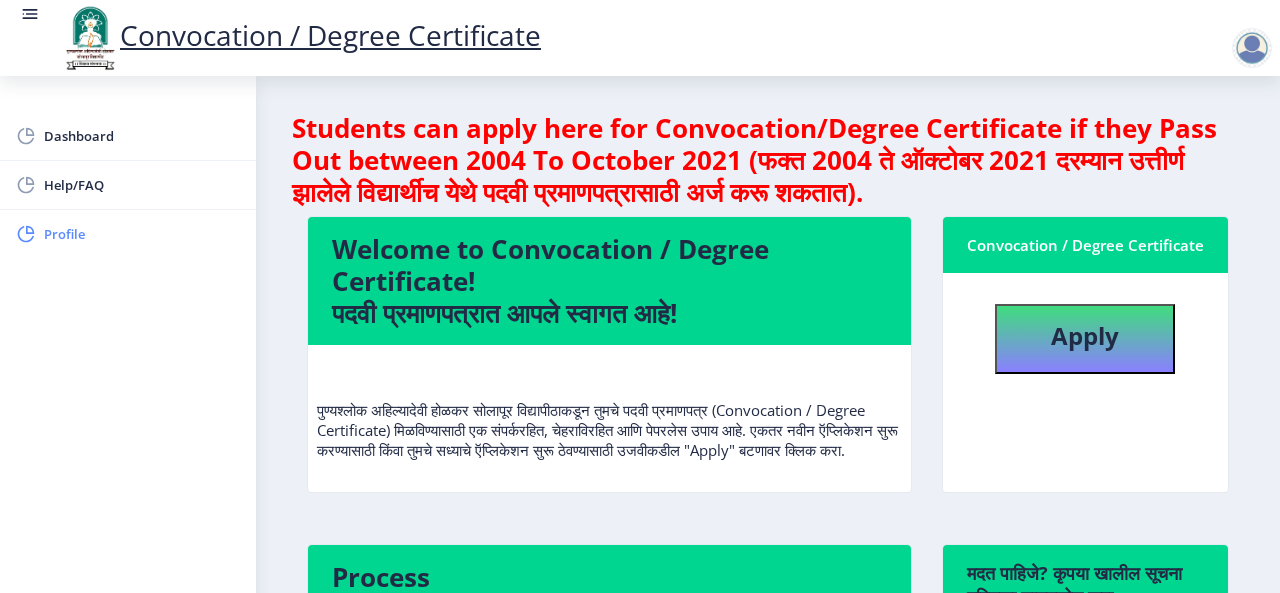 click on "Profile" 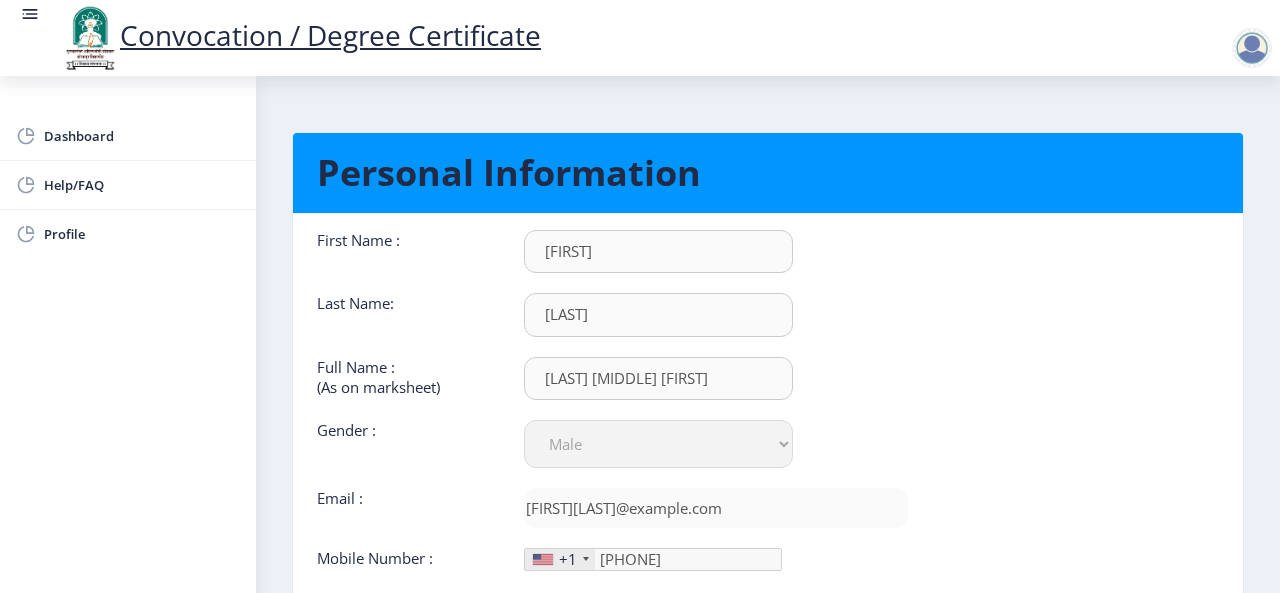 click 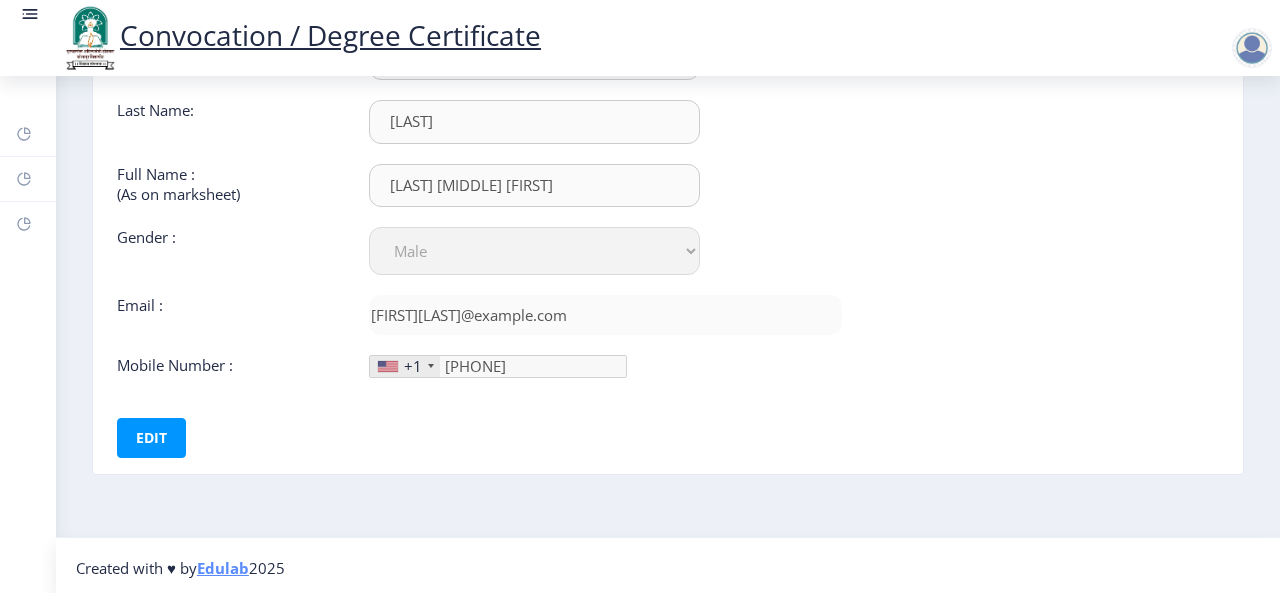 scroll, scrollTop: 0, scrollLeft: 0, axis: both 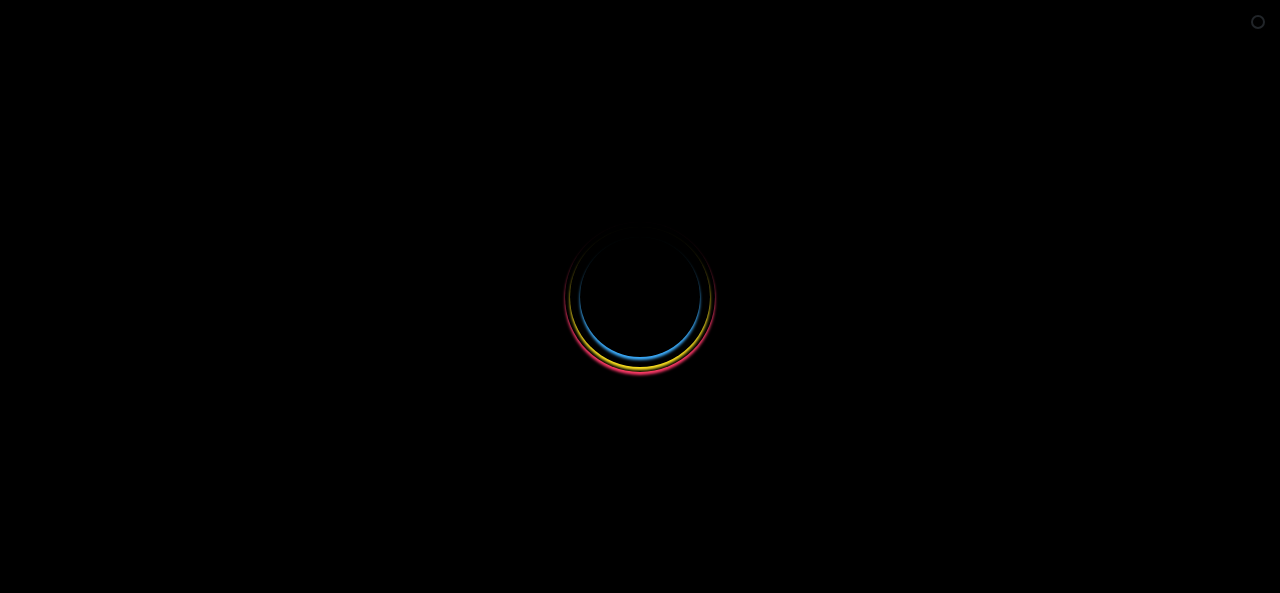 select 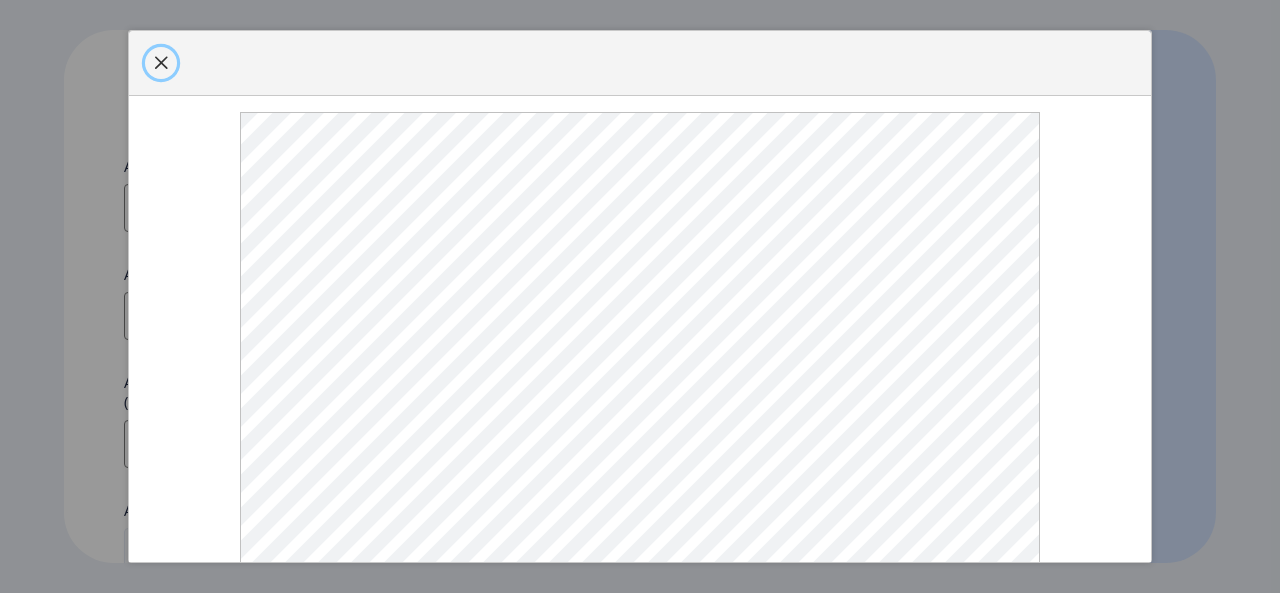click 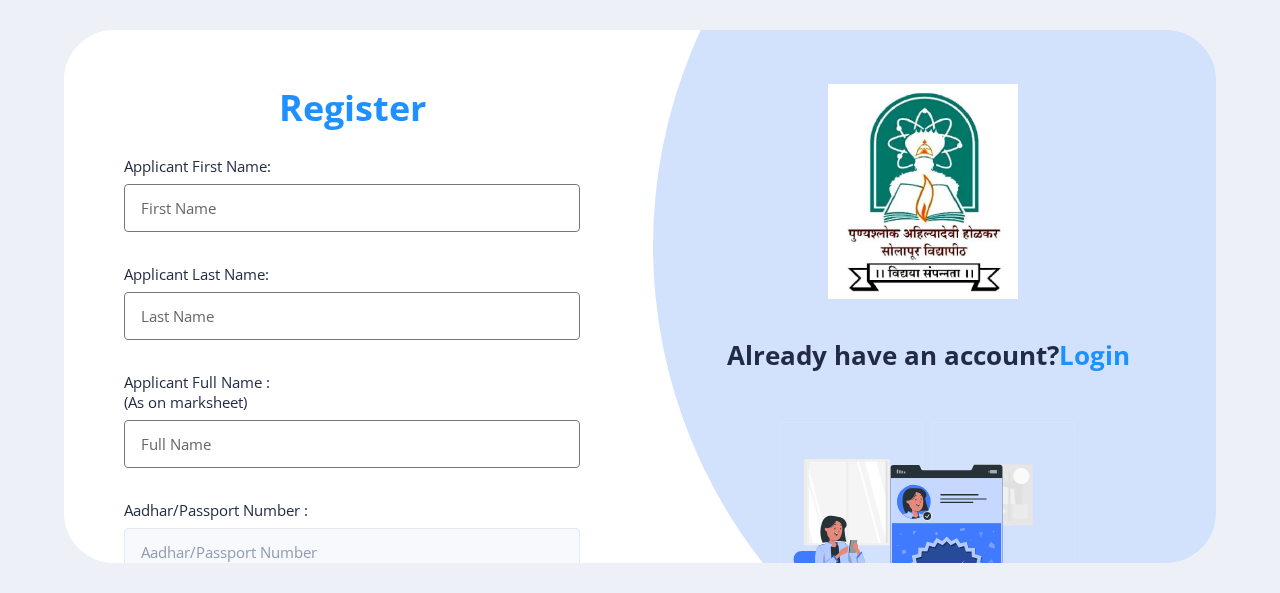 click on "Applicant First Name:" at bounding box center (352, 208) 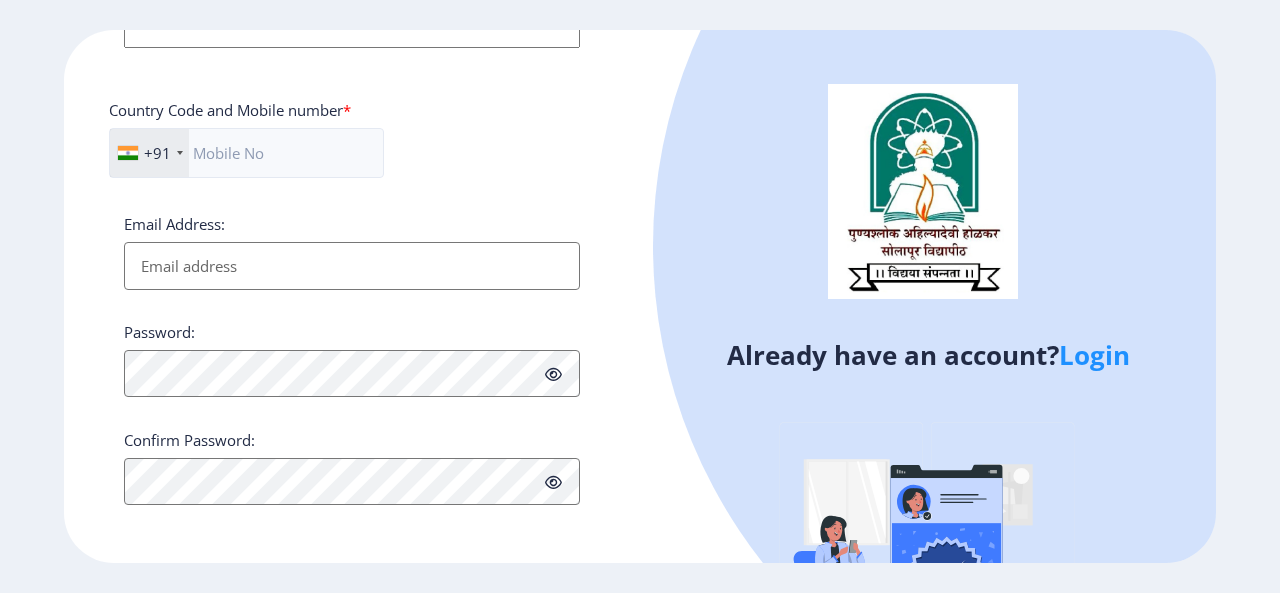 click on "Login" 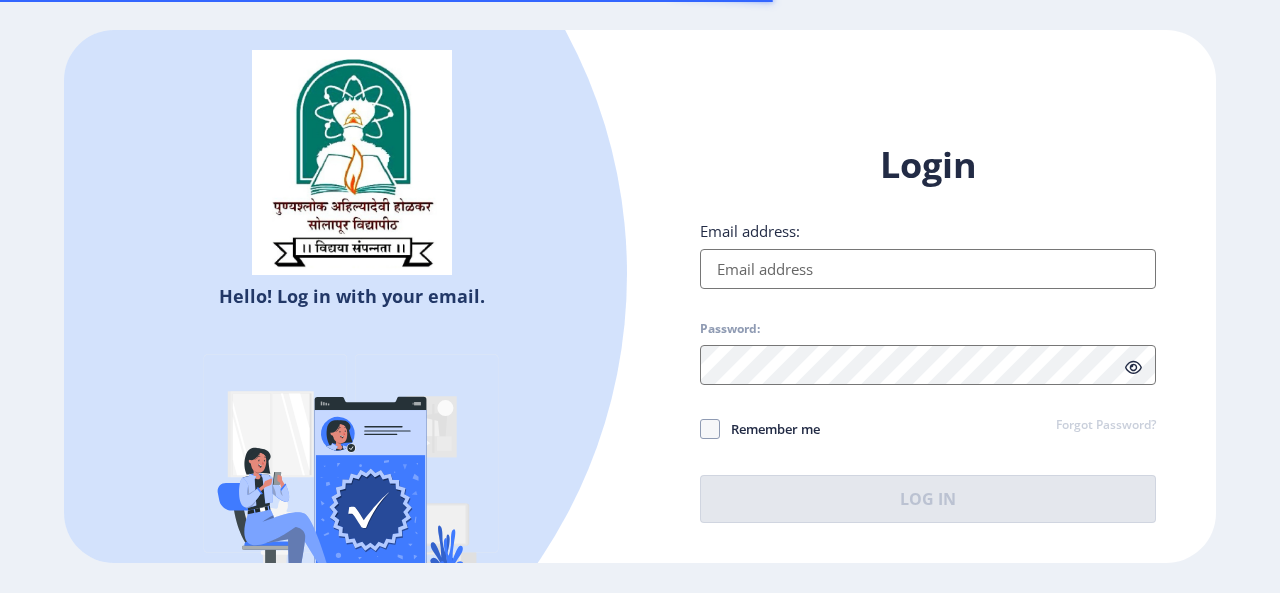 click on "Email address:" at bounding box center (928, 269) 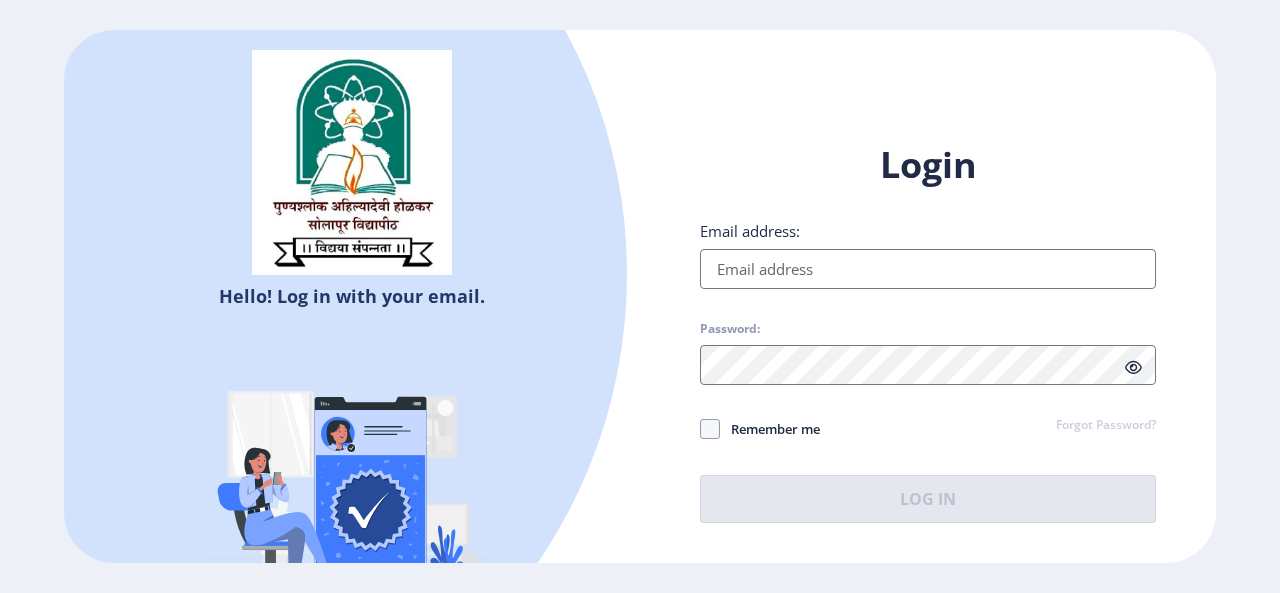 type on "[FIRST][LAST]@example.com" 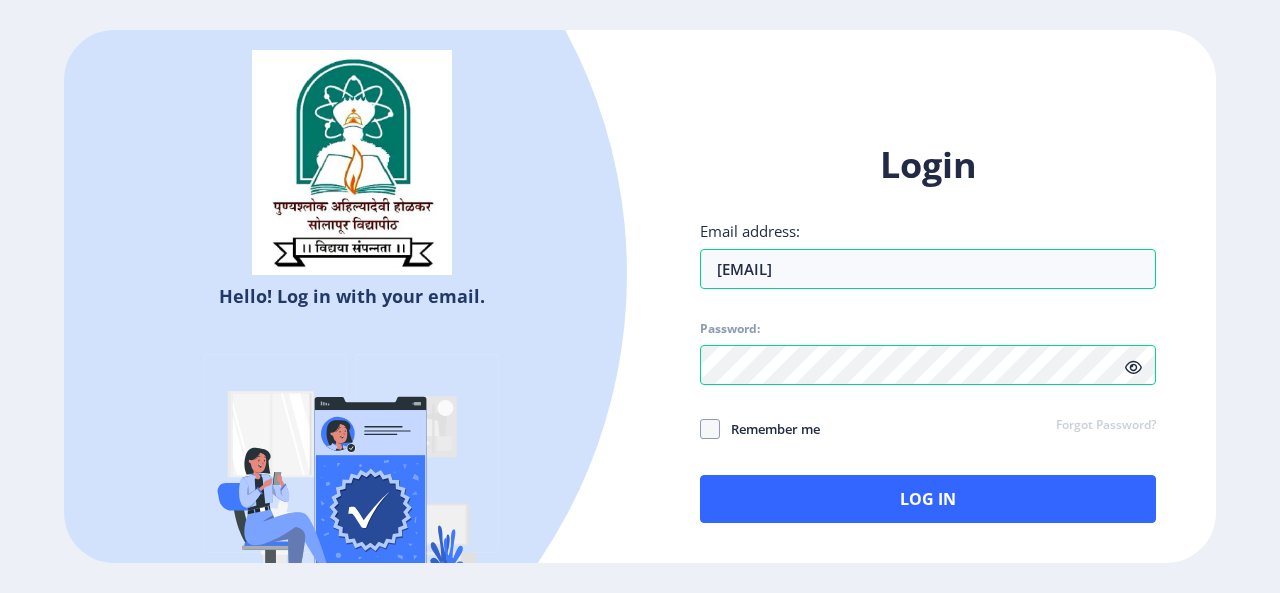 click 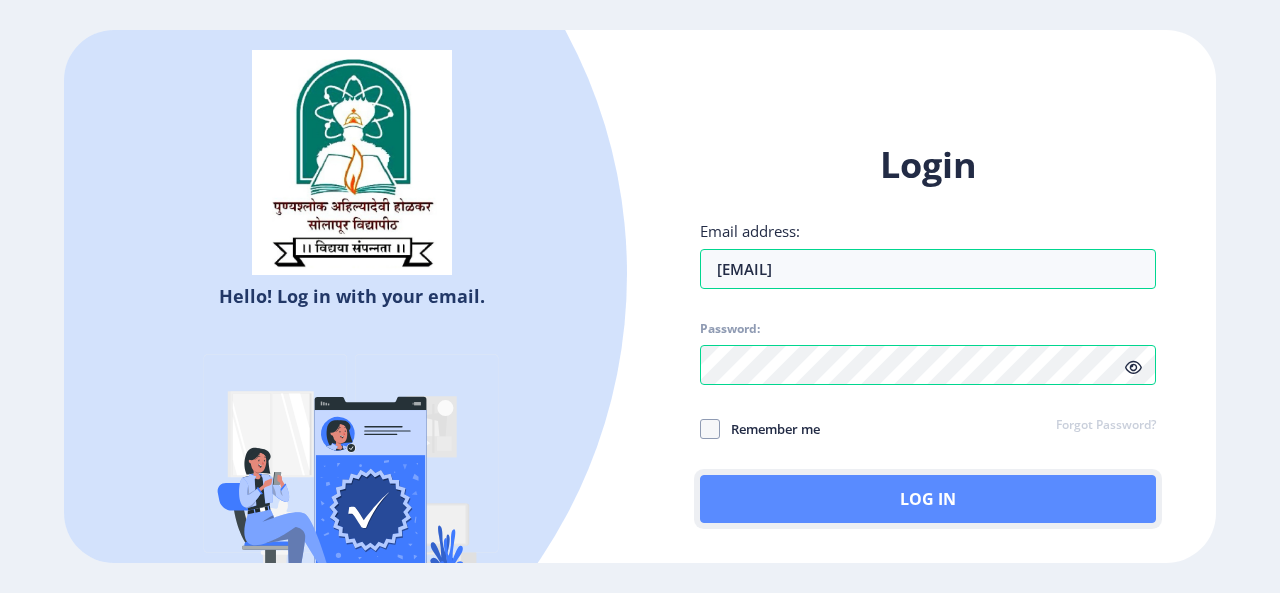 click on "Log In" 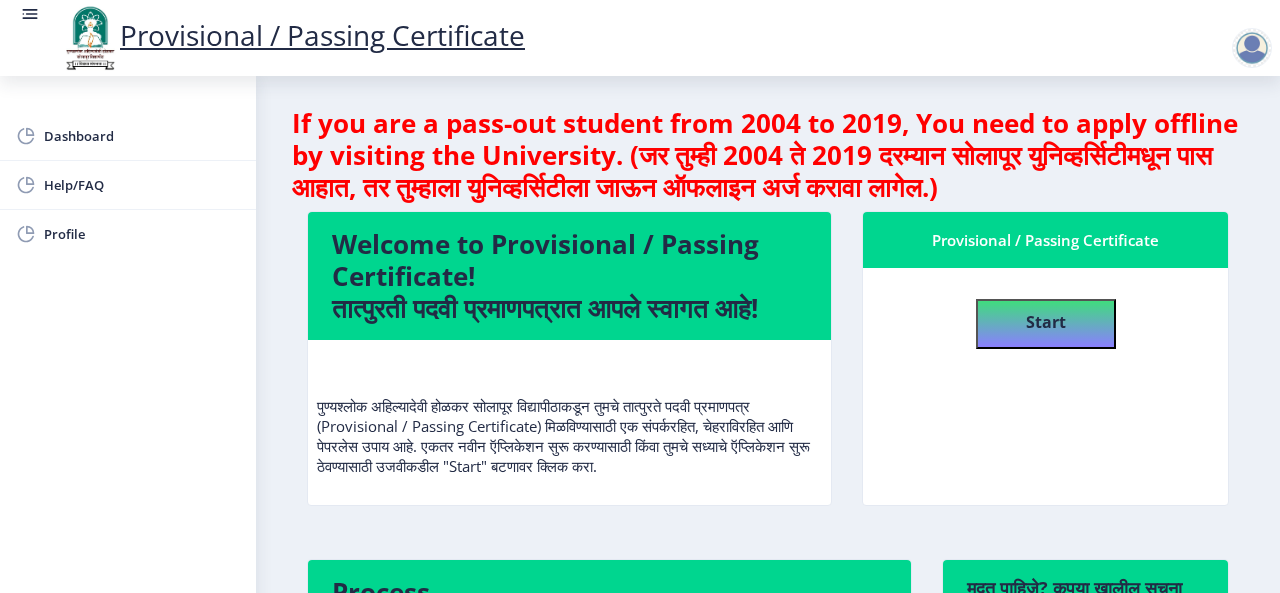 scroll, scrollTop: 0, scrollLeft: 0, axis: both 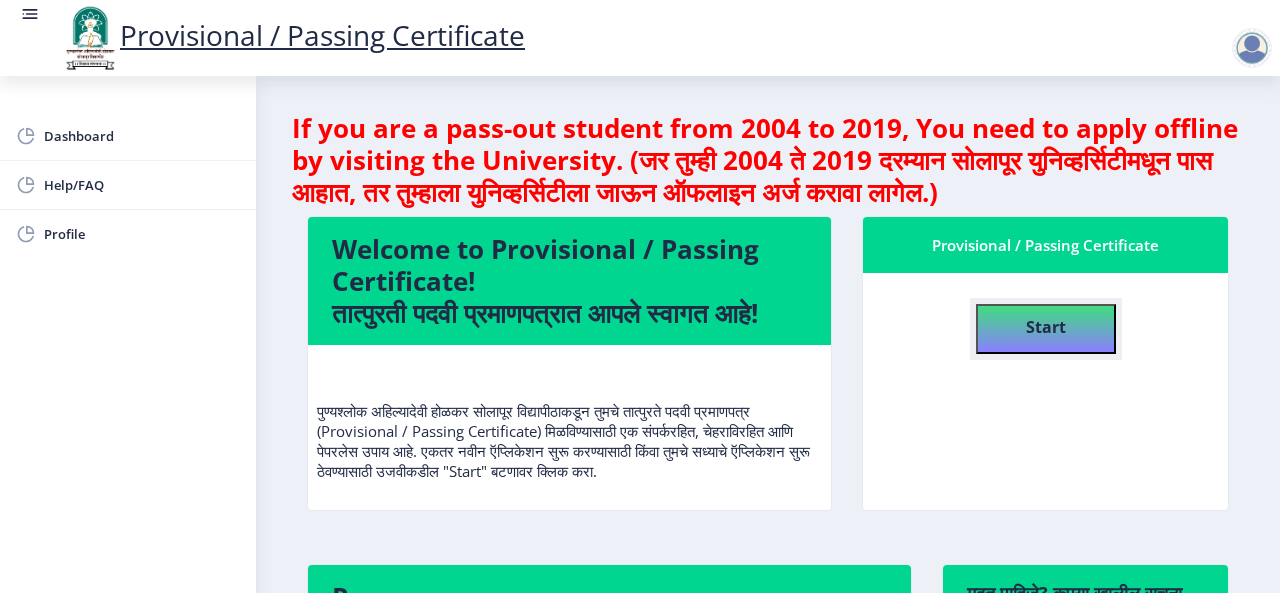 click on "Start" 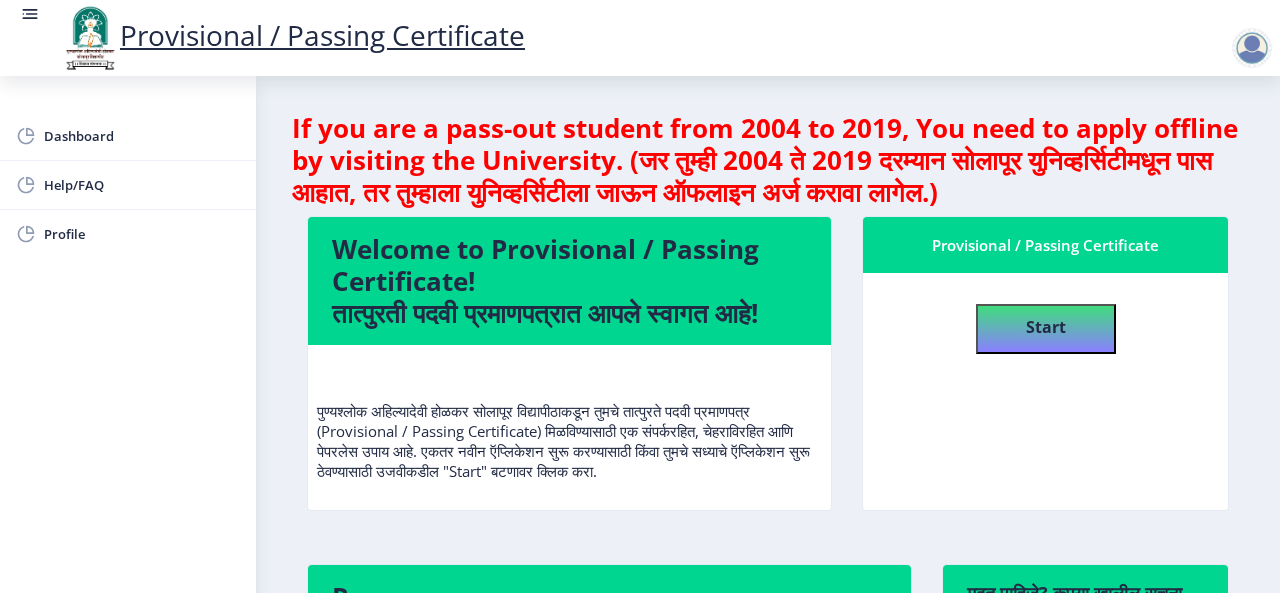 select 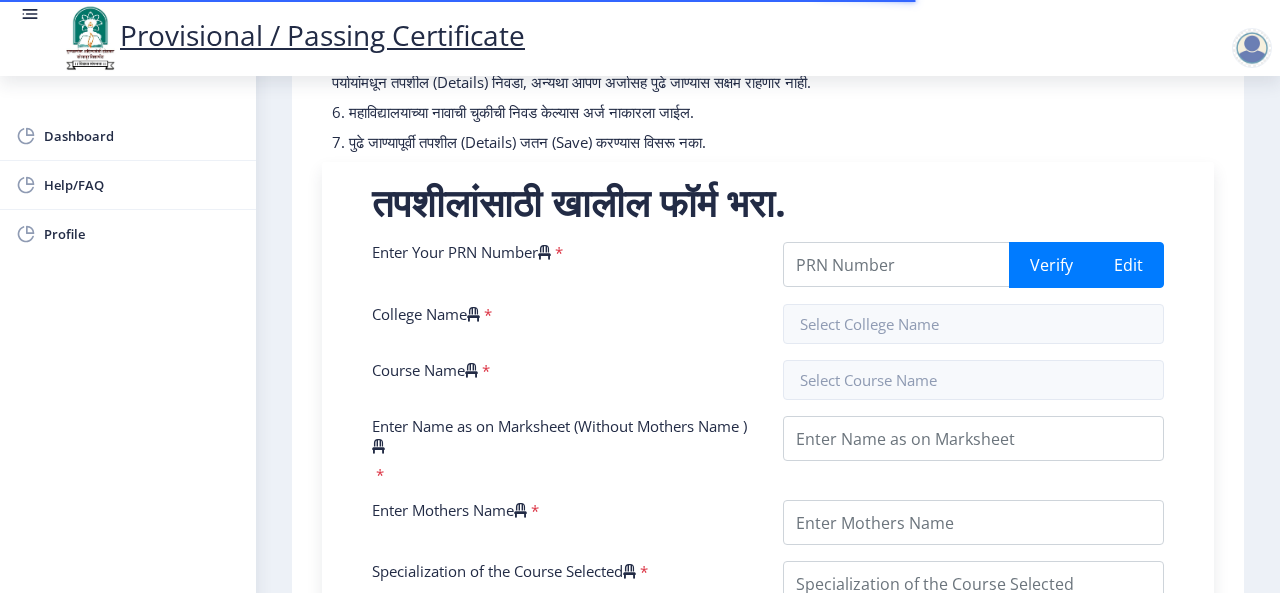 scroll, scrollTop: 326, scrollLeft: 0, axis: vertical 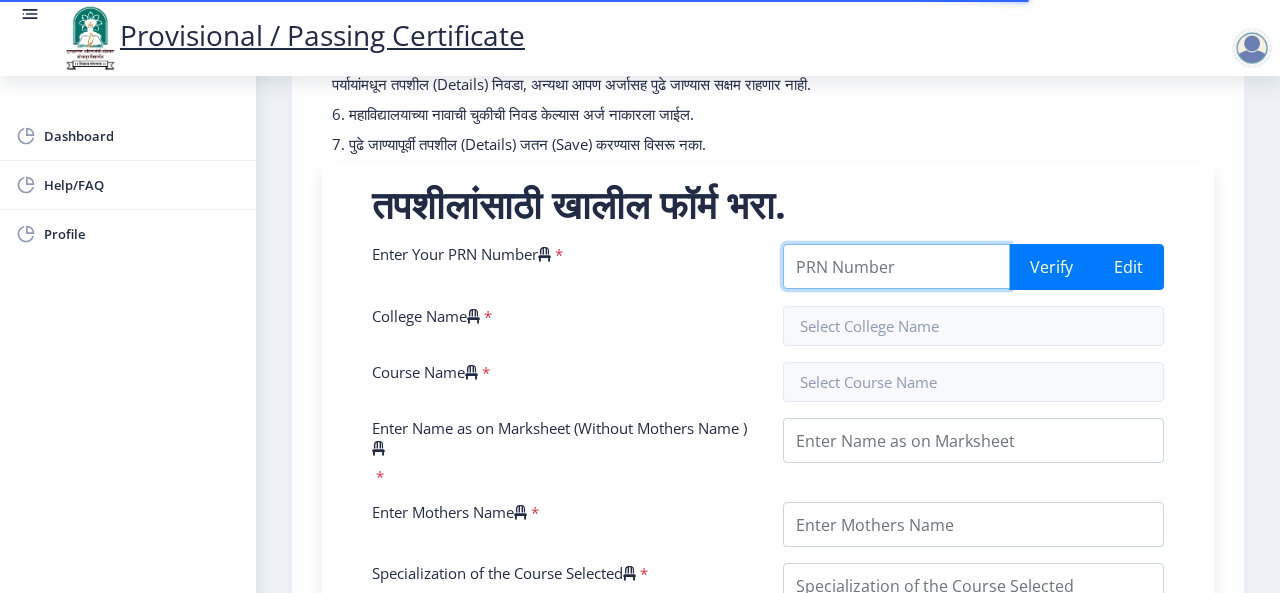 click on "Enter Your PRN Number" at bounding box center [896, 266] 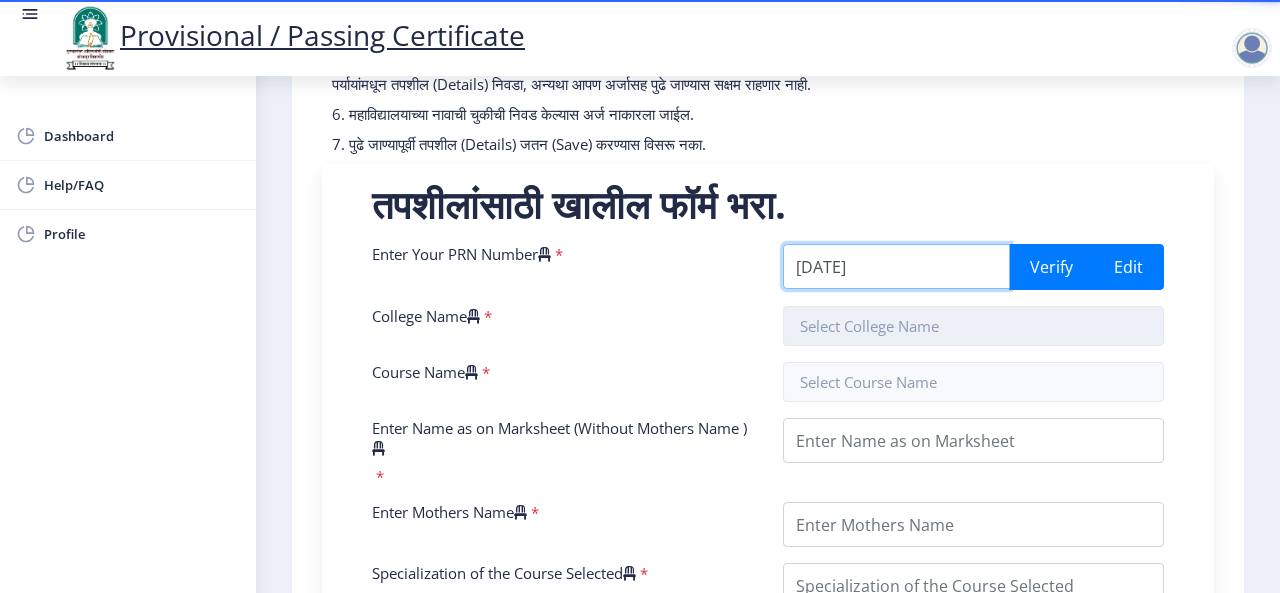 type on "202201048044341" 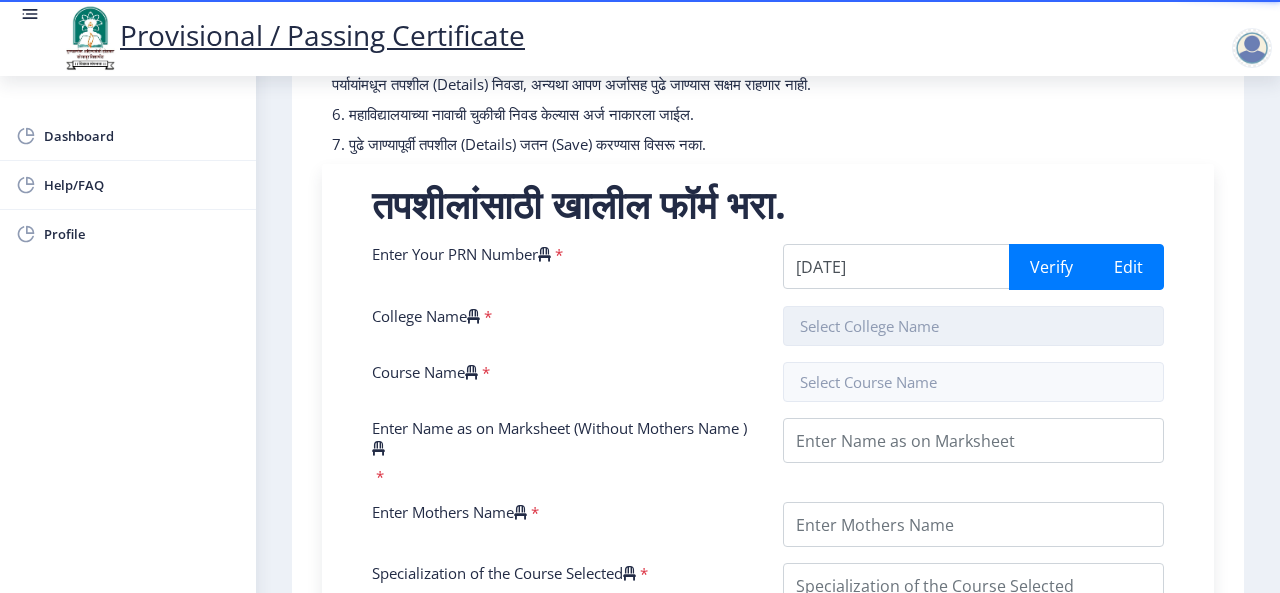 click at bounding box center [973, 326] 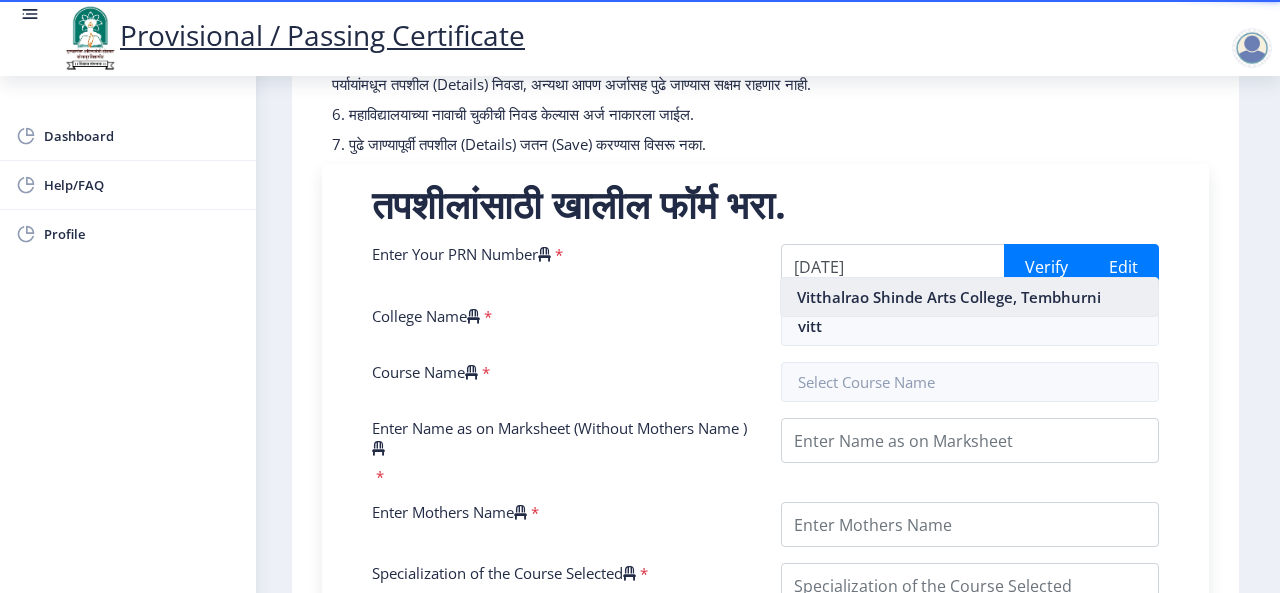 click on "Vitthalrao Shinde Arts College, Tembhurni" at bounding box center [969, 297] 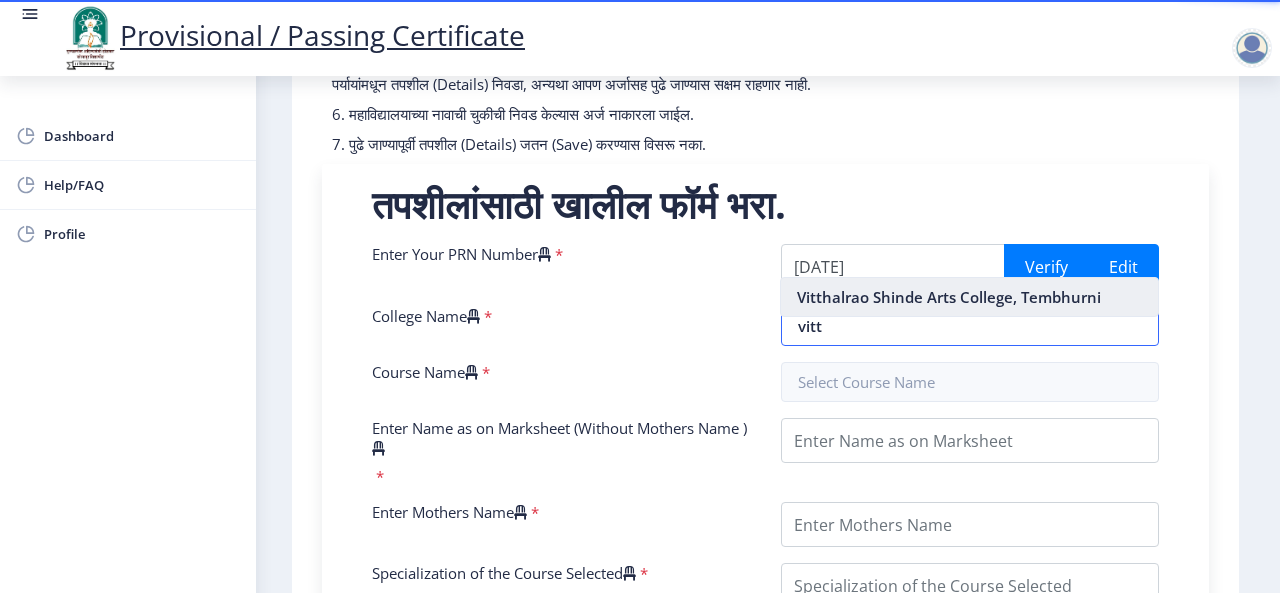 type on "Vitthalrao Shinde Arts College, Tembhurni" 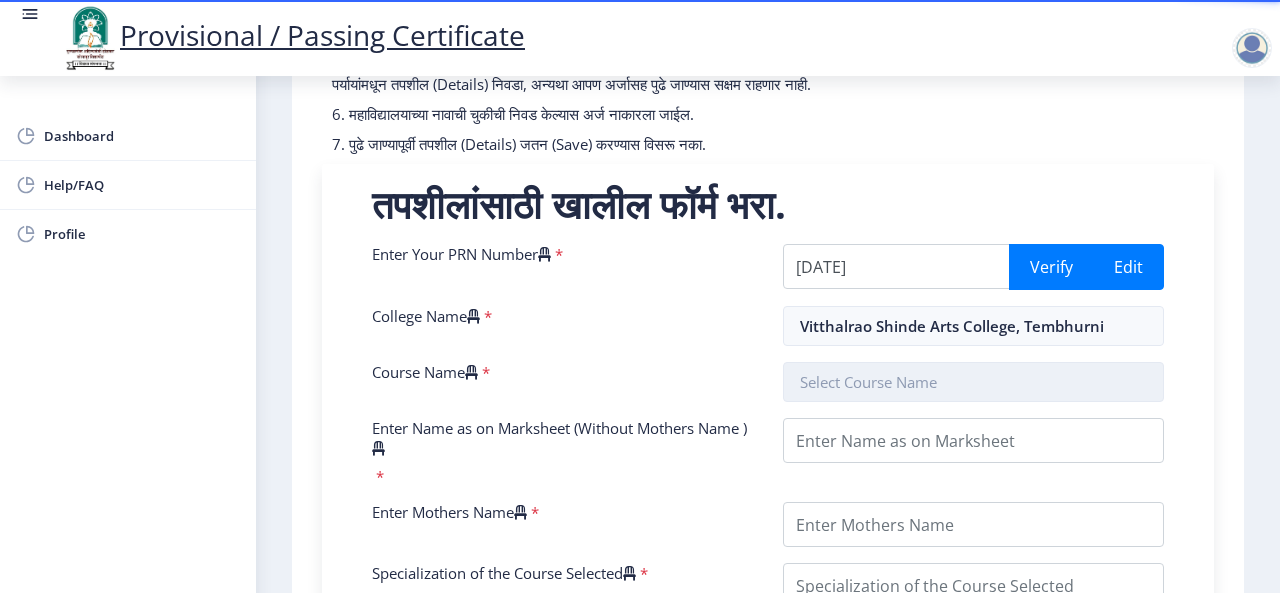 click at bounding box center [973, 382] 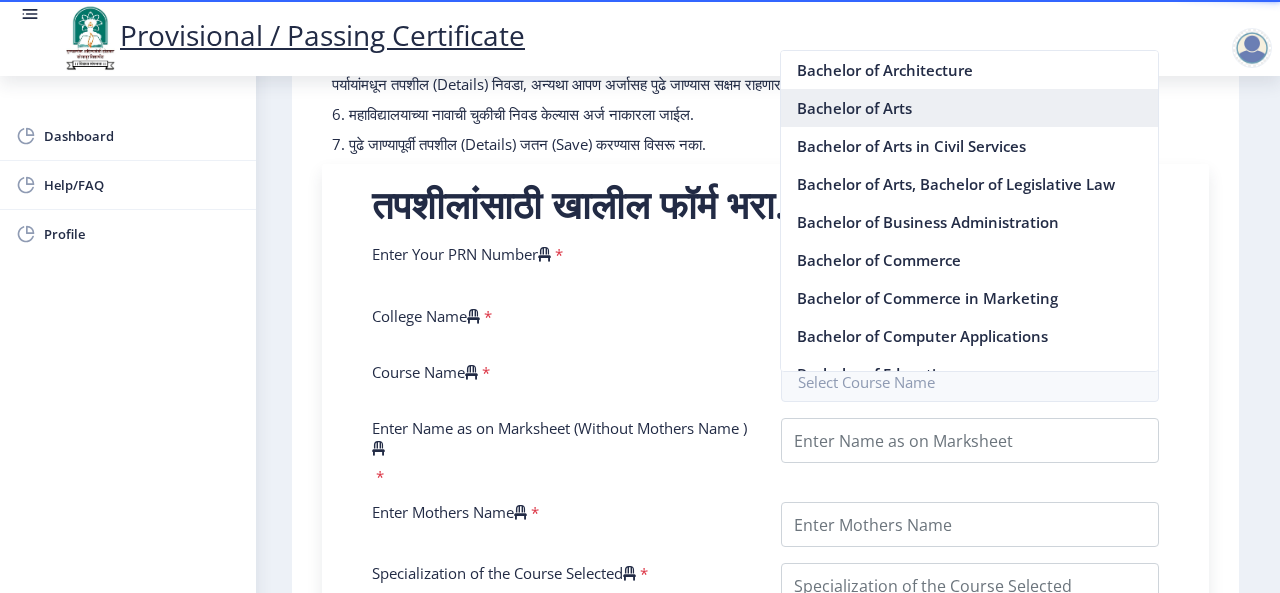 click on "Bachelor of Arts" at bounding box center (969, 108) 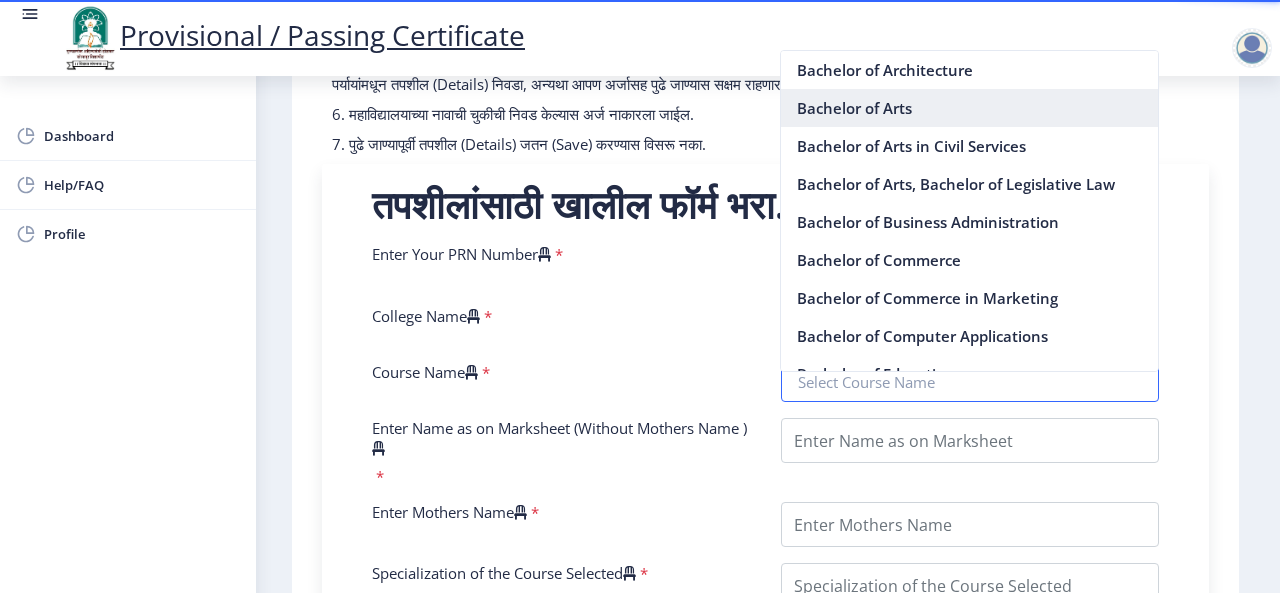 type on "Bachelor of Arts" 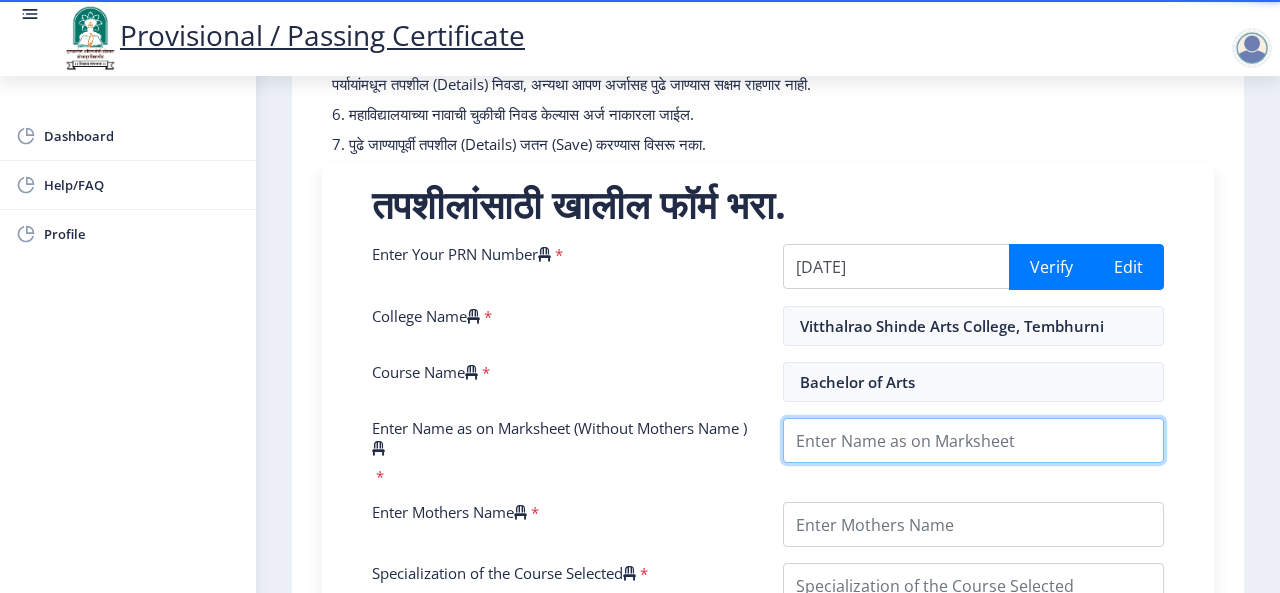 click on "Enter Name as on Marksheet (Without Mothers Name )" at bounding box center [973, 440] 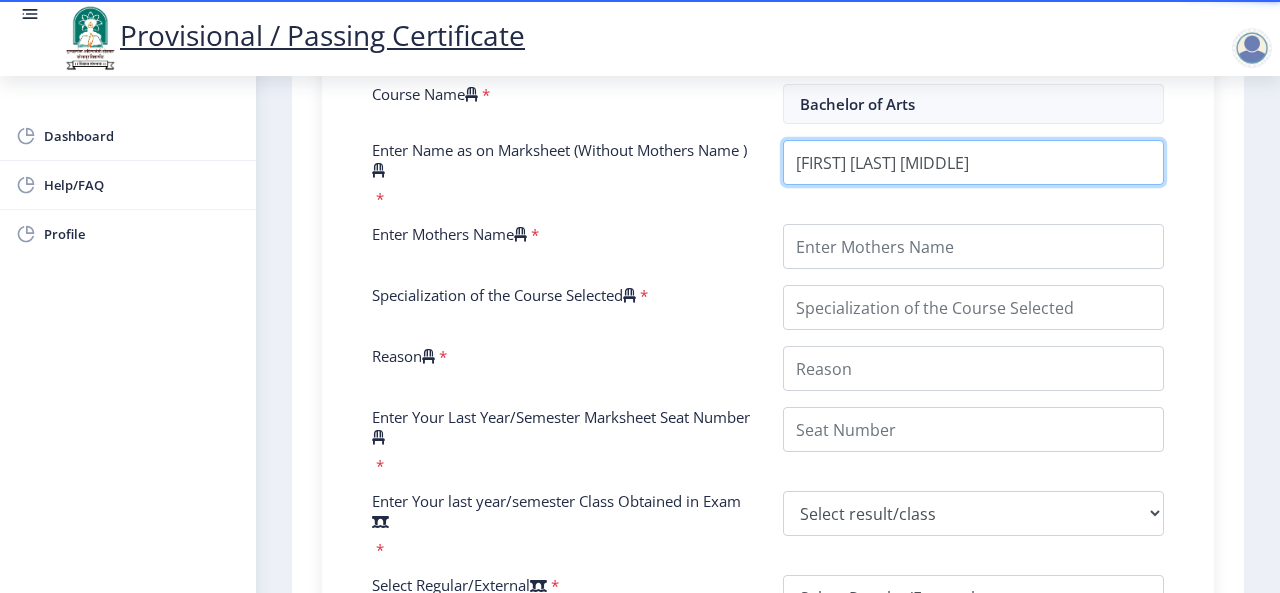 scroll, scrollTop: 661, scrollLeft: 0, axis: vertical 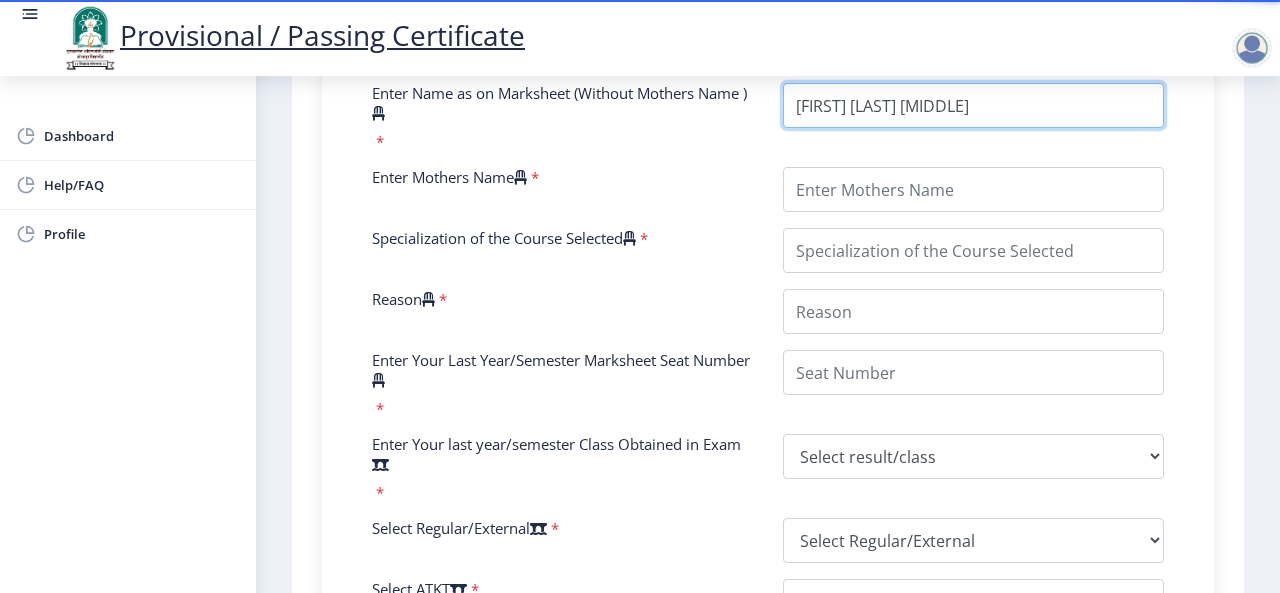 type on "[LAST] [MIDDLE] [FIRST]" 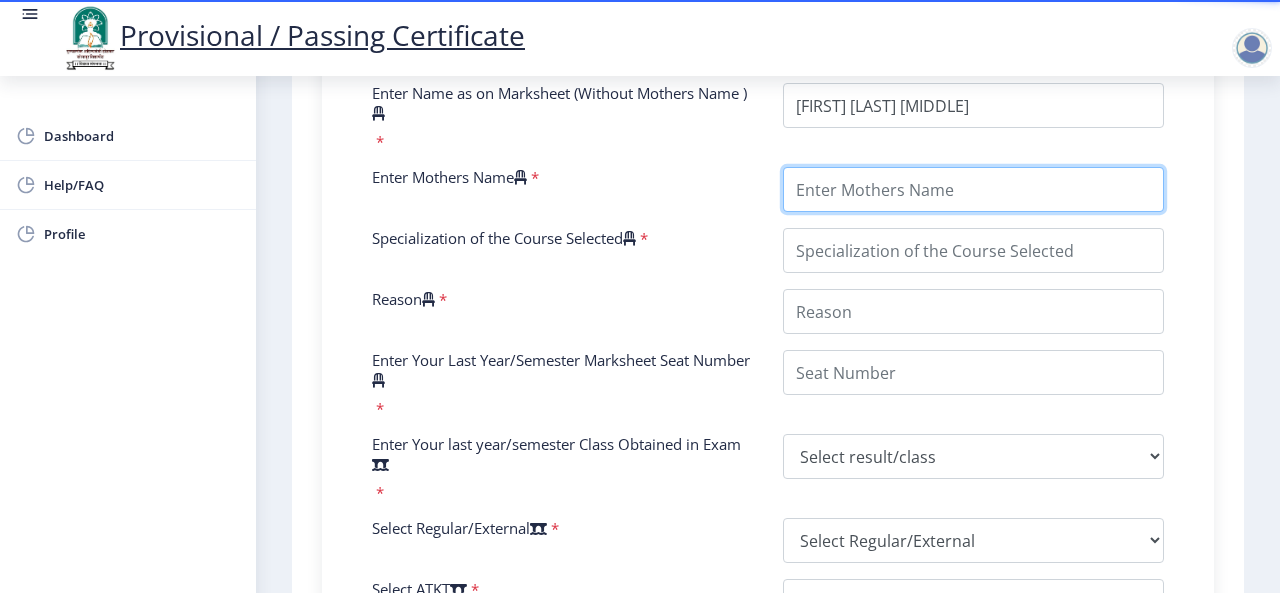 click on "Enter Mothers Name" at bounding box center (973, 189) 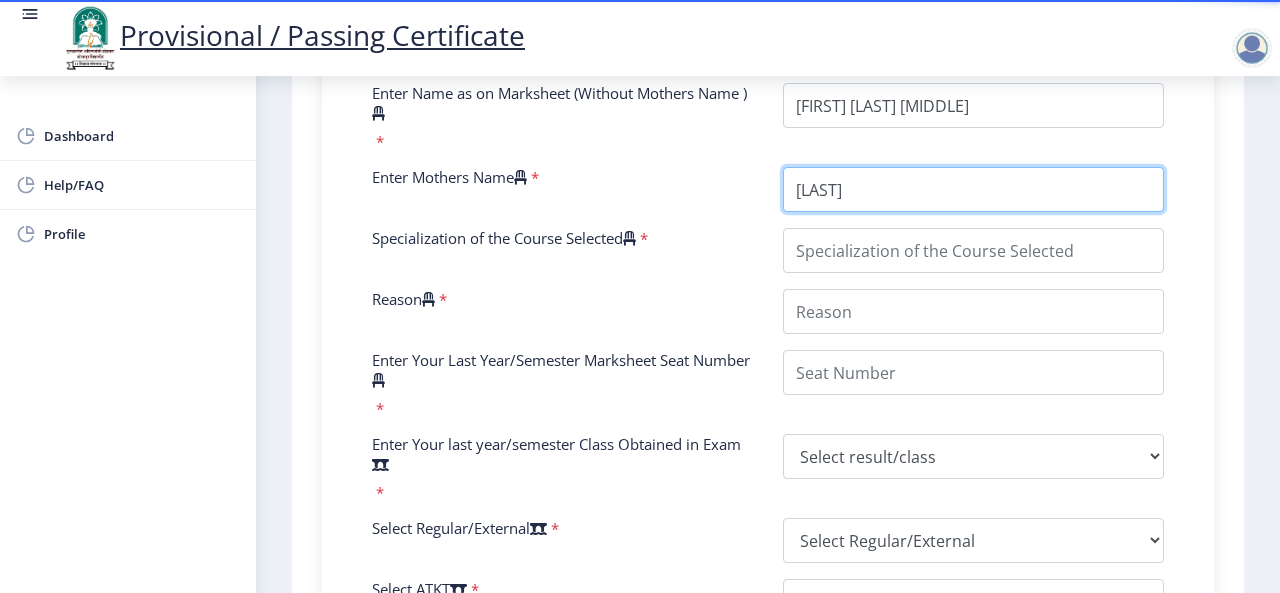 type on "VAISHALI" 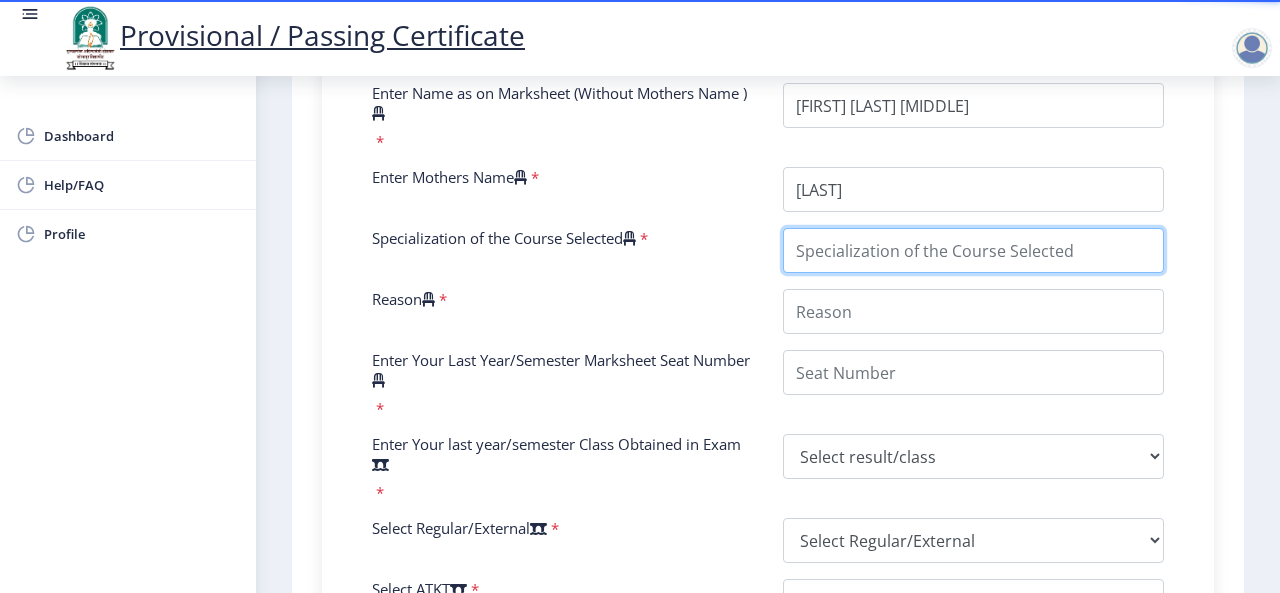click on "Specialization of the Course Selected" at bounding box center [973, 250] 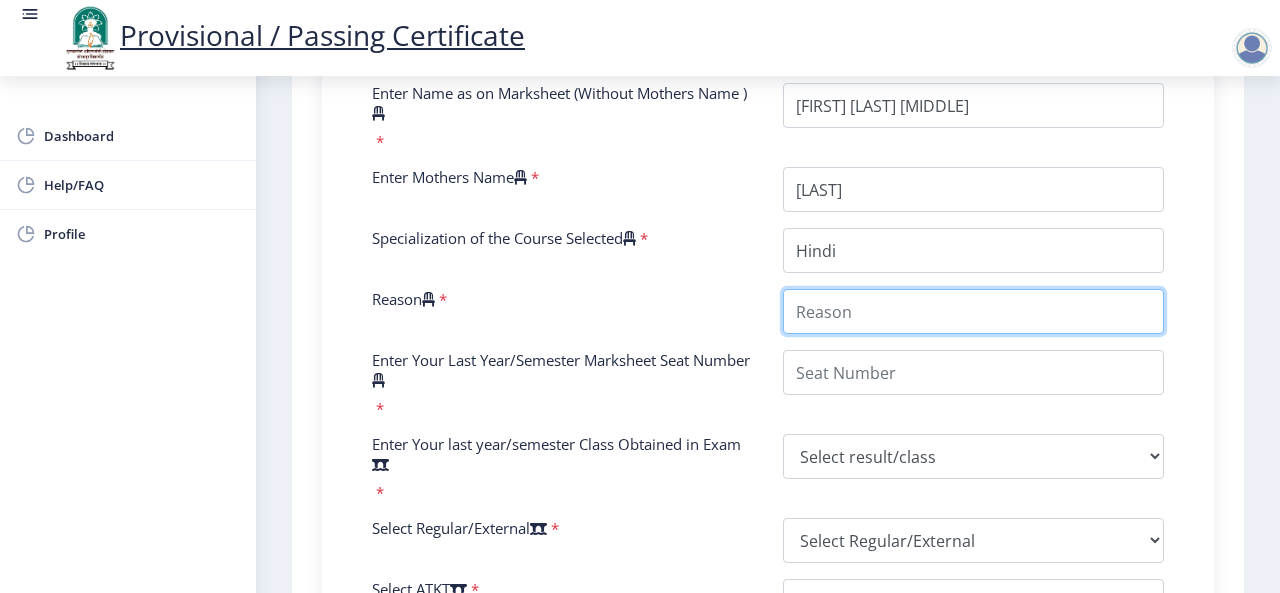 click on "Reason" at bounding box center (973, 311) 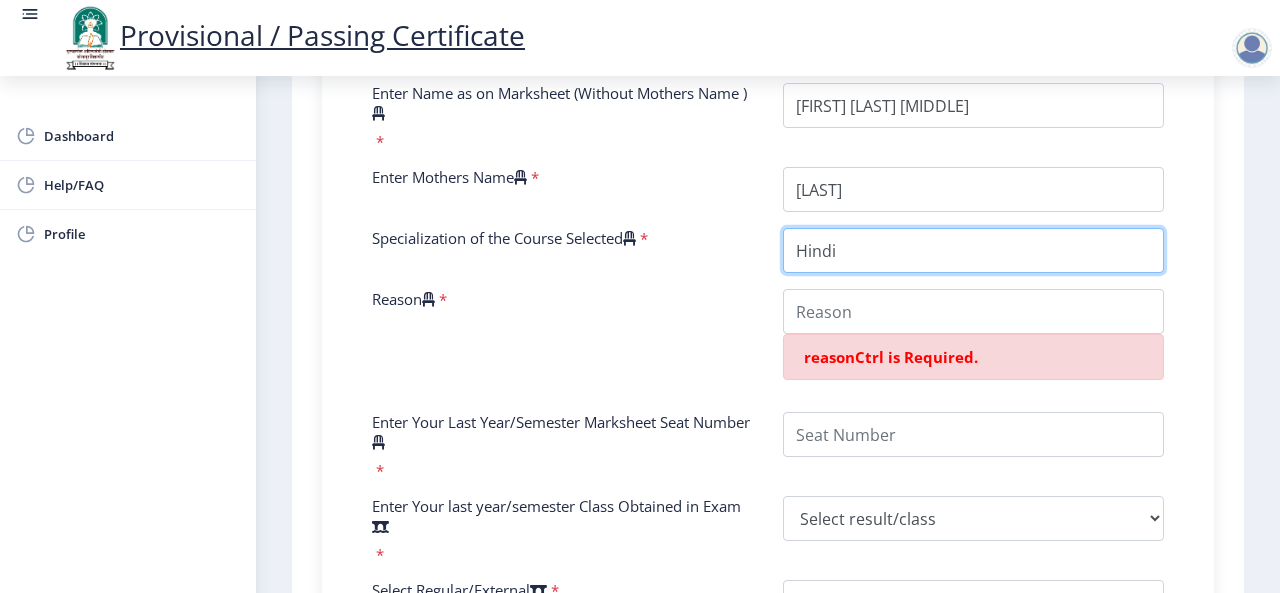click on "Specialization of the Course Selected" at bounding box center (973, 250) 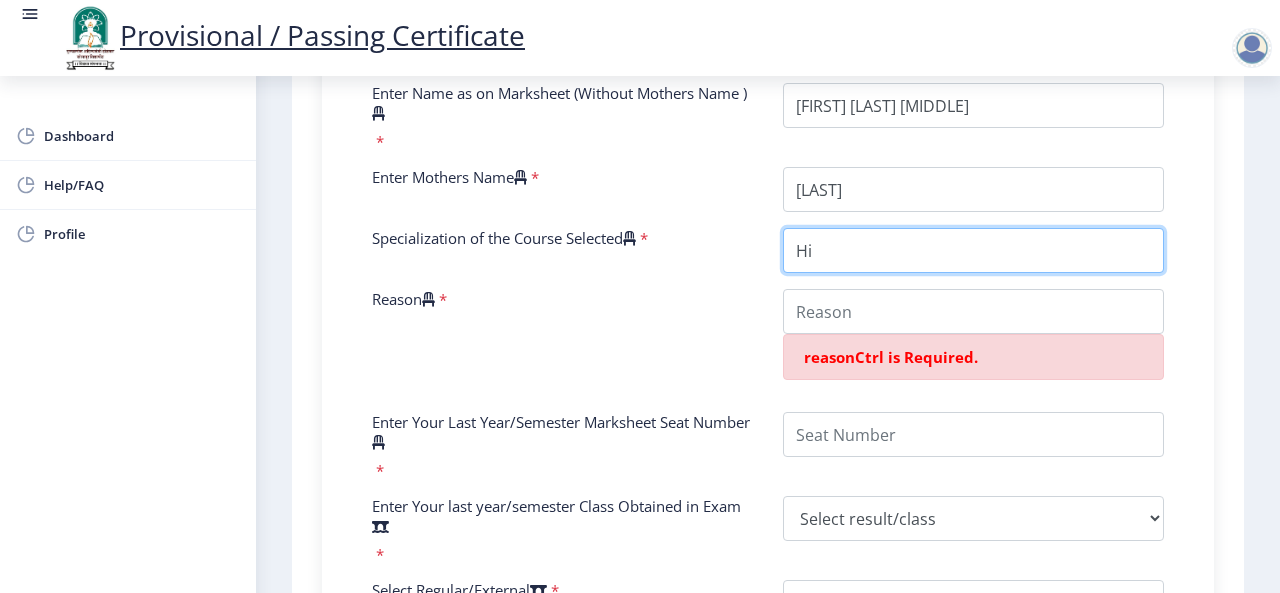 type on "H" 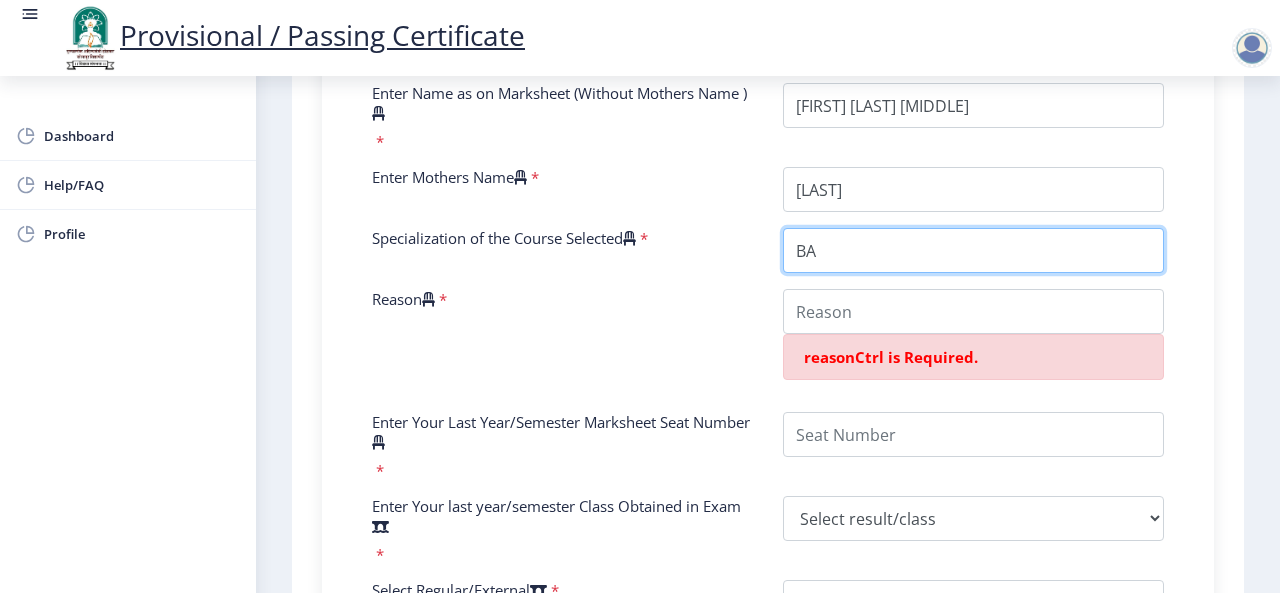 type on "BA" 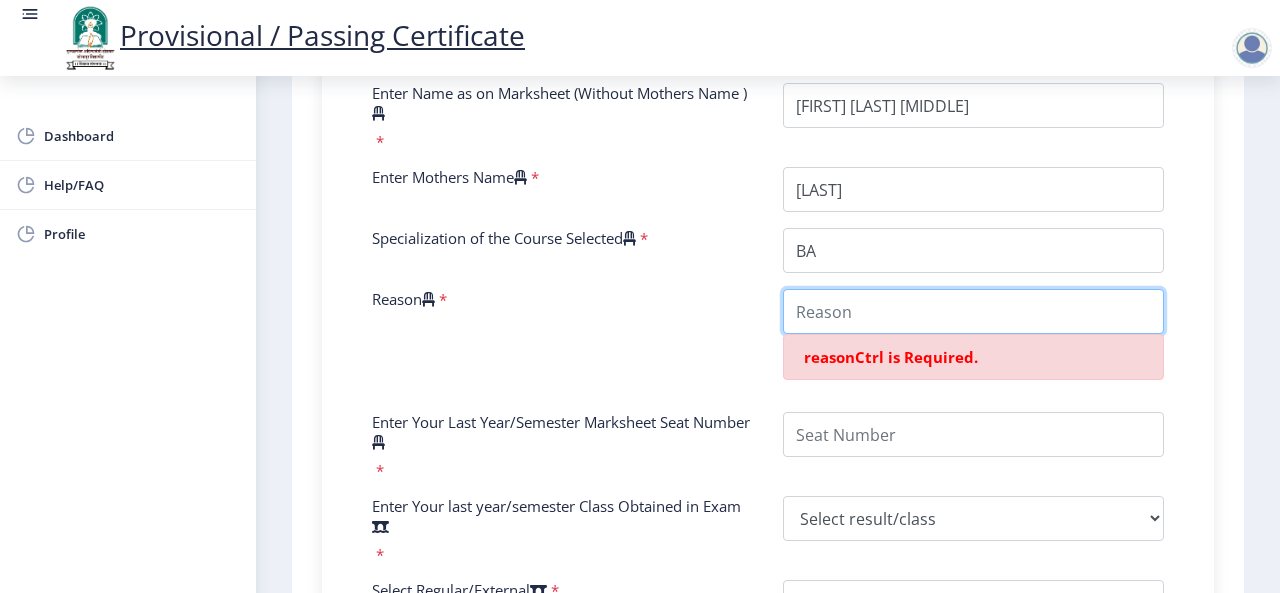 click on "Reason" at bounding box center [973, 311] 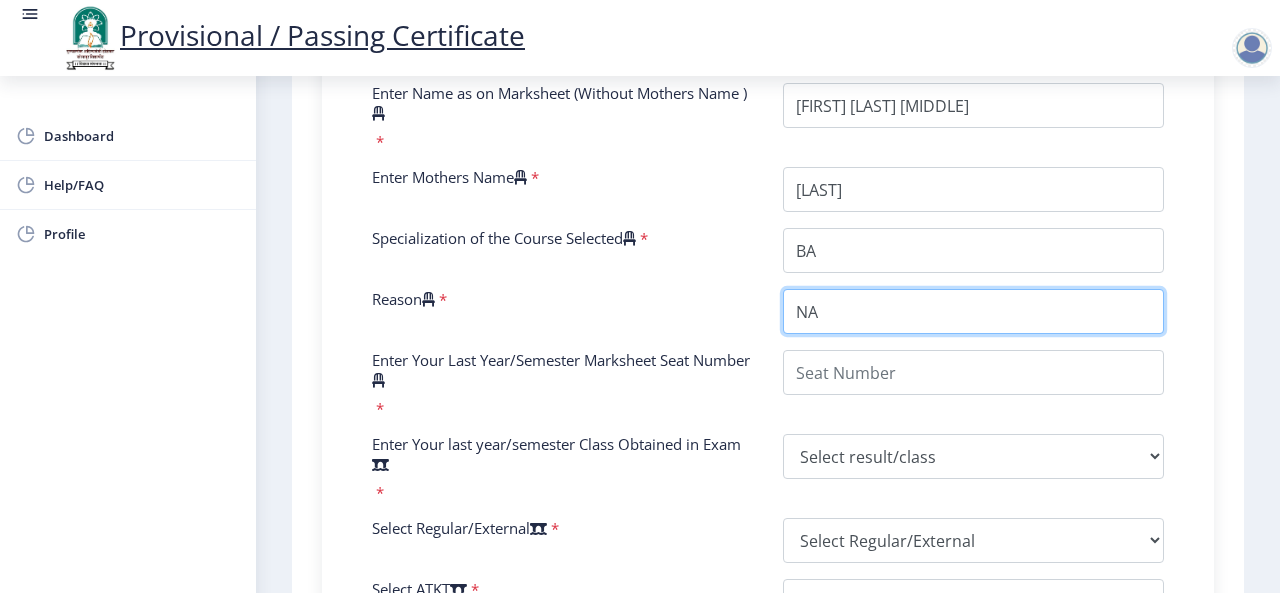 type on "NA" 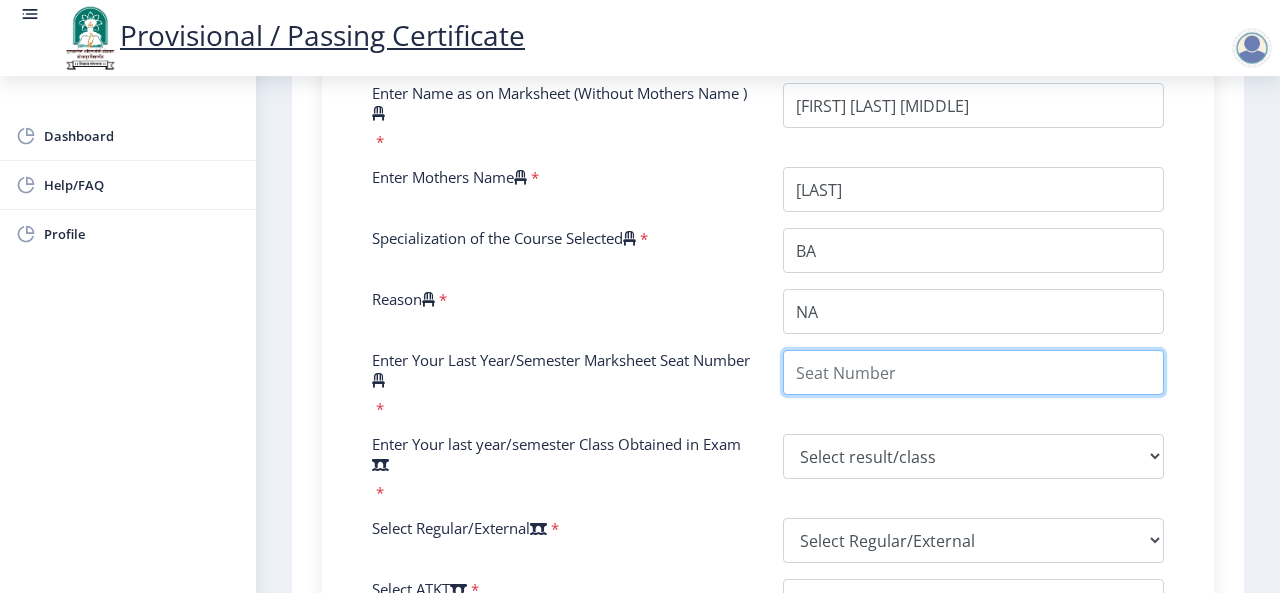 click on "Enter Your Last Year/Semester Marksheet Seat Number" at bounding box center (973, 372) 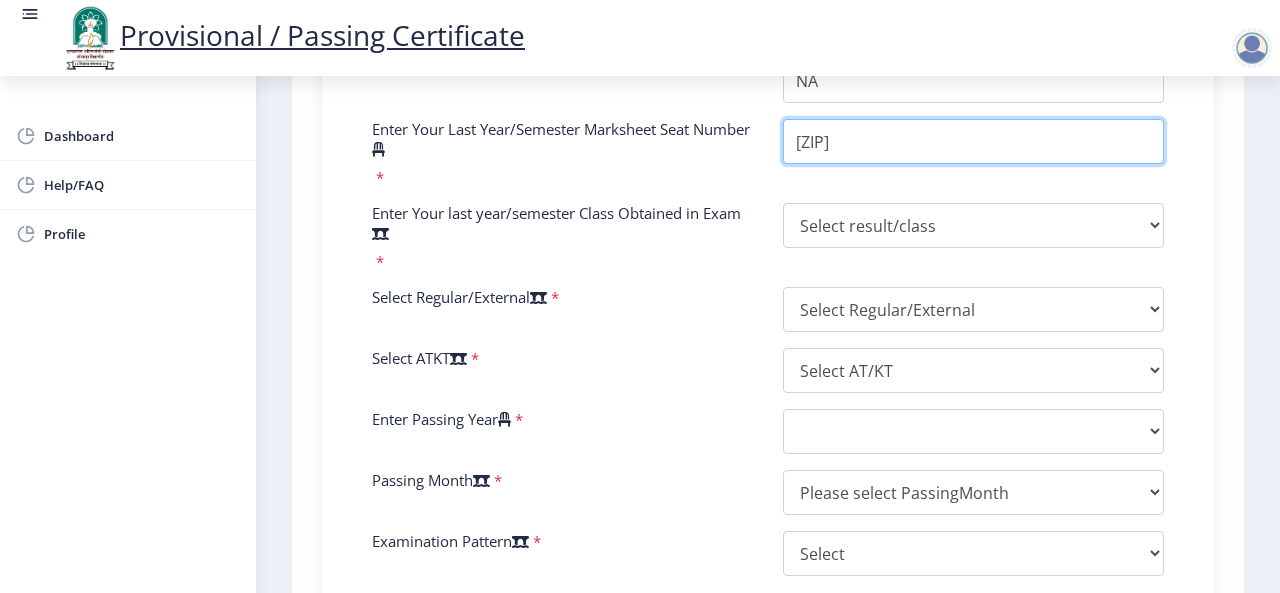 scroll, scrollTop: 918, scrollLeft: 0, axis: vertical 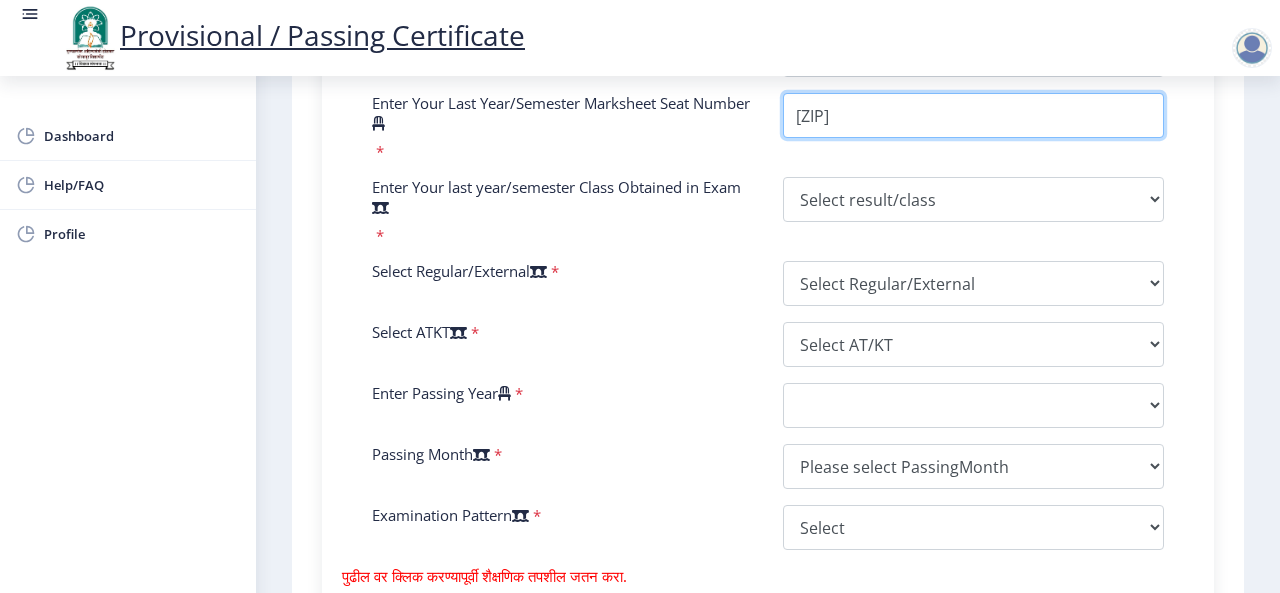 type on "331277" 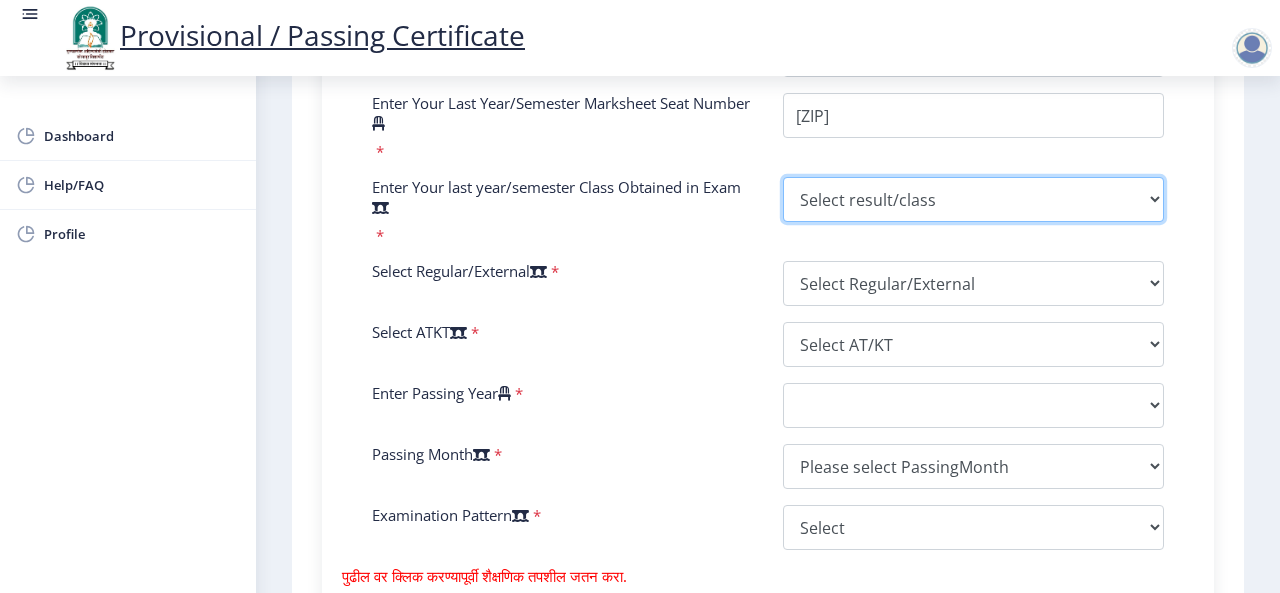 click on "Select result/class  DISTINCTION   FIRST CLASS   HIGHER SECOND CLASS   SECOND CLASS   PASS CLASS   SUCCESSFUL   OUTSTANDING - EXEMPLARY  Grade O Grade A+ Grade A Grade B+ Grade B Grade C+ Grade C Grade F/FC Grade F Grade D Grade E FIRST CLASS WITH DISTINCTION" at bounding box center [973, 199] 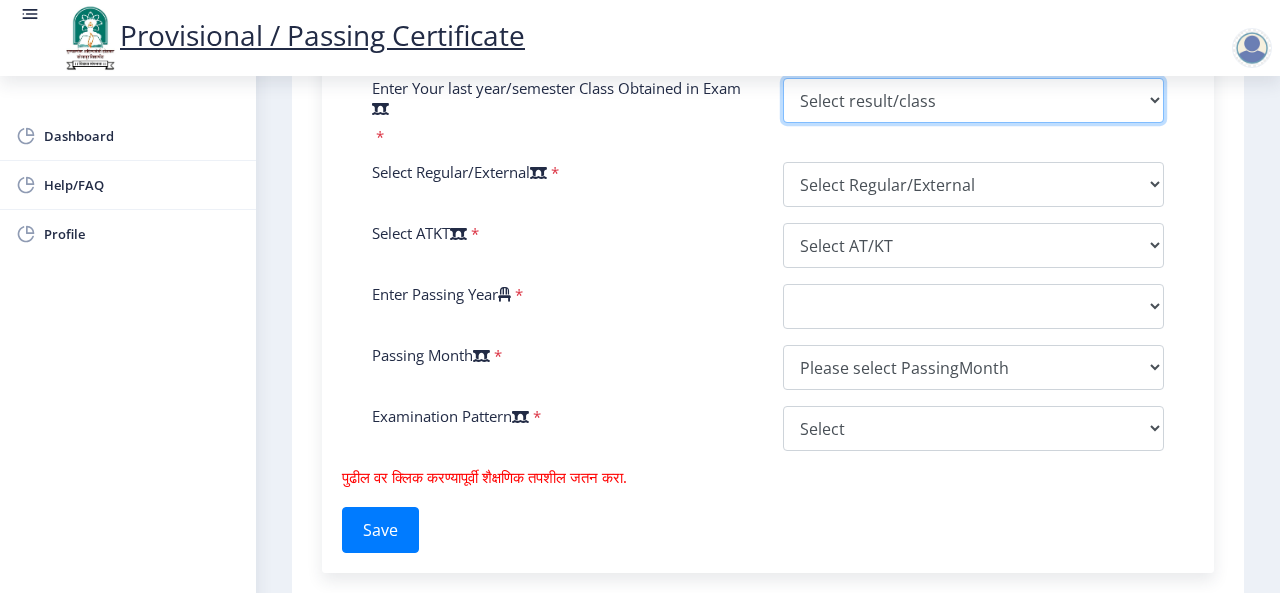 scroll, scrollTop: 1011, scrollLeft: 0, axis: vertical 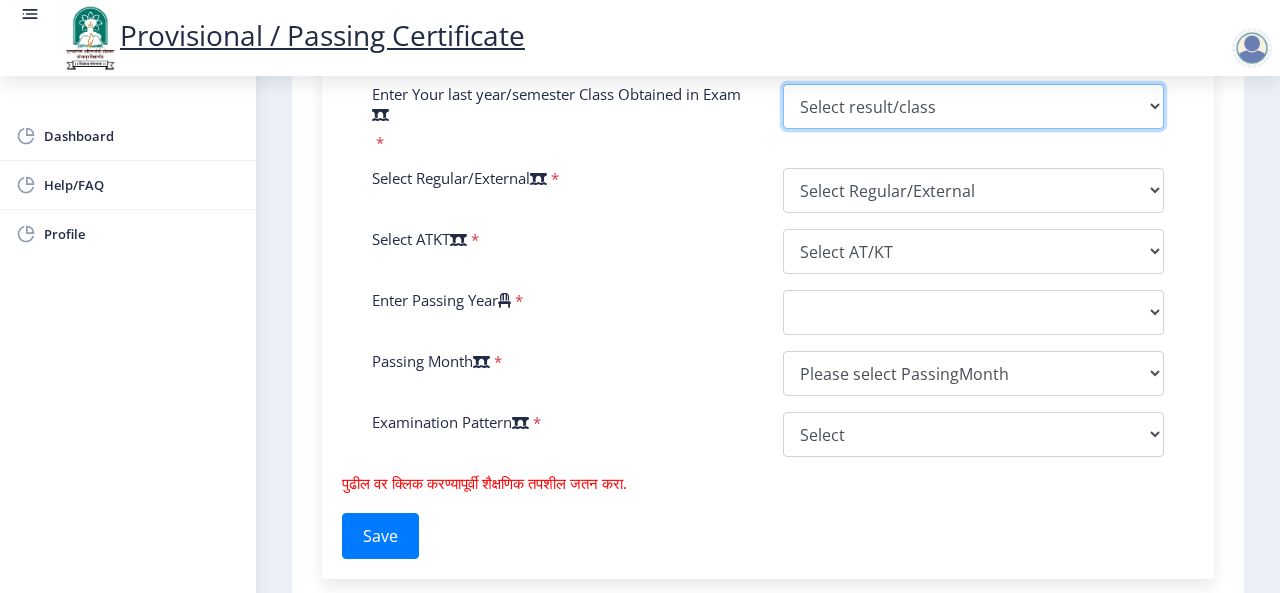click on "Select result/class  DISTINCTION   FIRST CLASS   HIGHER SECOND CLASS   SECOND CLASS   PASS CLASS   SUCCESSFUL   OUTSTANDING - EXEMPLARY  Grade O Grade A+ Grade A Grade B+ Grade B Grade C+ Grade C Grade F/FC Grade F Grade D Grade E FIRST CLASS WITH DISTINCTION" at bounding box center (973, 106) 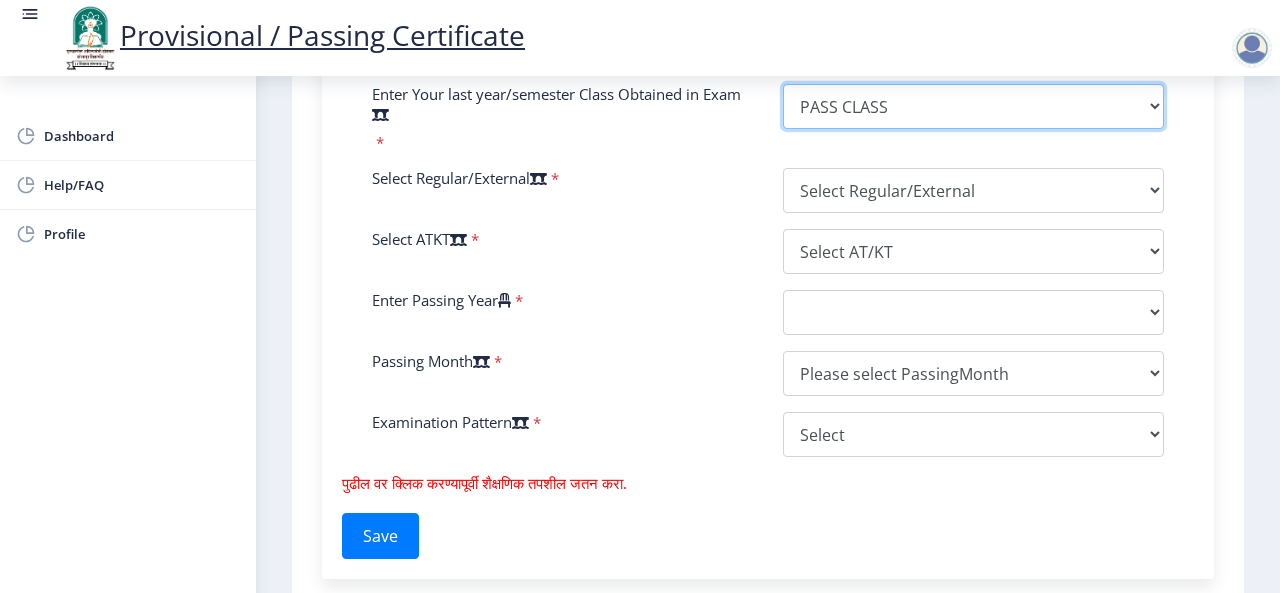 click on "Select result/class  DISTINCTION   FIRST CLASS   HIGHER SECOND CLASS   SECOND CLASS   PASS CLASS   SUCCESSFUL   OUTSTANDING - EXEMPLARY  Grade O Grade A+ Grade A Grade B+ Grade B Grade C+ Grade C Grade F/FC Grade F Grade D Grade E FIRST CLASS WITH DISTINCTION" at bounding box center (973, 106) 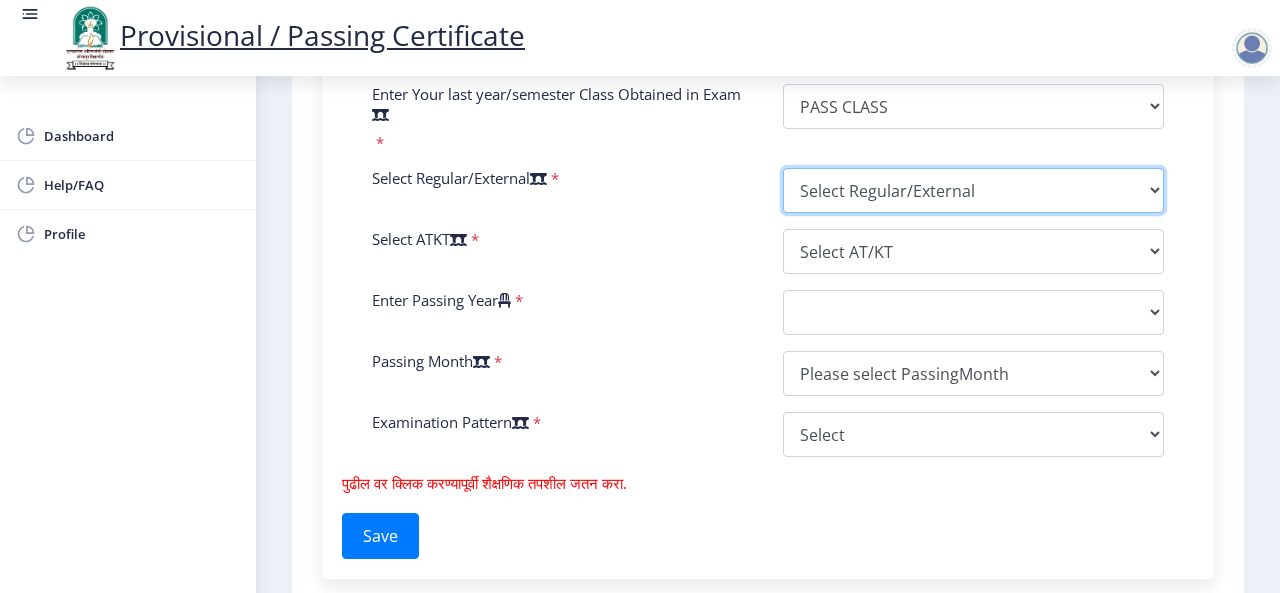 click on "Select Regular/External   Regular  External  Special" at bounding box center (973, 190) 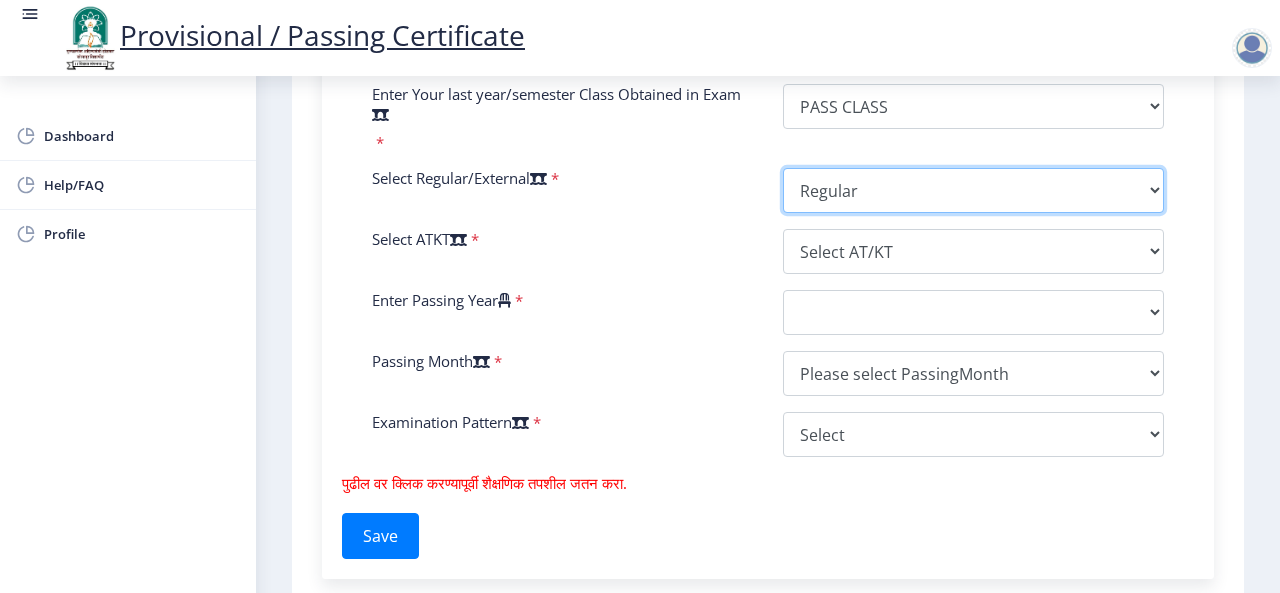 click on "Select Regular/External   Regular  External  Special" at bounding box center (973, 190) 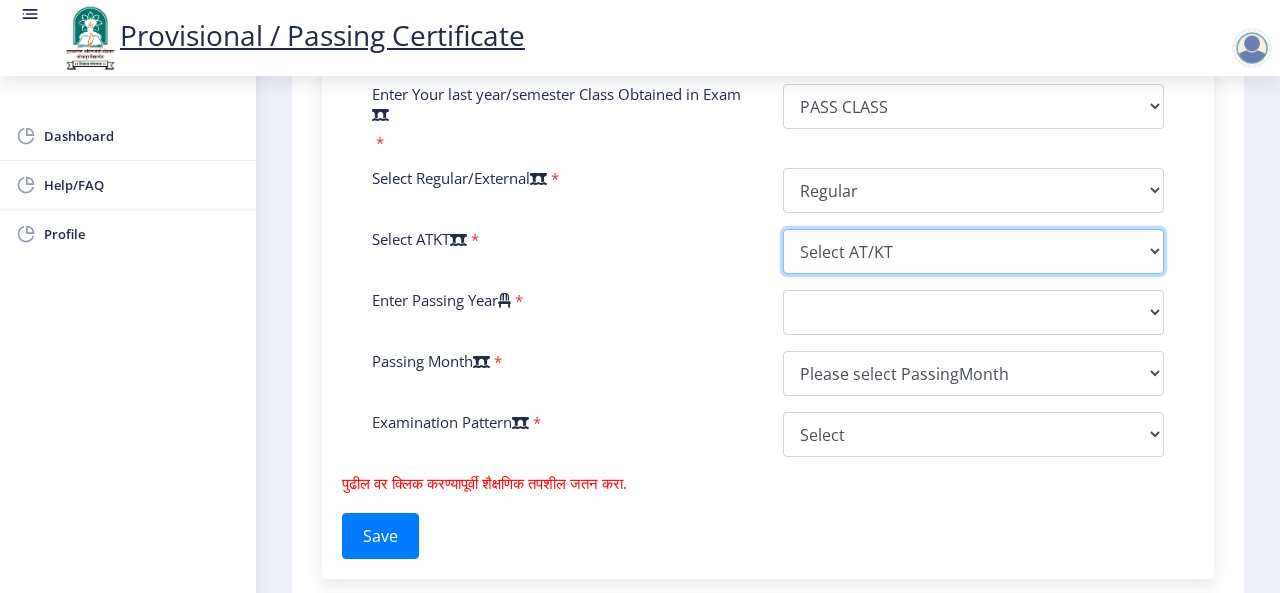 click on "Select AT/KT   None ATKT" at bounding box center [973, 251] 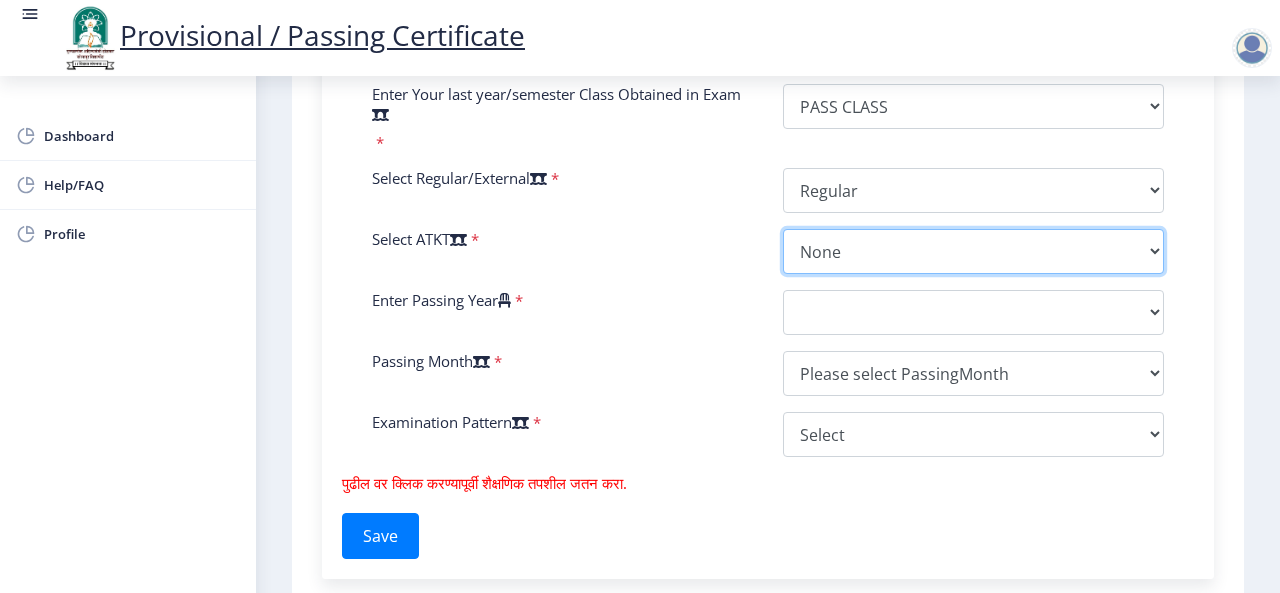 click on "Select AT/KT   None ATKT" at bounding box center (973, 251) 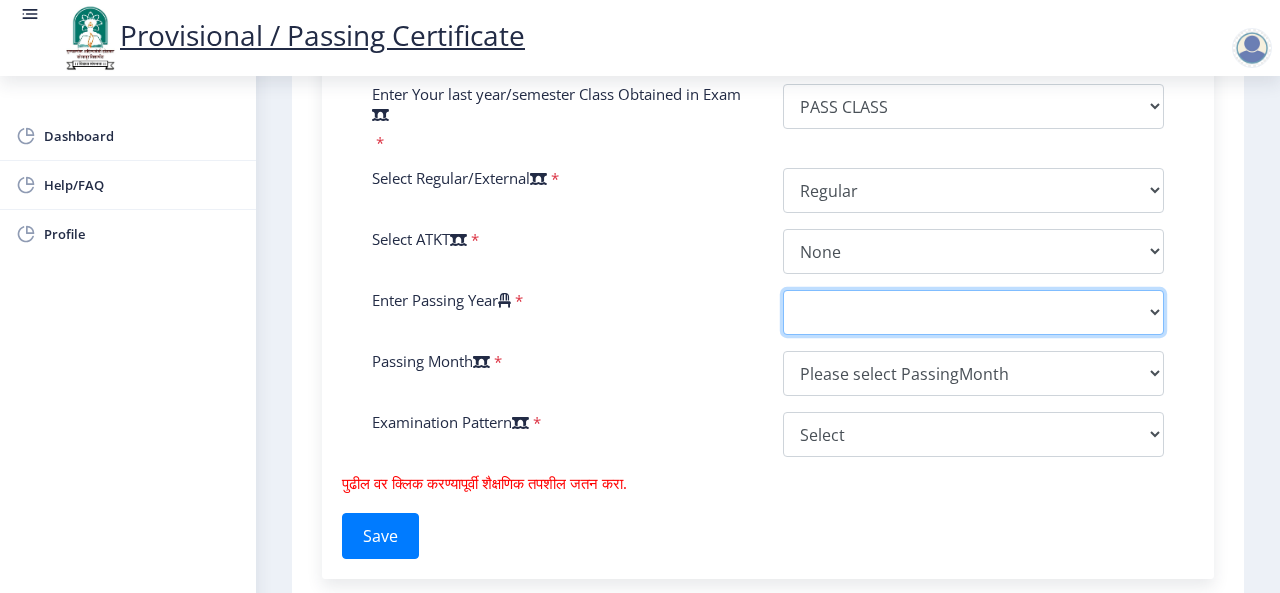 click on "2025   2024   2023   2022   2021   2020   2019   2018   2017   2016   2015   2014   2013   2012   2011   2010   2009   2008   2007   2006   2005   2004   2003   2002   2001   2000   1999   1998   1997   1996   1995   1994   1993   1992   1991   1990   1989   1988   1987   1986   1985   1984   1983   1982   1981   1980   1979   1978   1977   1976   1975   1974   1973   1972   1971   1970   1969   1968   1967" at bounding box center [973, 312] 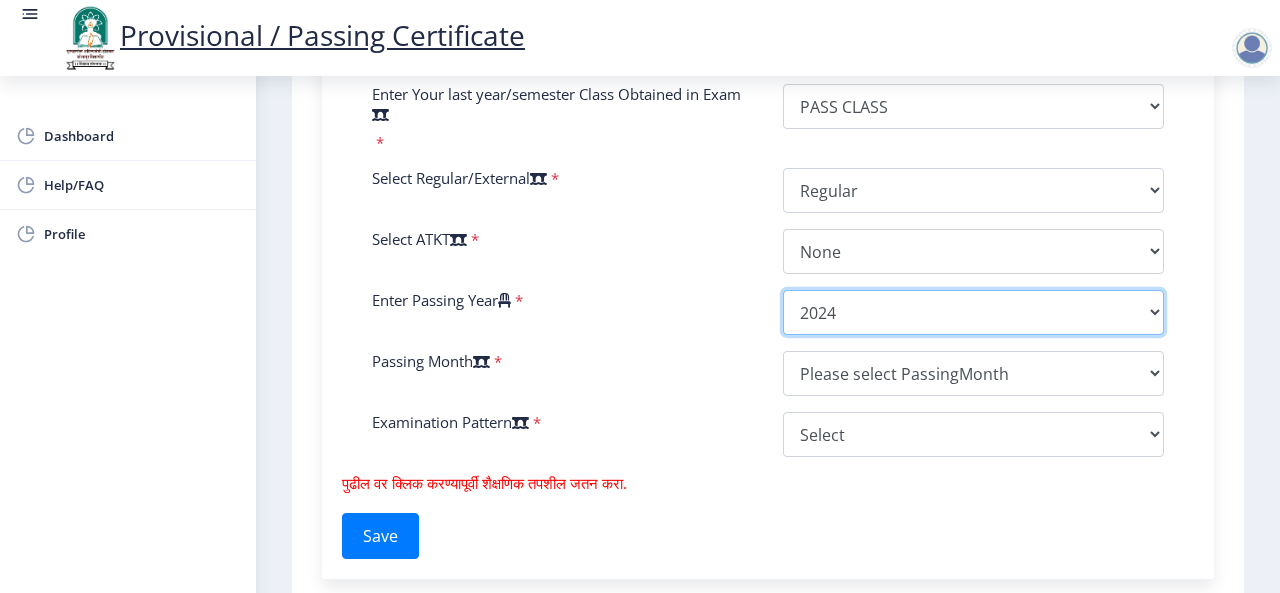 click on "2025   2024   2023   2022   2021   2020   2019   2018   2017   2016   2015   2014   2013   2012   2011   2010   2009   2008   2007   2006   2005   2004   2003   2002   2001   2000   1999   1998   1997   1996   1995   1994   1993   1992   1991   1990   1989   1988   1987   1986   1985   1984   1983   1982   1981   1980   1979   1978   1977   1976   1975   1974   1973   1972   1971   1970   1969   1968   1967" at bounding box center (973, 312) 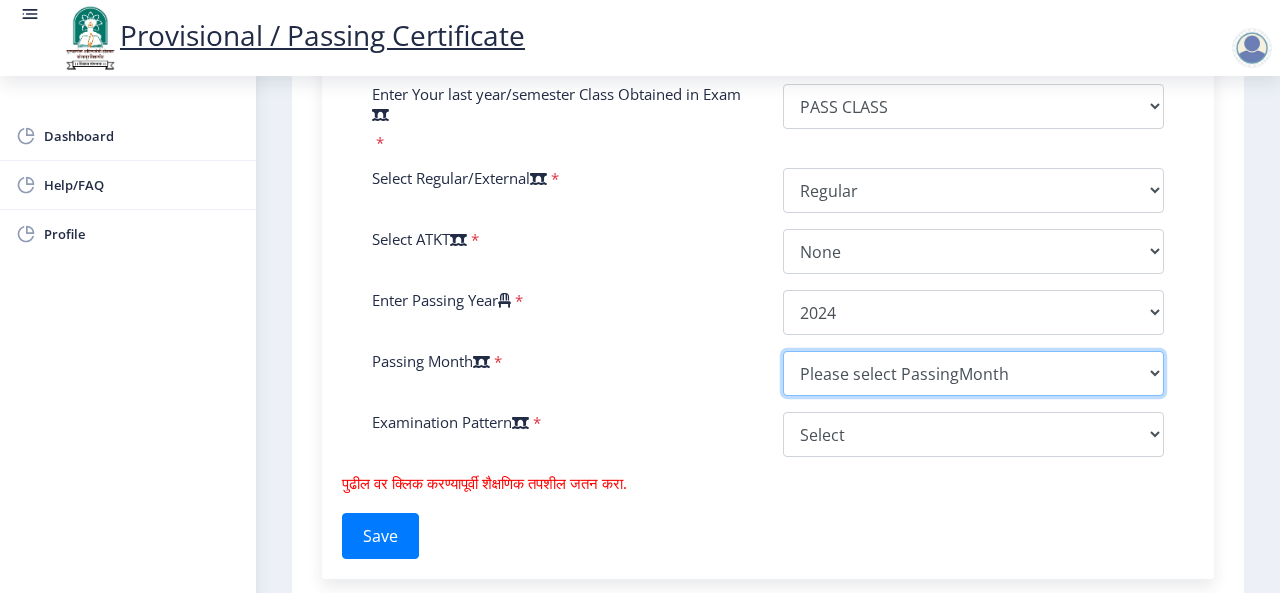 click on "Please select PassingMonth  (01) January (02) February (03) March (04) April (05) May (06) June (07) July (08) August (09) September (10) October (11) November (12) December" at bounding box center (973, 373) 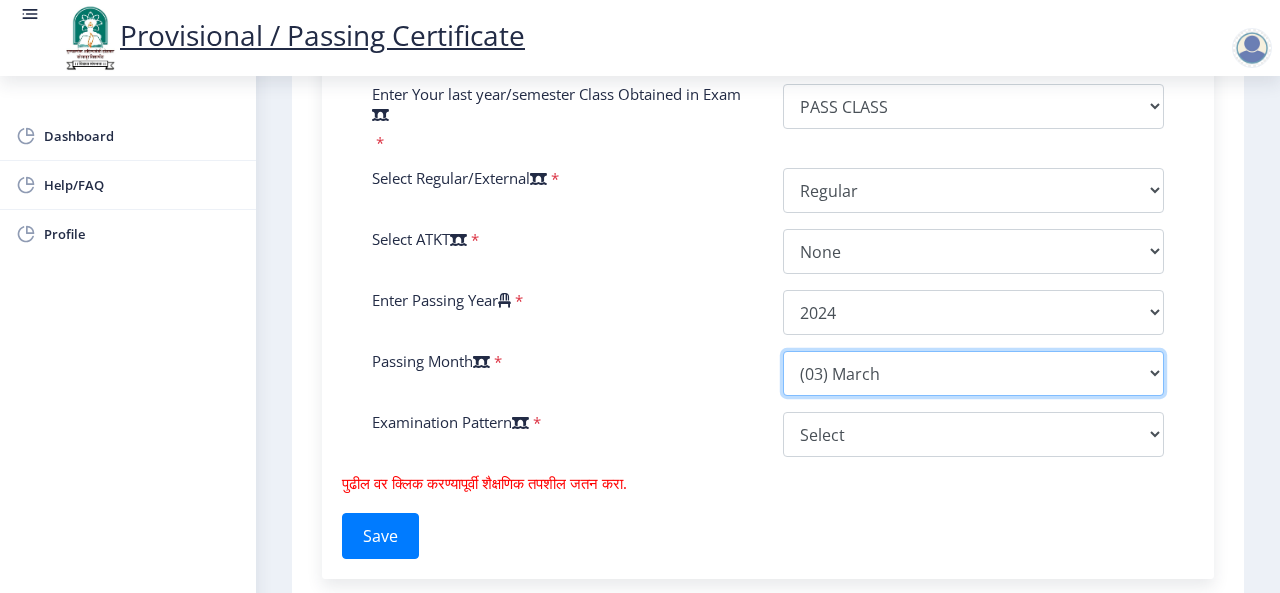 click on "Please select PassingMonth  (01) January (02) February (03) March (04) April (05) May (06) June (07) July (08) August (09) September (10) October (11) November (12) December" at bounding box center [973, 373] 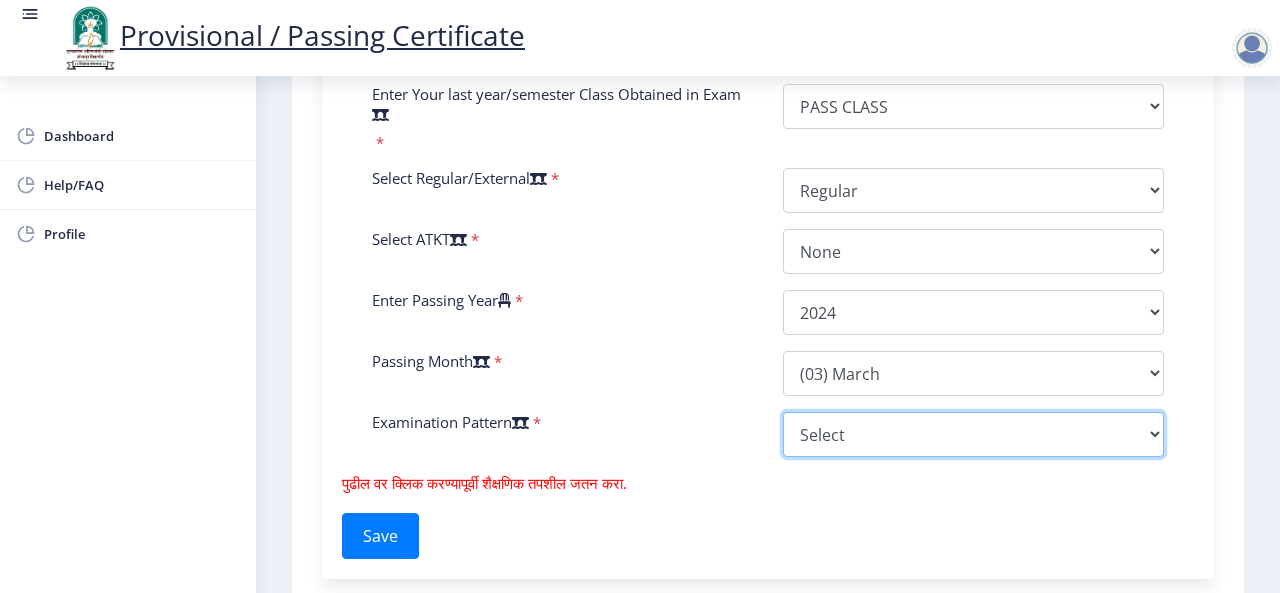click on "Select  Yearly Semester" at bounding box center (973, 434) 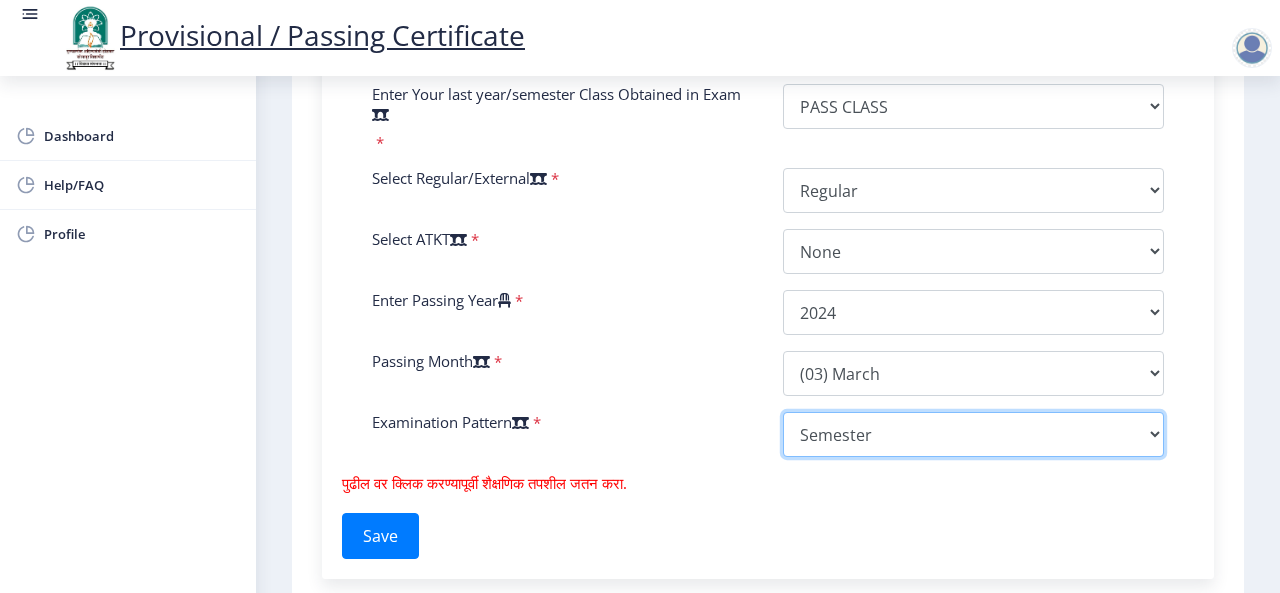 click on "Select  Yearly Semester" at bounding box center [973, 434] 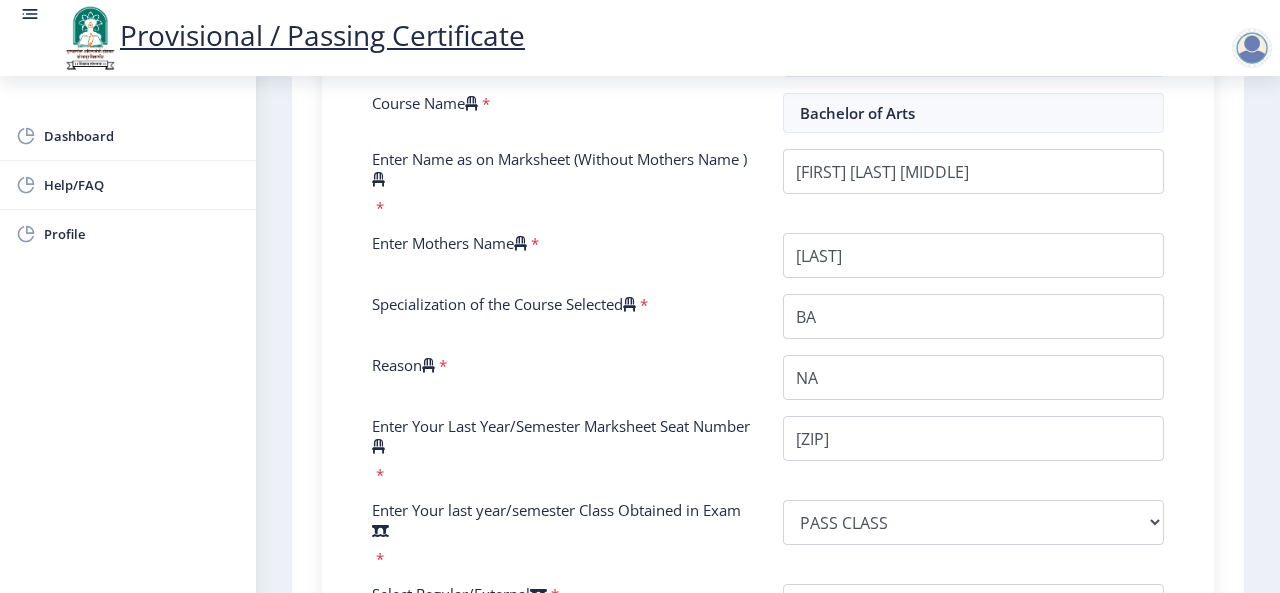 scroll, scrollTop: 596, scrollLeft: 0, axis: vertical 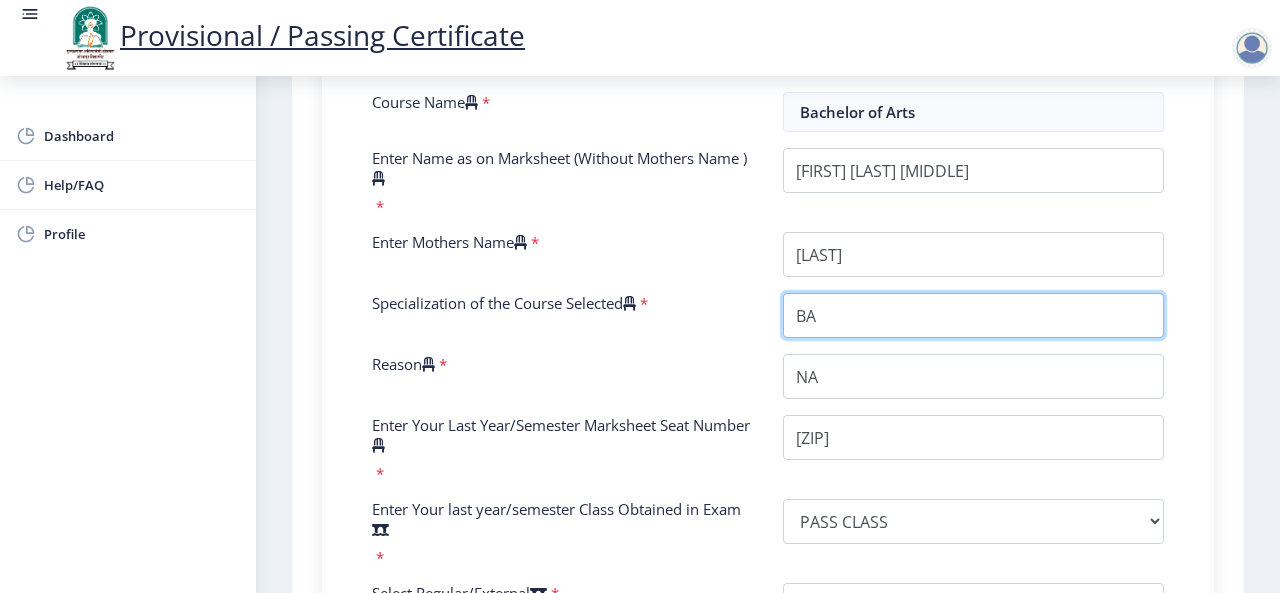 click on "Specialization of the Course Selected" at bounding box center [973, 315] 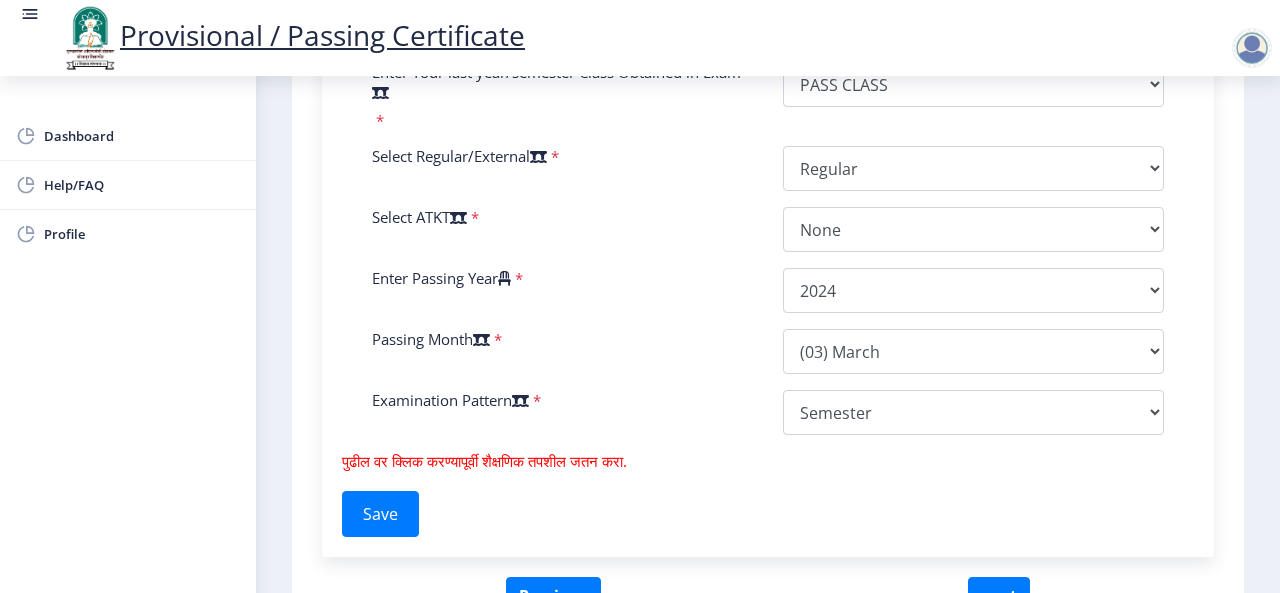 scroll, scrollTop: 1174, scrollLeft: 0, axis: vertical 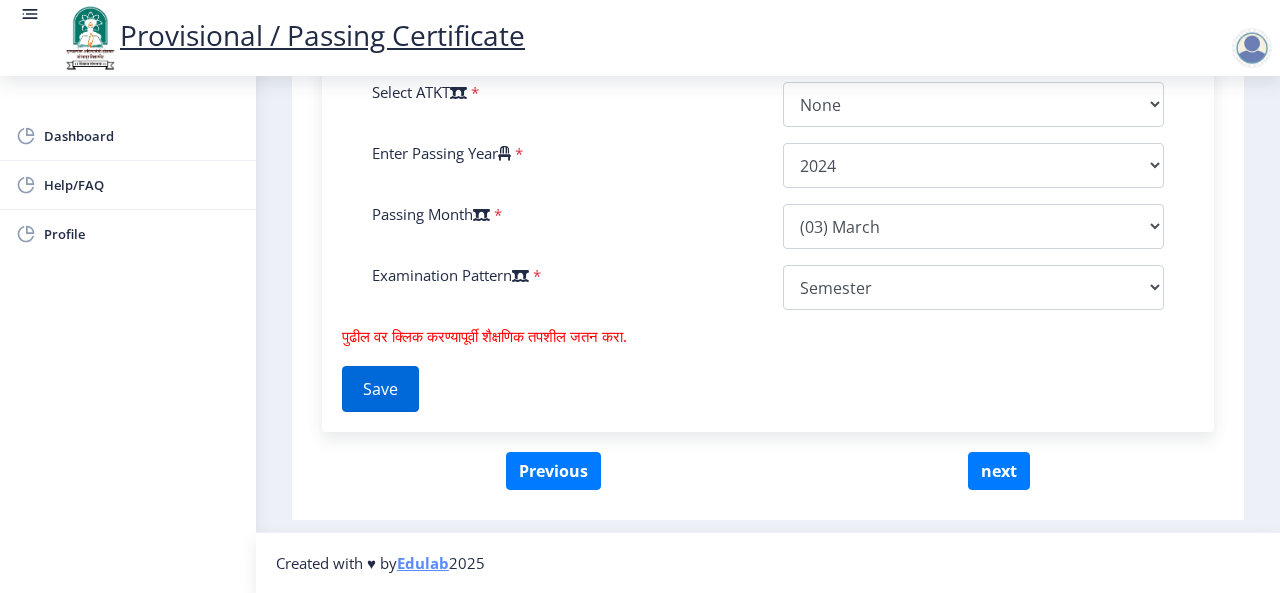 type on "Hindi" 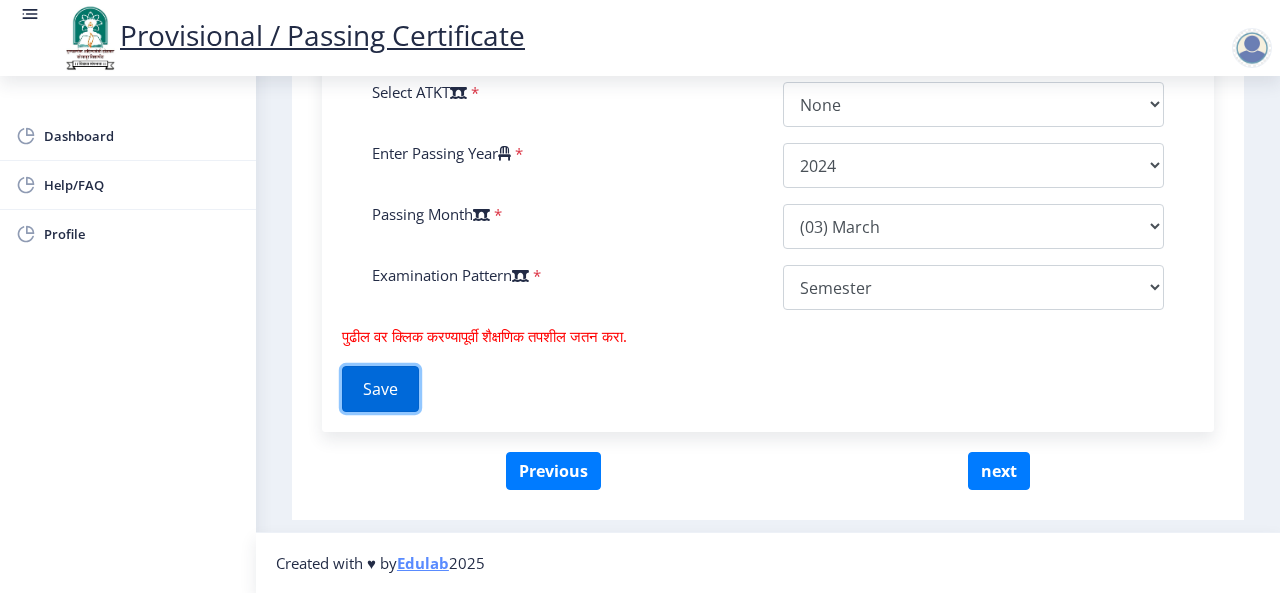 click on "Save" at bounding box center (380, 389) 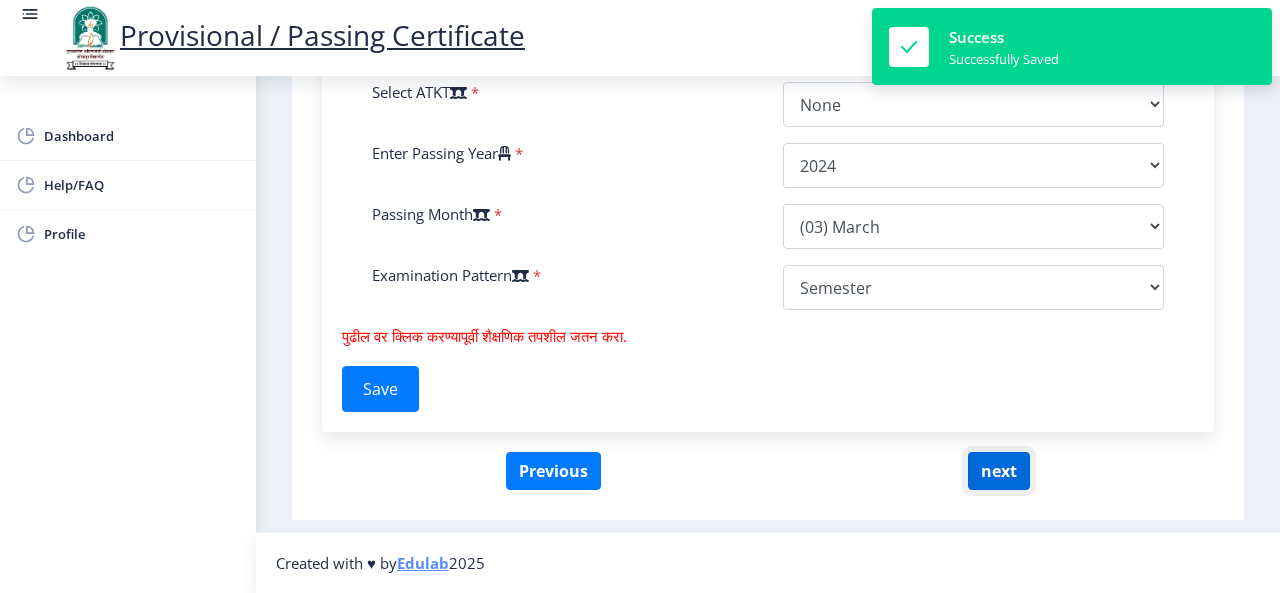 click on "next" 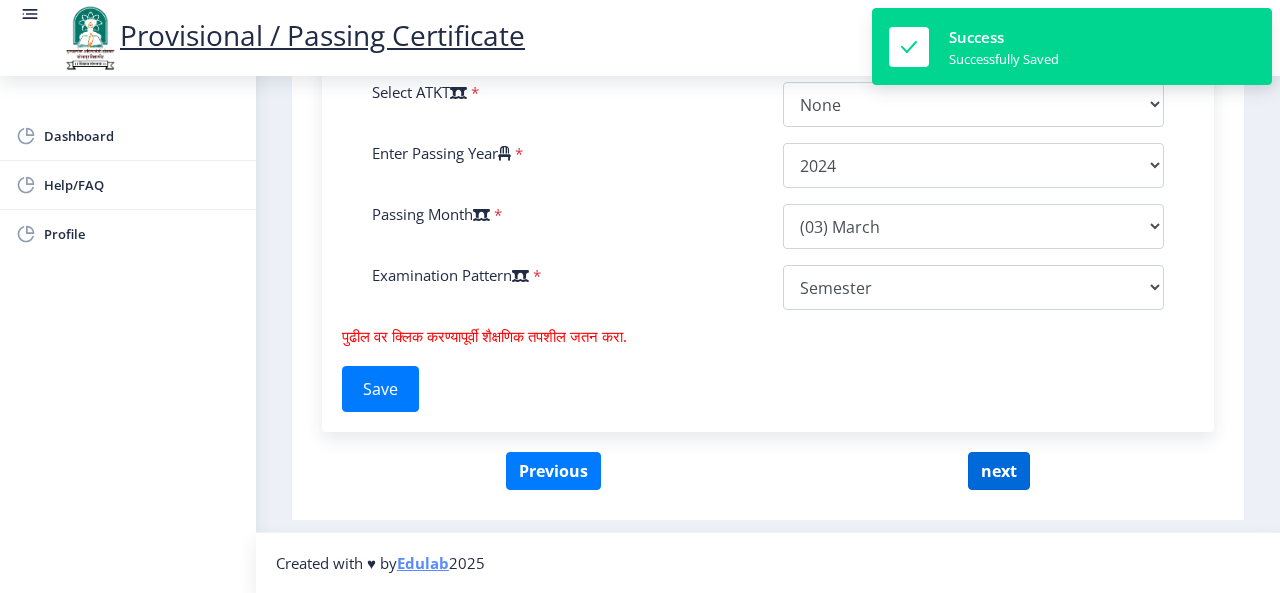 select 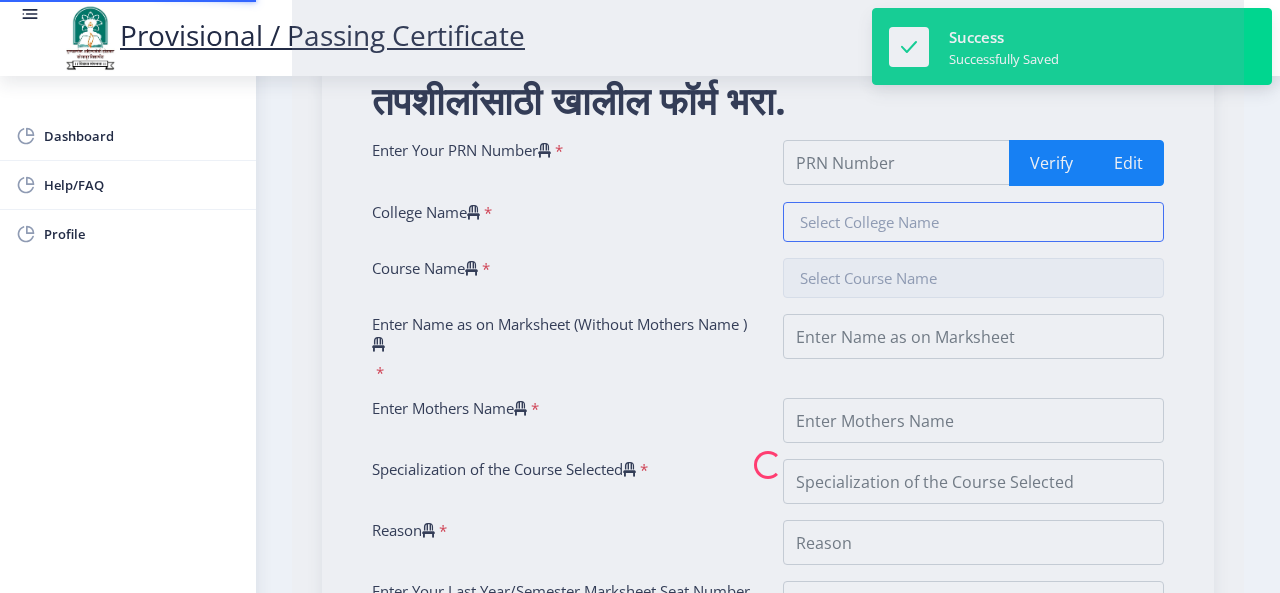 type on "202201048044341" 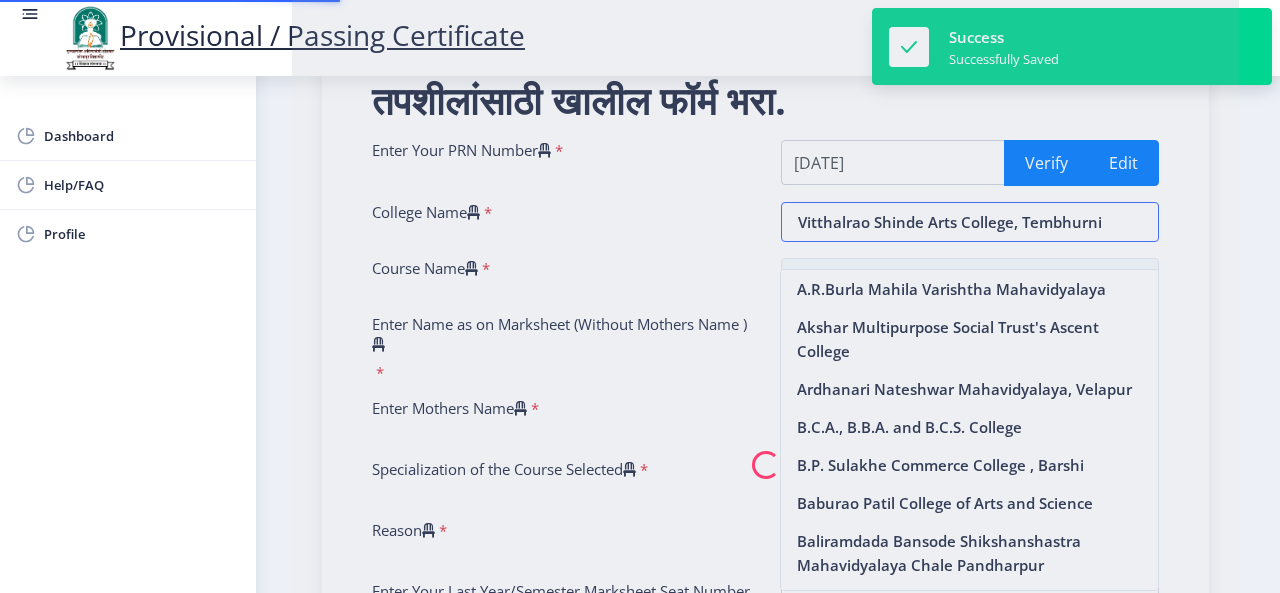 scroll, scrollTop: 430, scrollLeft: 0, axis: vertical 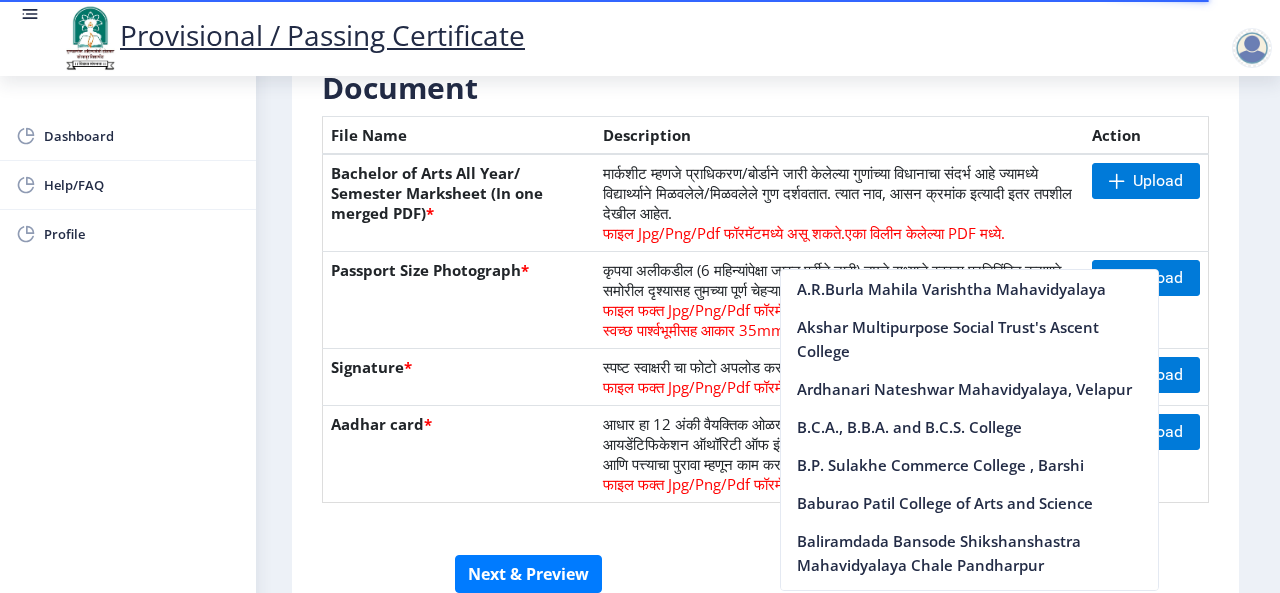 click on "Document" 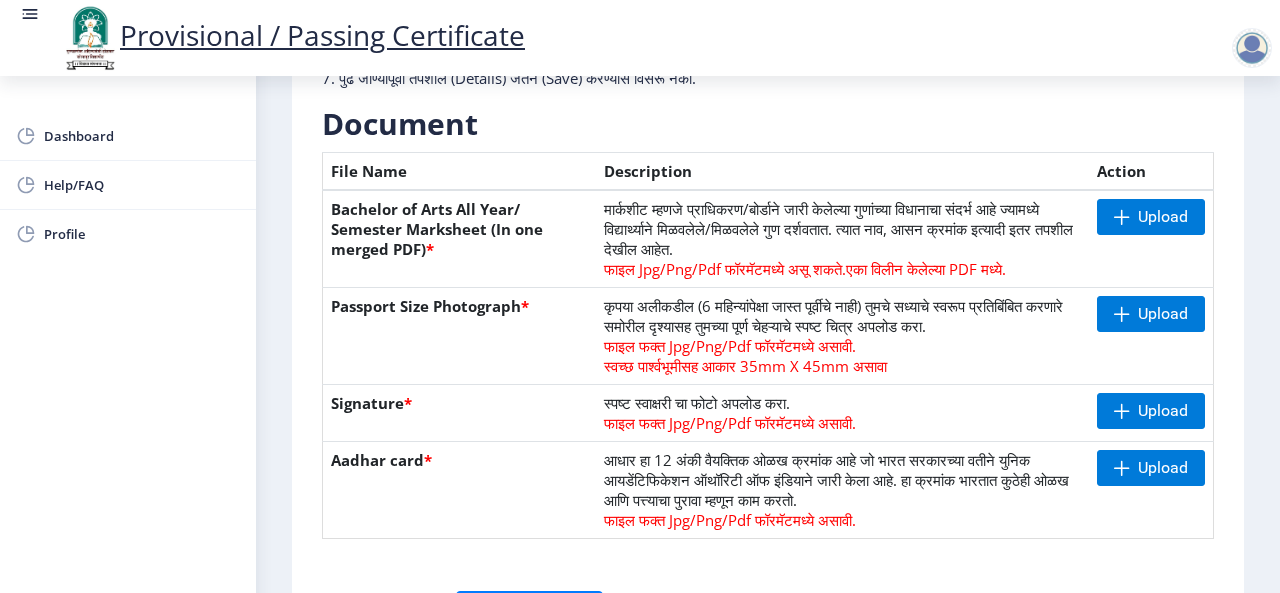 scroll, scrollTop: 388, scrollLeft: 0, axis: vertical 